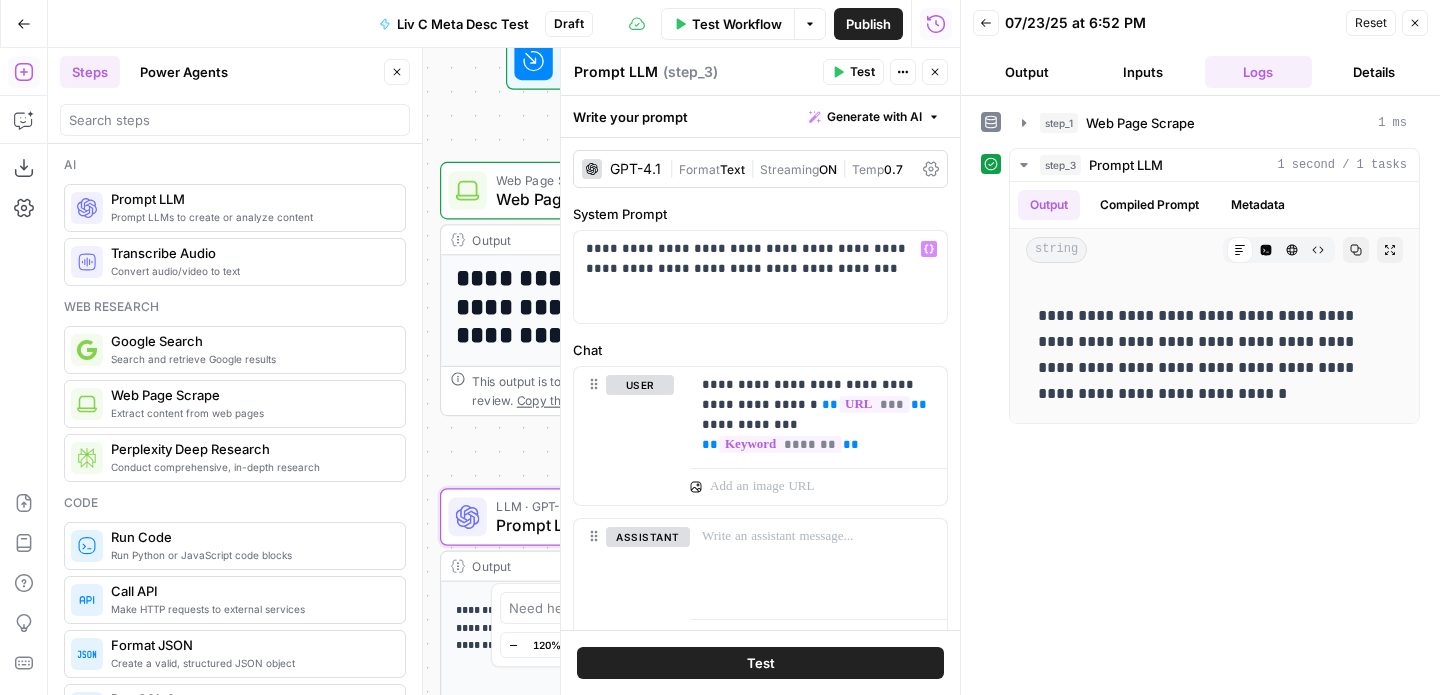 scroll, scrollTop: 0, scrollLeft: 0, axis: both 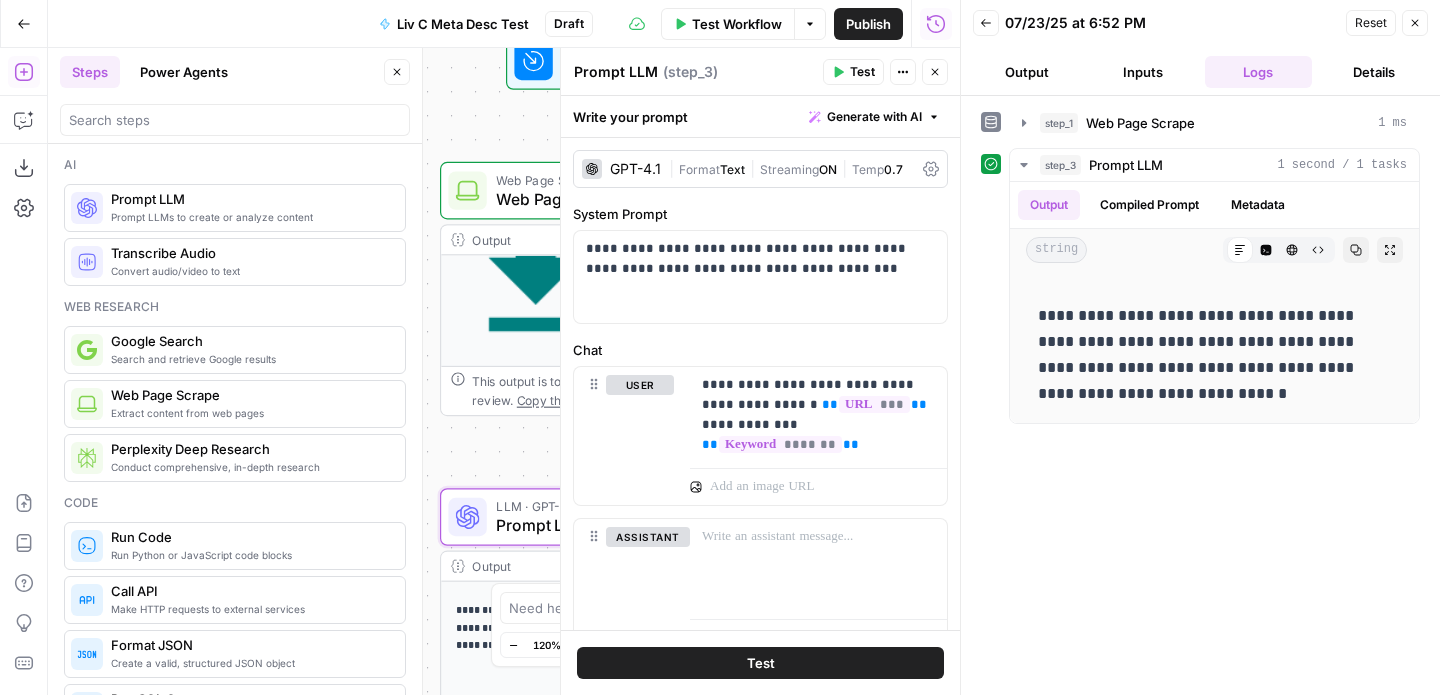 click 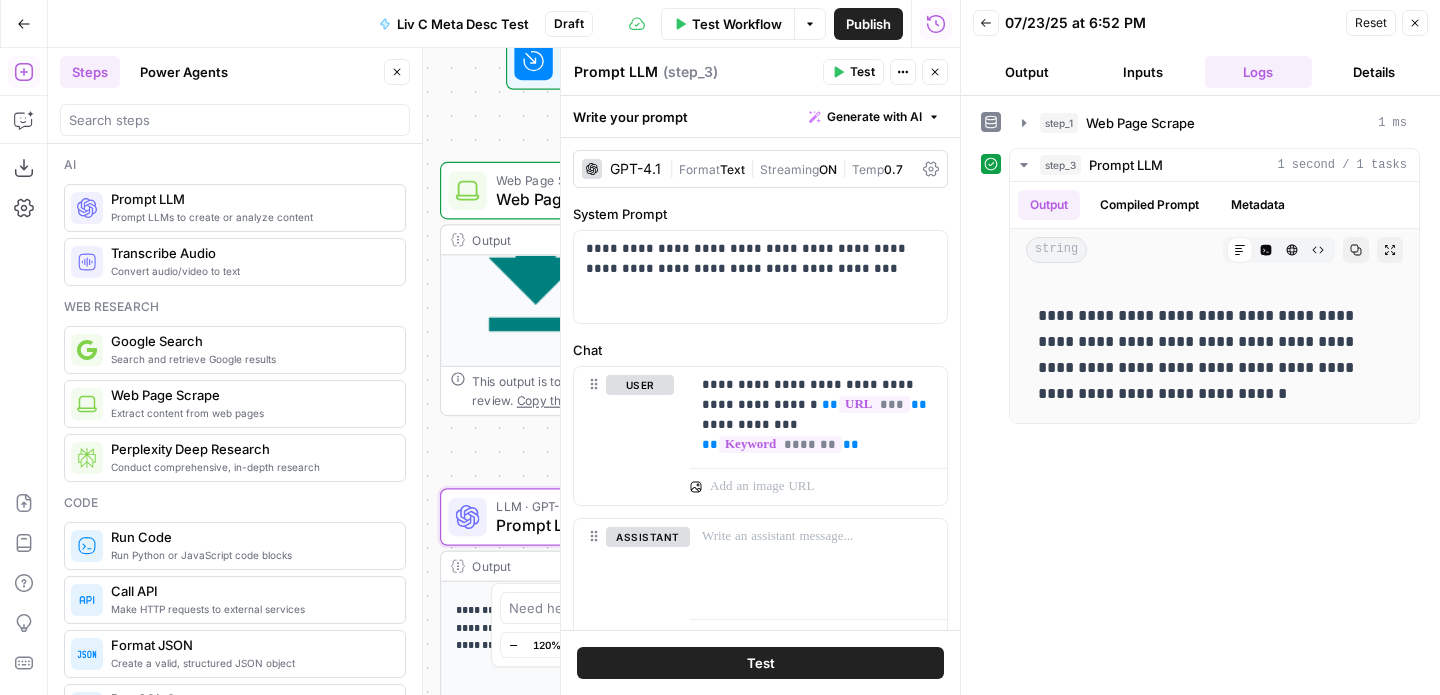 click 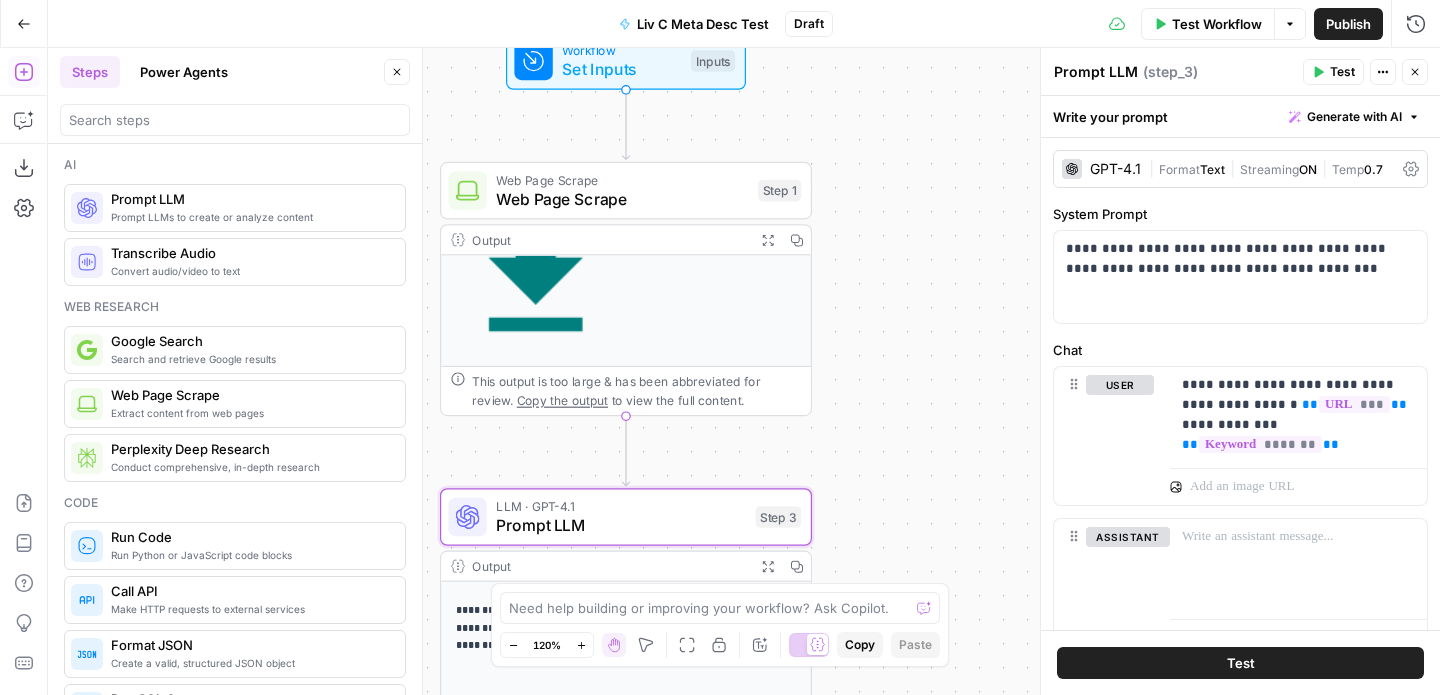 click on "Publish" at bounding box center (1348, 24) 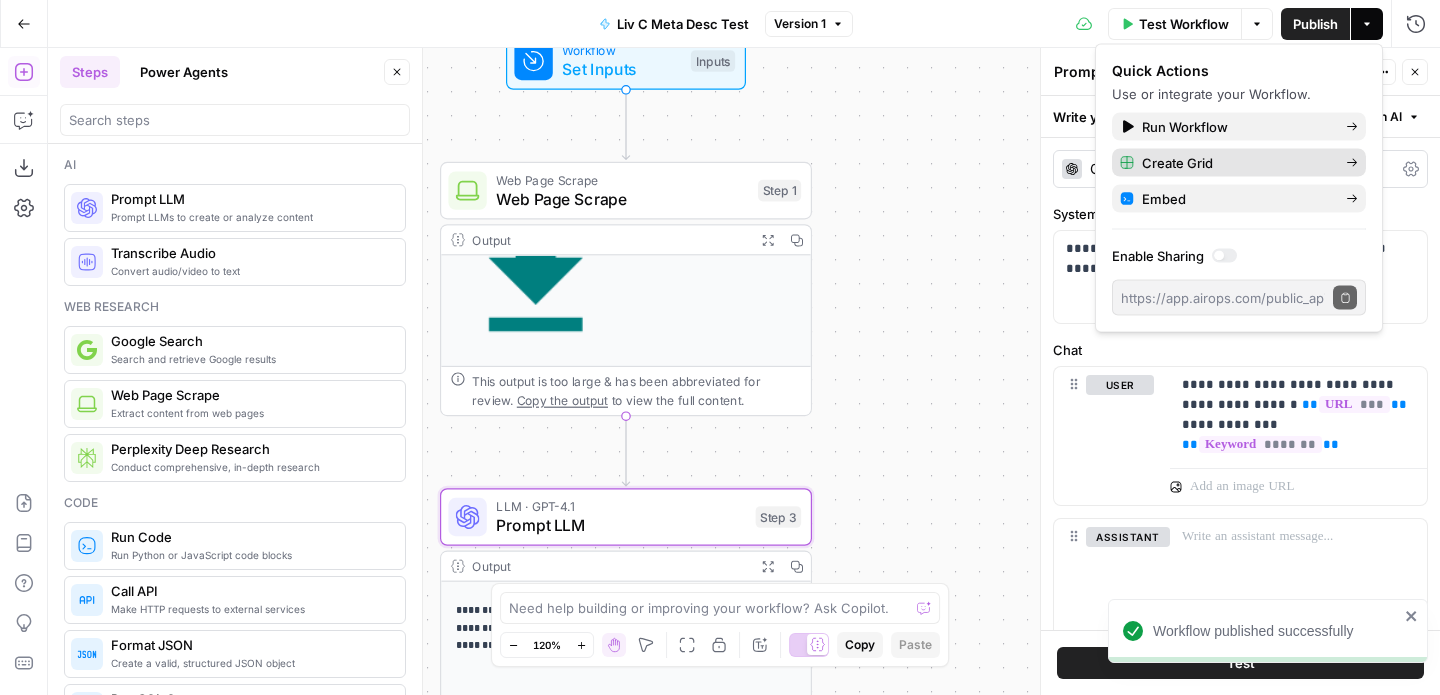 click on "Create Grid" at bounding box center (1236, 163) 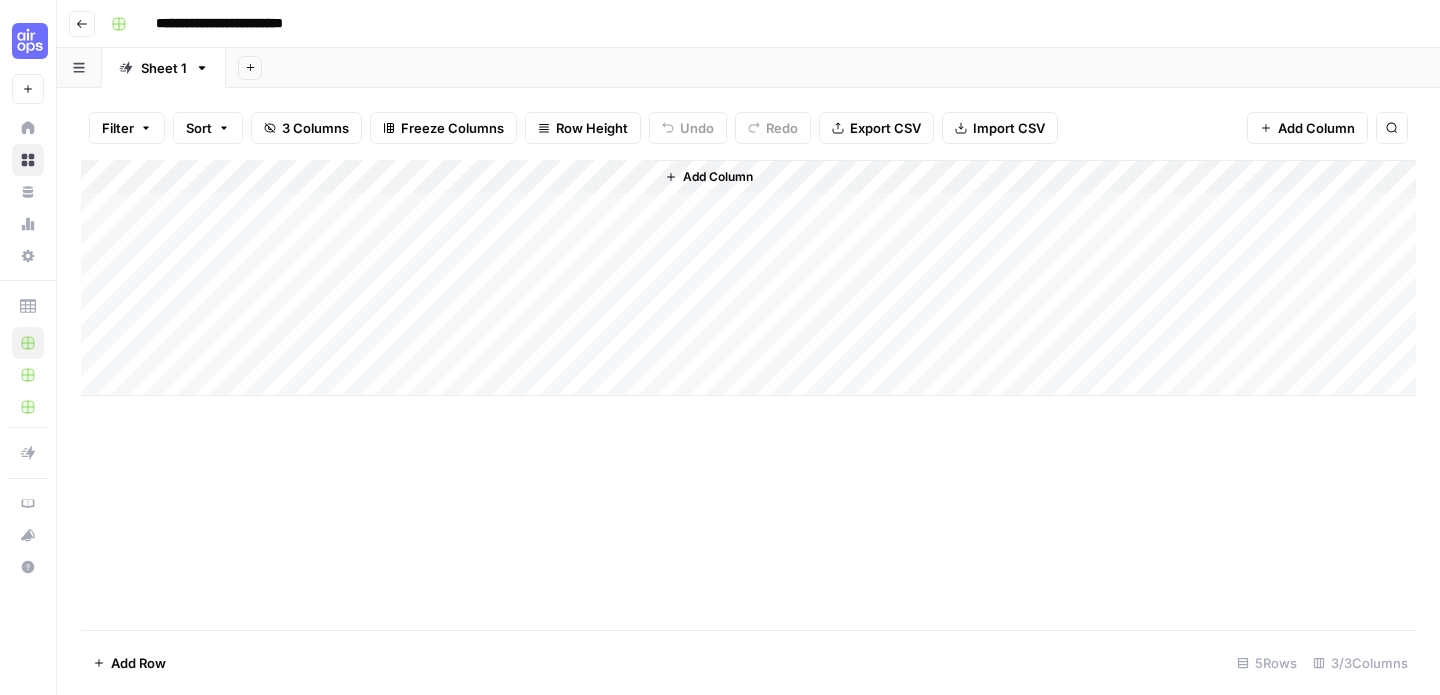 click on "Add Column" at bounding box center (748, 278) 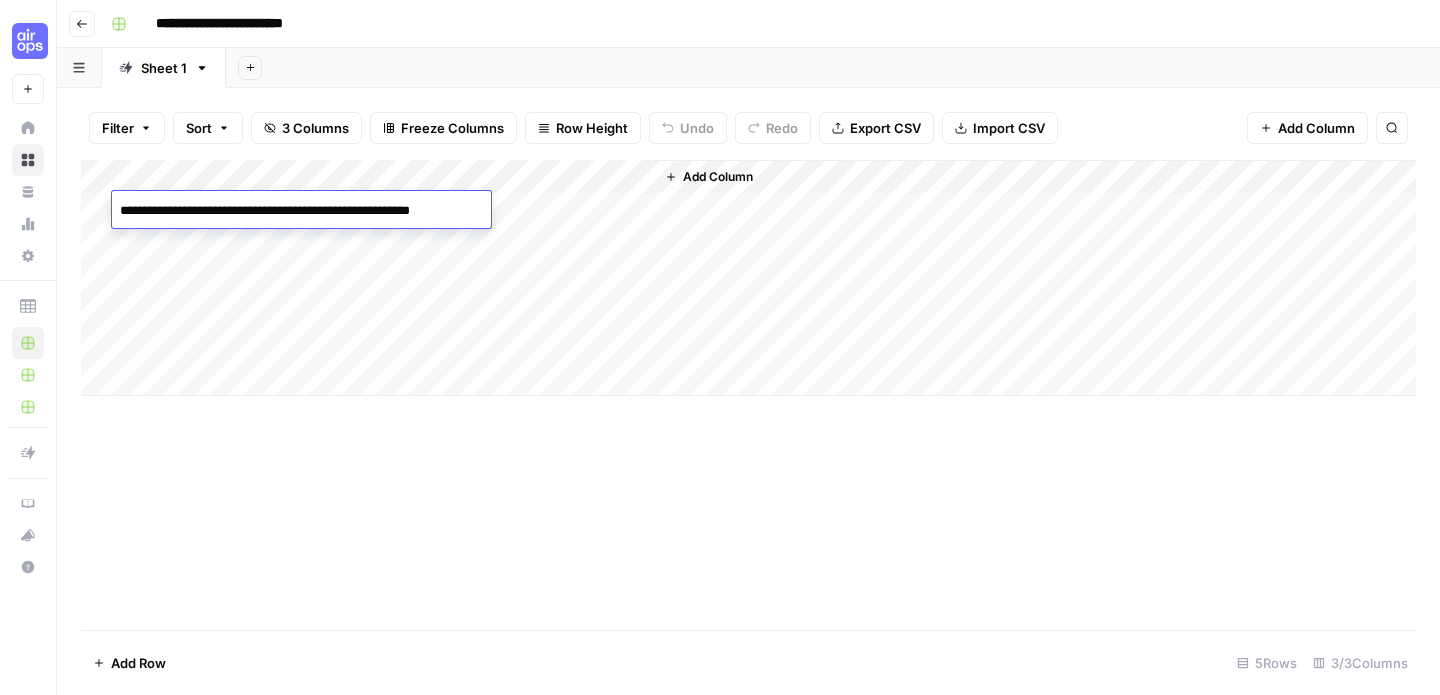 click on "Add Column" at bounding box center [748, 278] 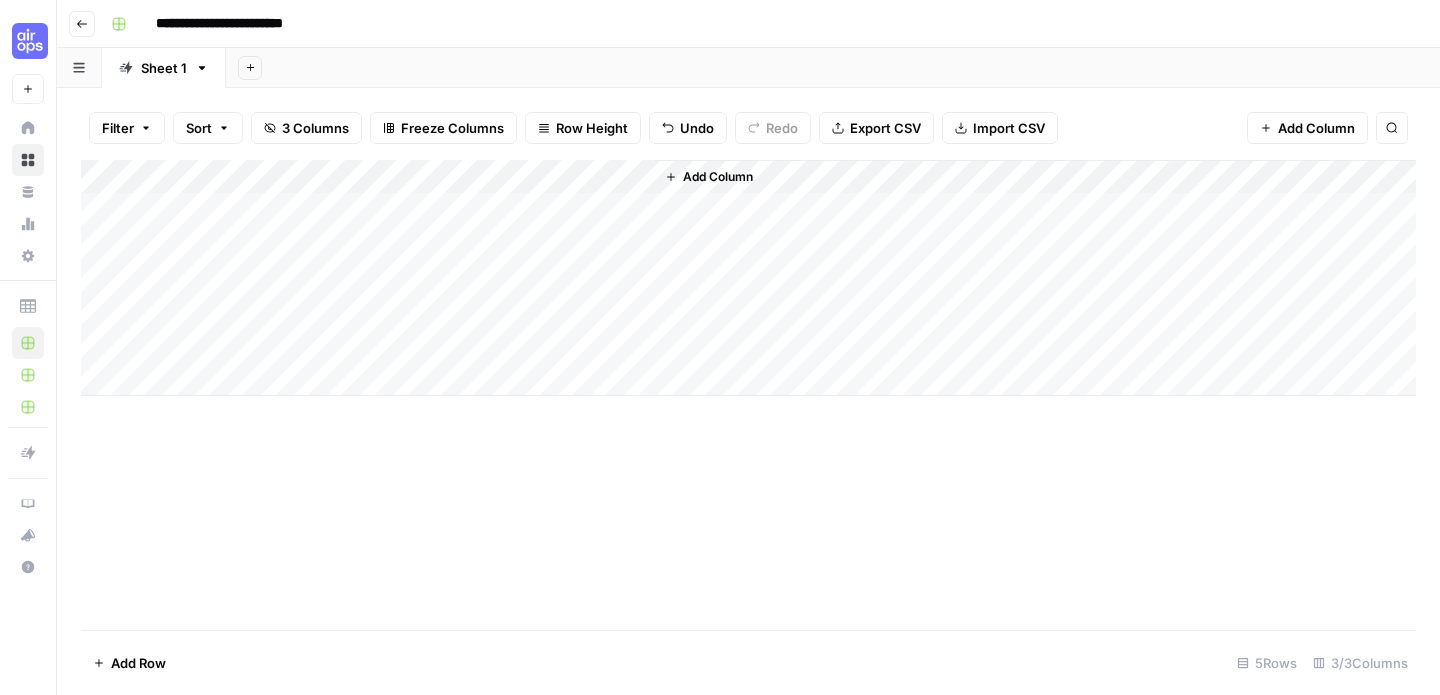click on "Add Column" at bounding box center (748, 278) 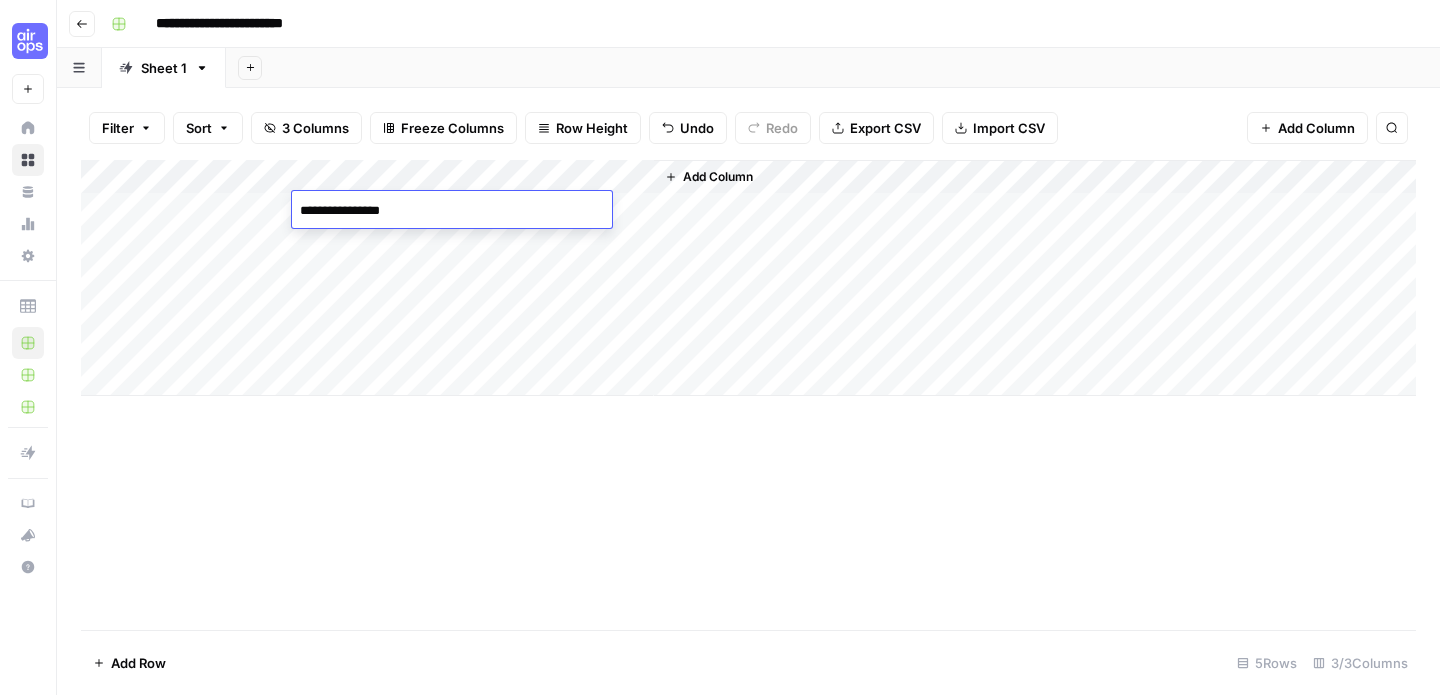 type on "**********" 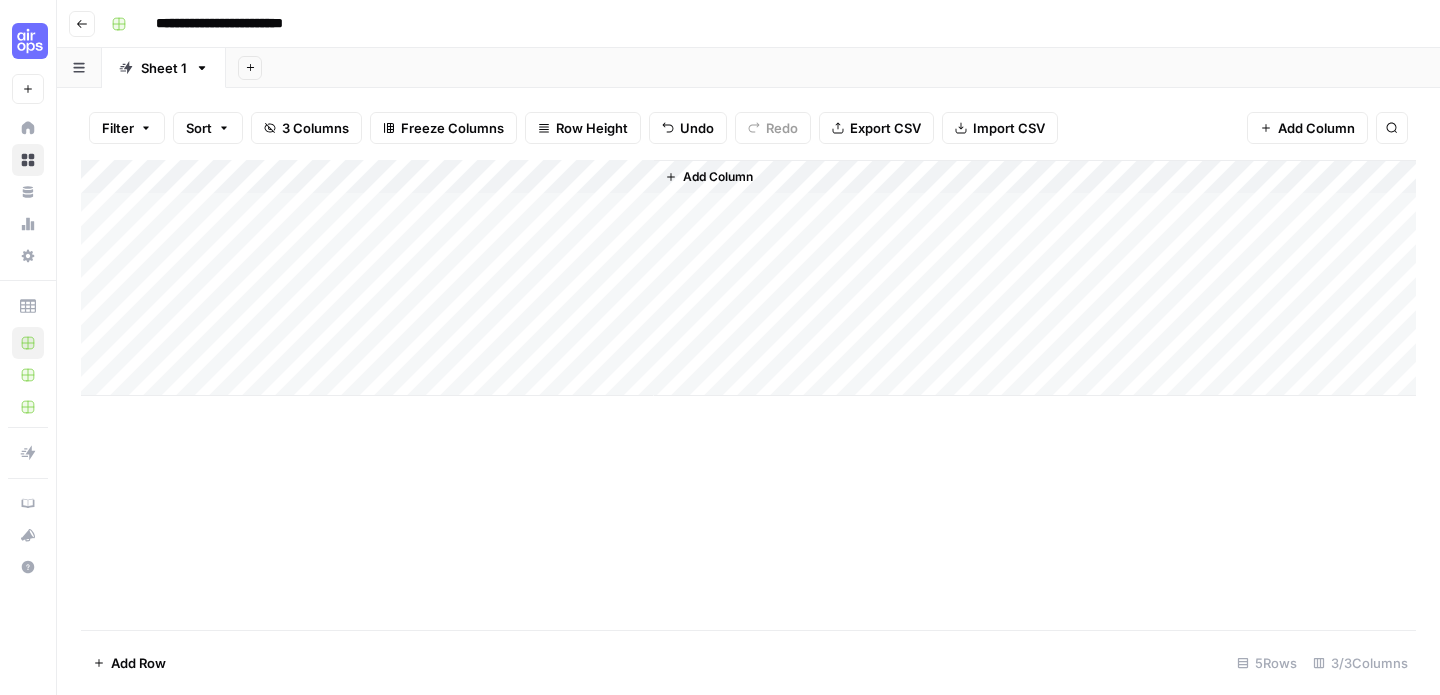 click on "Add Column" at bounding box center [1035, 278] 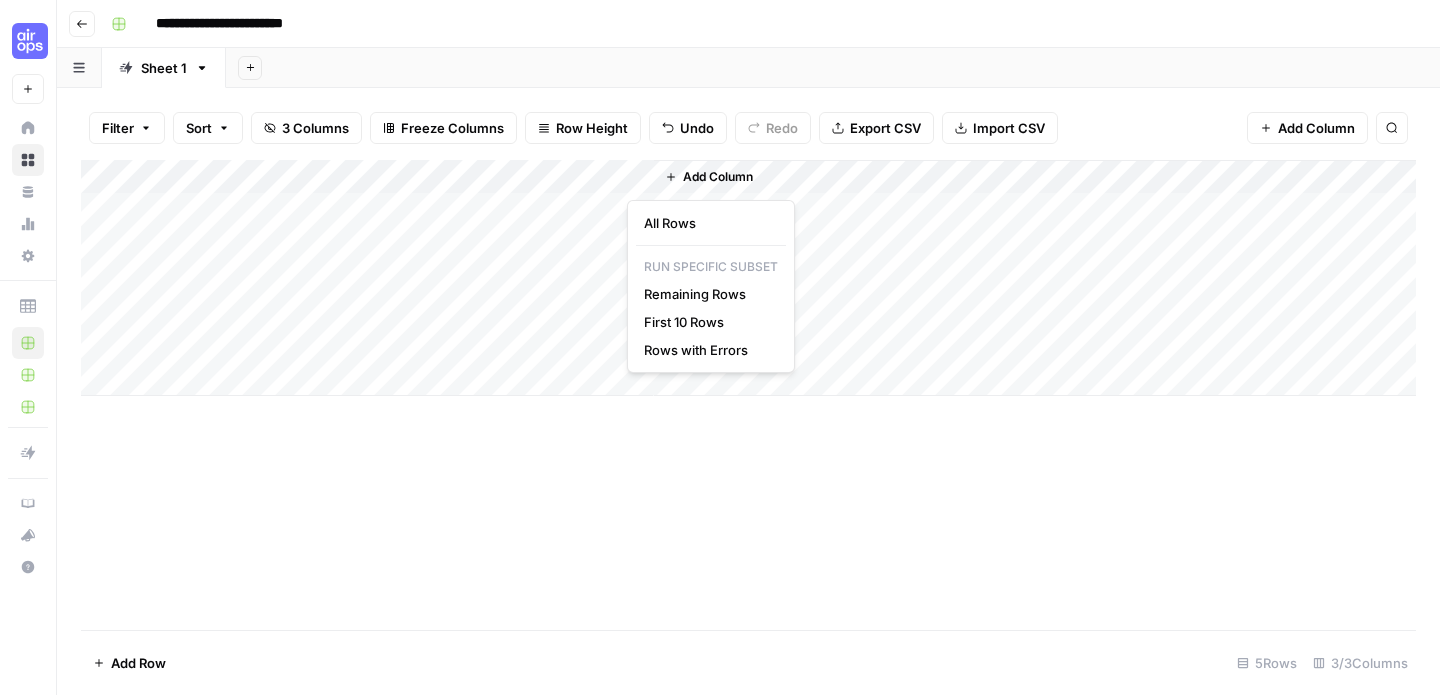 click on "Add Column" at bounding box center [748, 278] 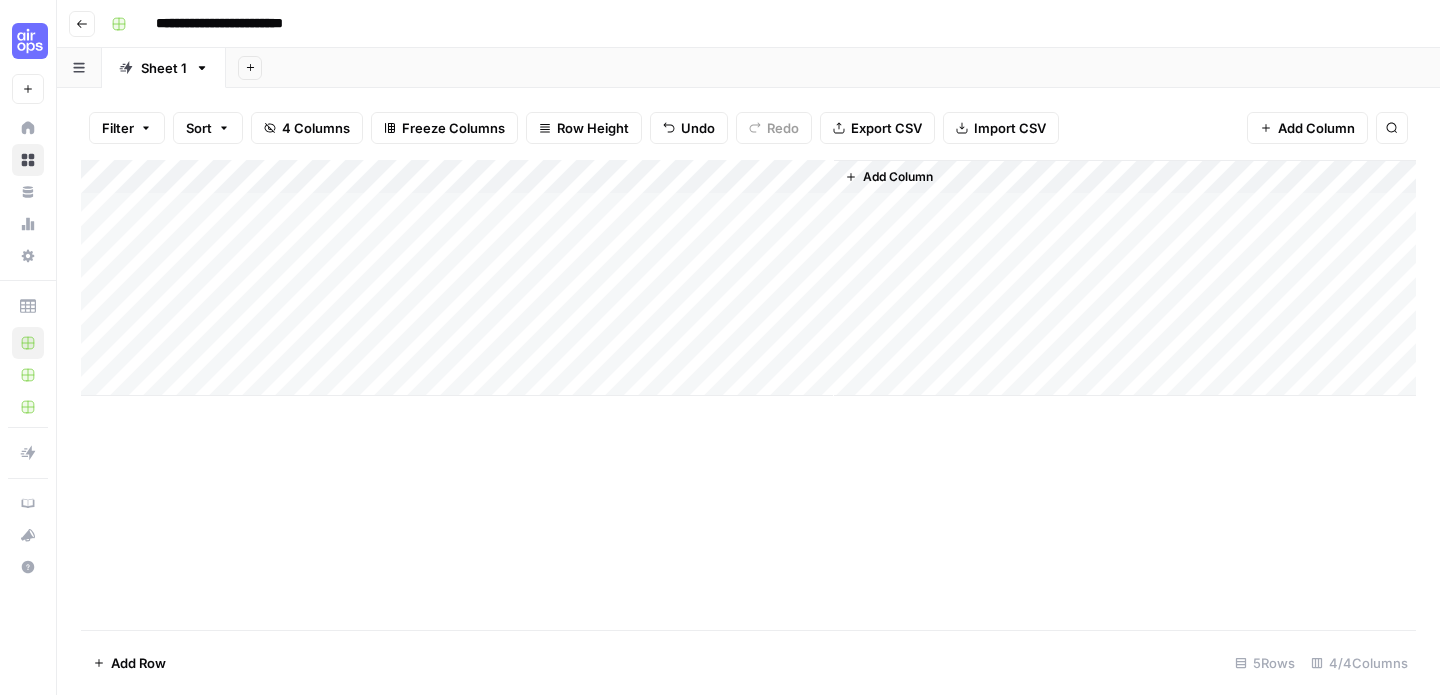 click on "Add Column" at bounding box center [748, 278] 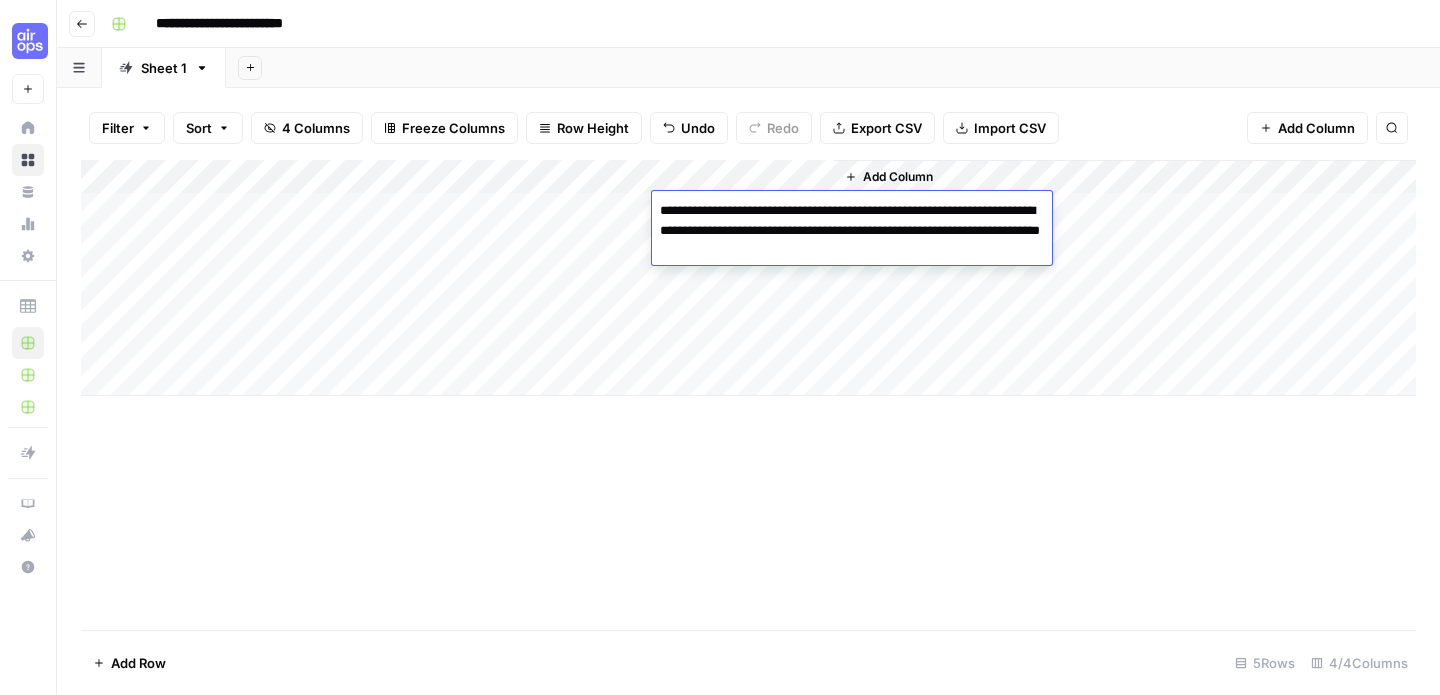 click on "**********" at bounding box center [852, 231] 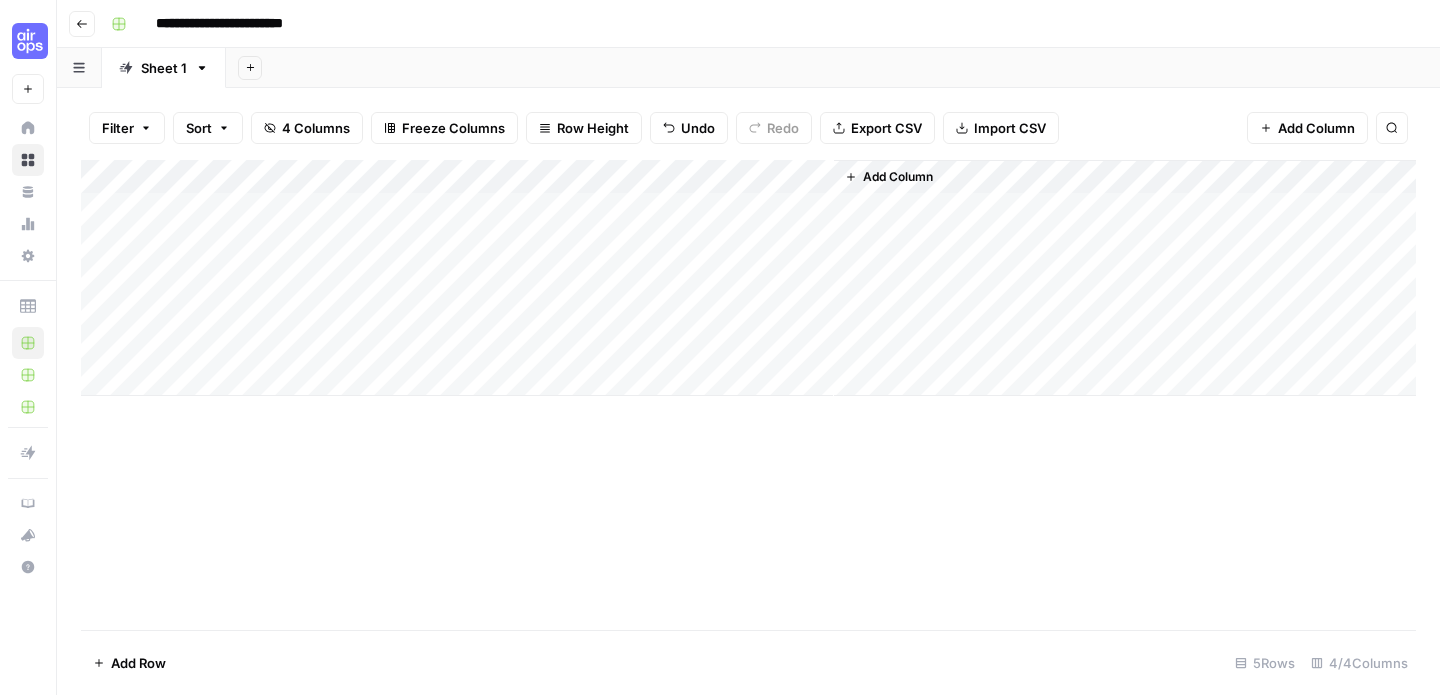 click on "Sheet 1" at bounding box center [164, 68] 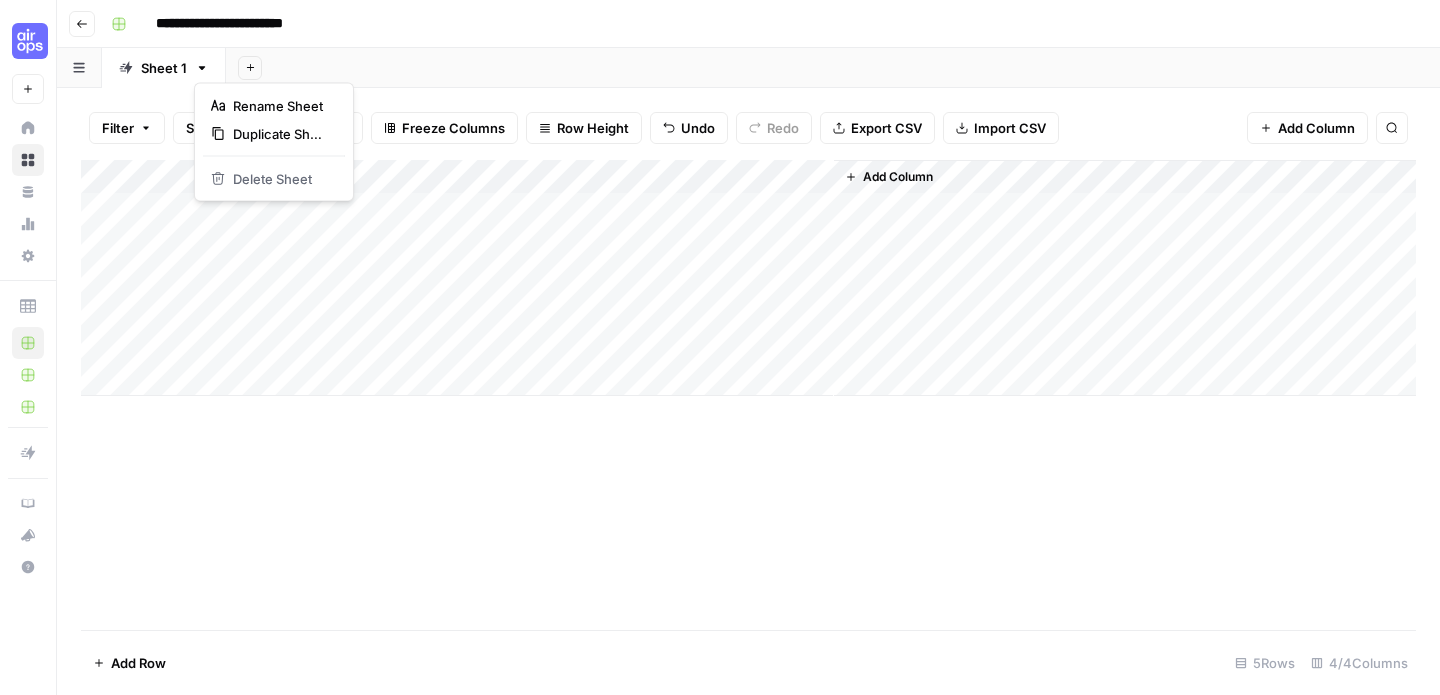 click 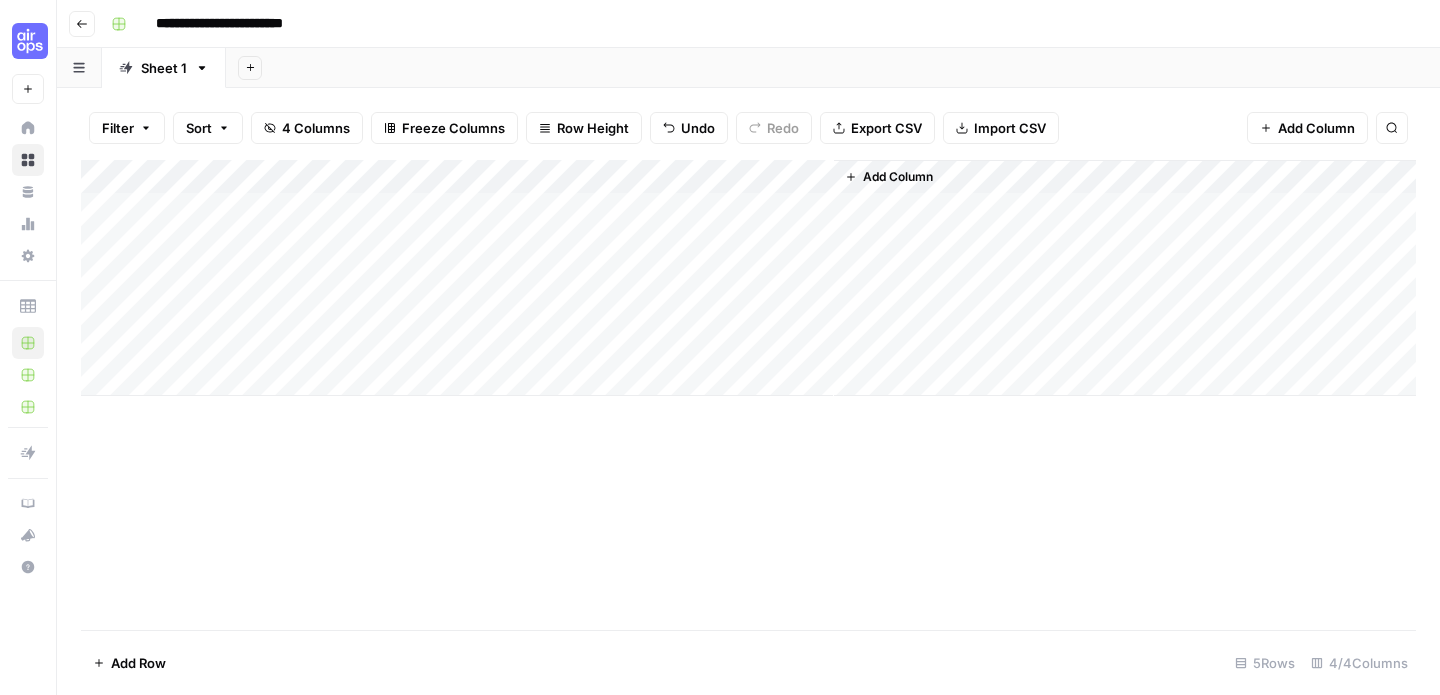 click on "Add Column" at bounding box center (748, 278) 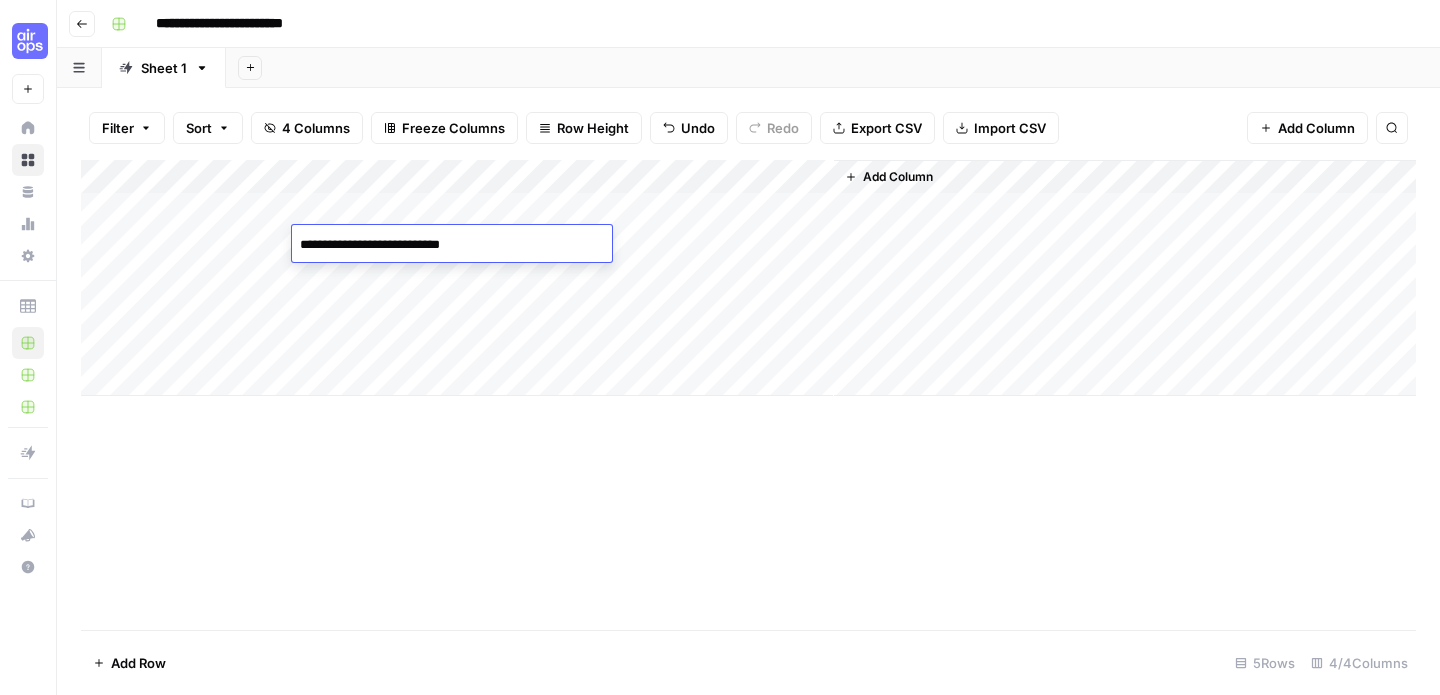 type on "**********" 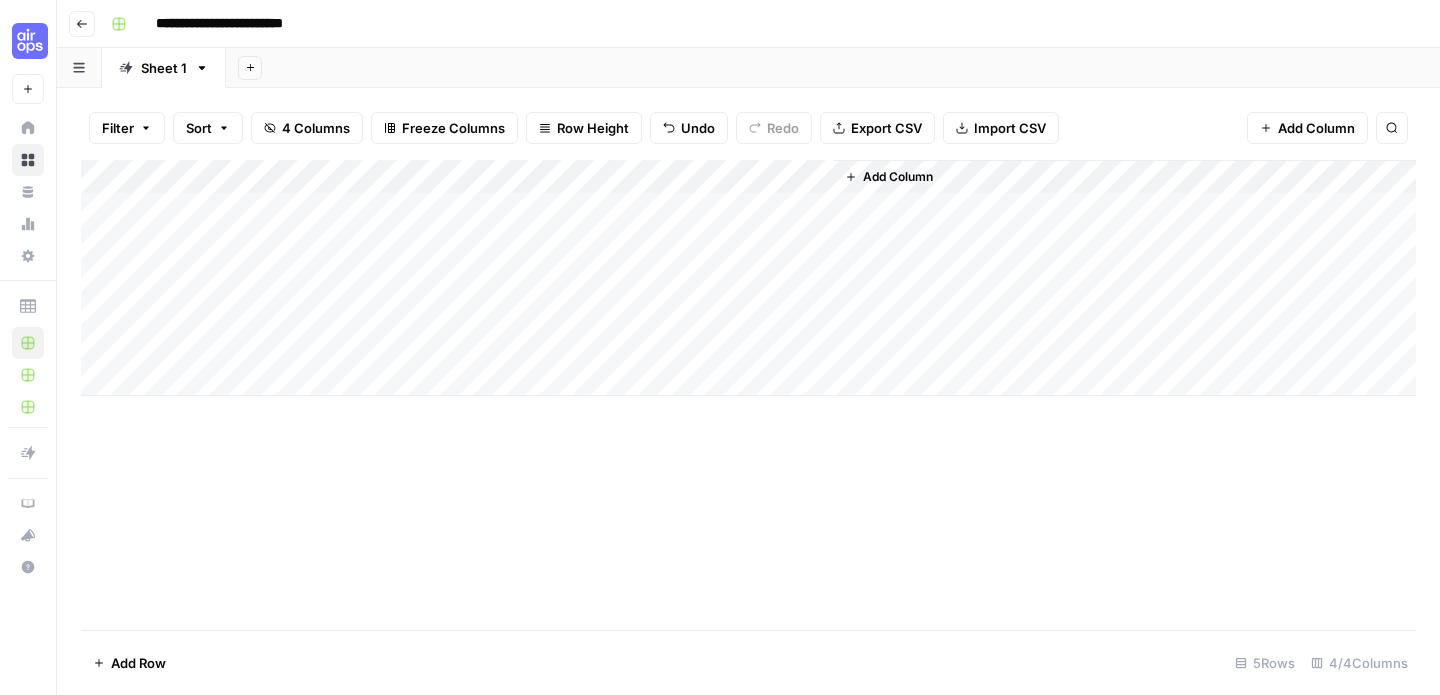 click on "Add Column" at bounding box center [748, 278] 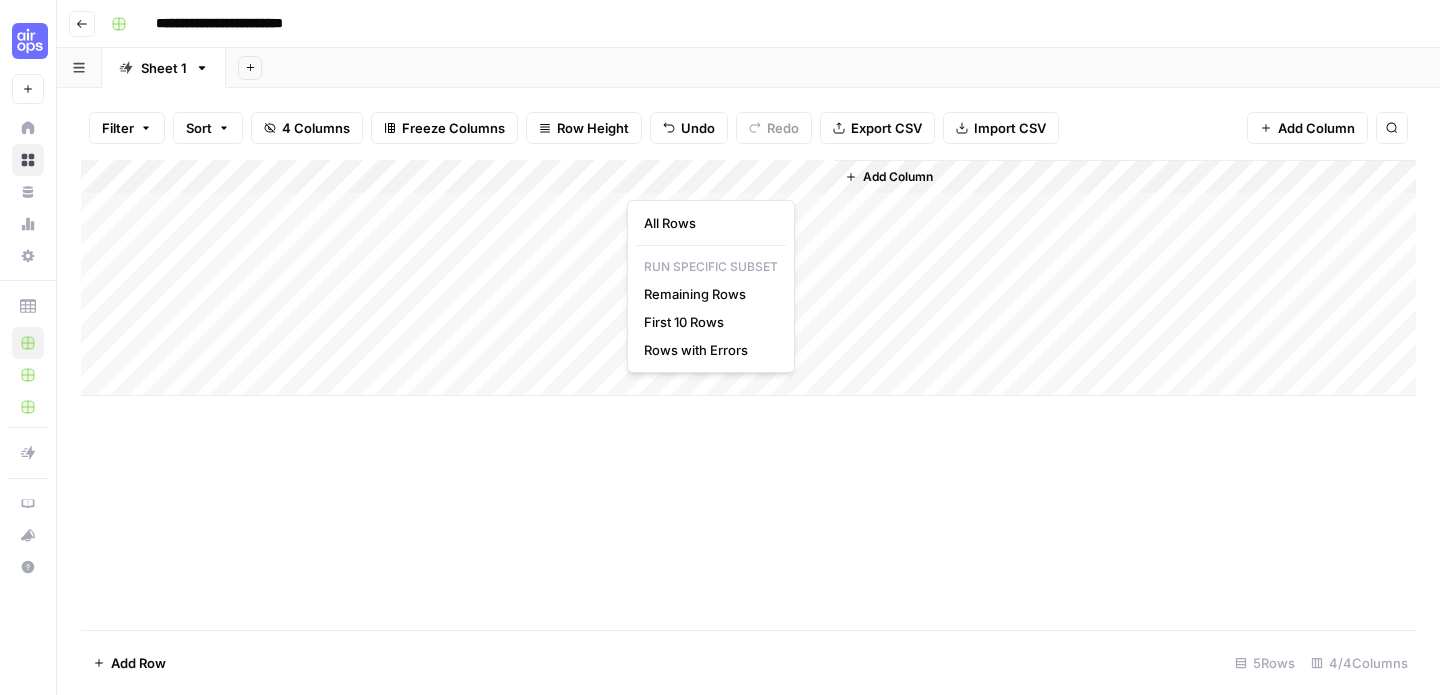 click on "Add Column" at bounding box center [748, 278] 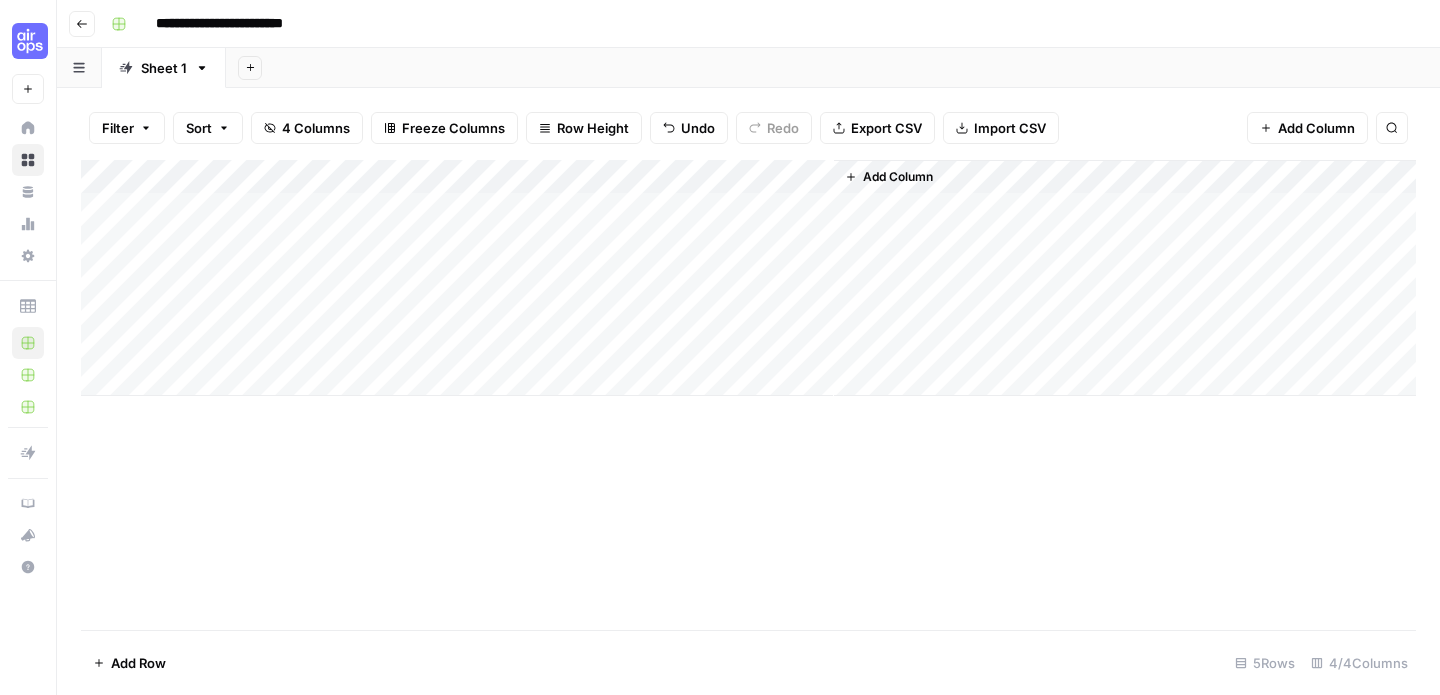 click on "Add Column" at bounding box center [748, 278] 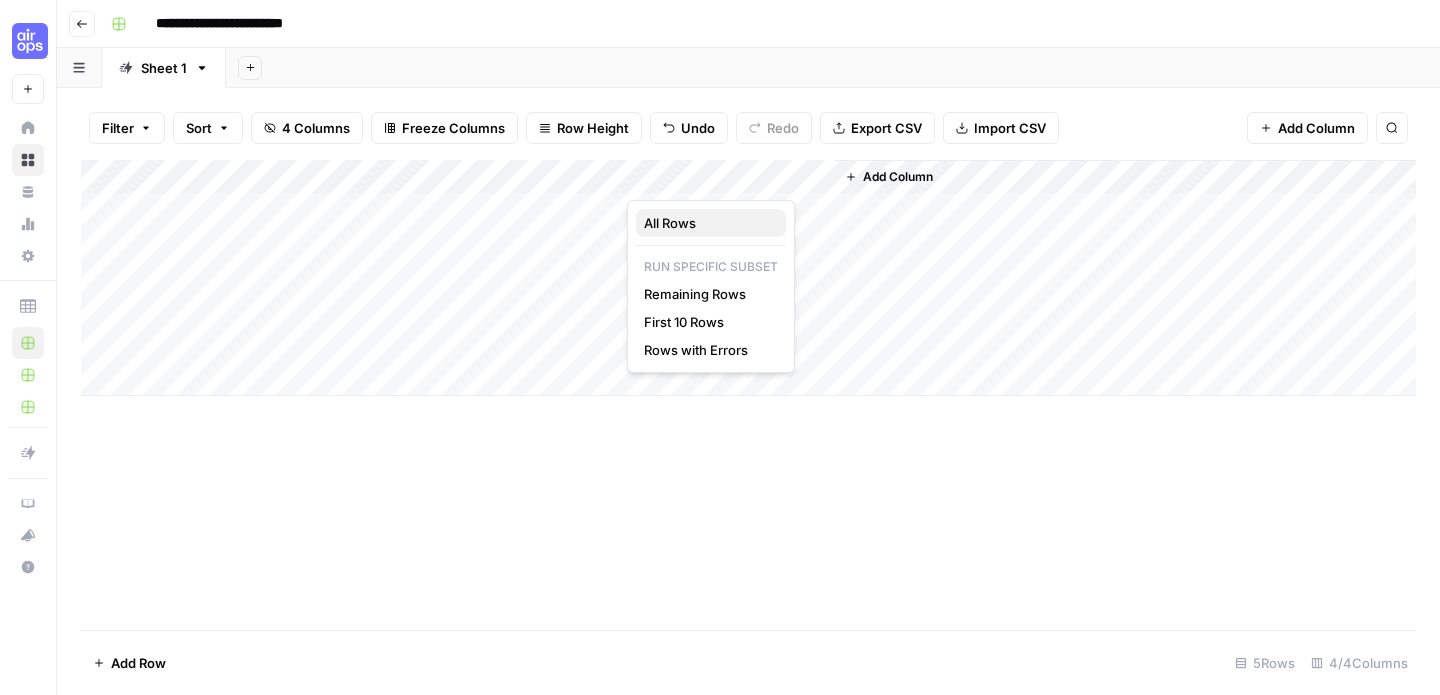 click on "All Rows" at bounding box center [707, 223] 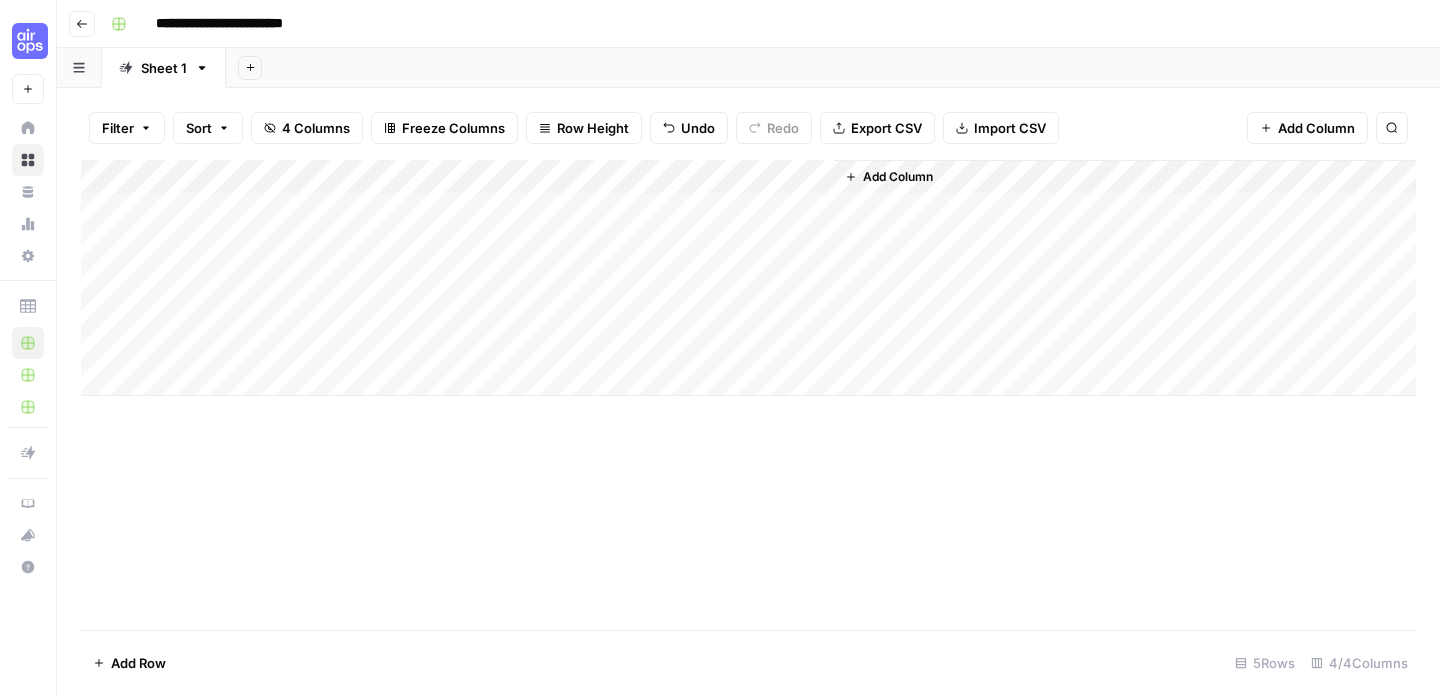 click on "Add Column" at bounding box center (748, 278) 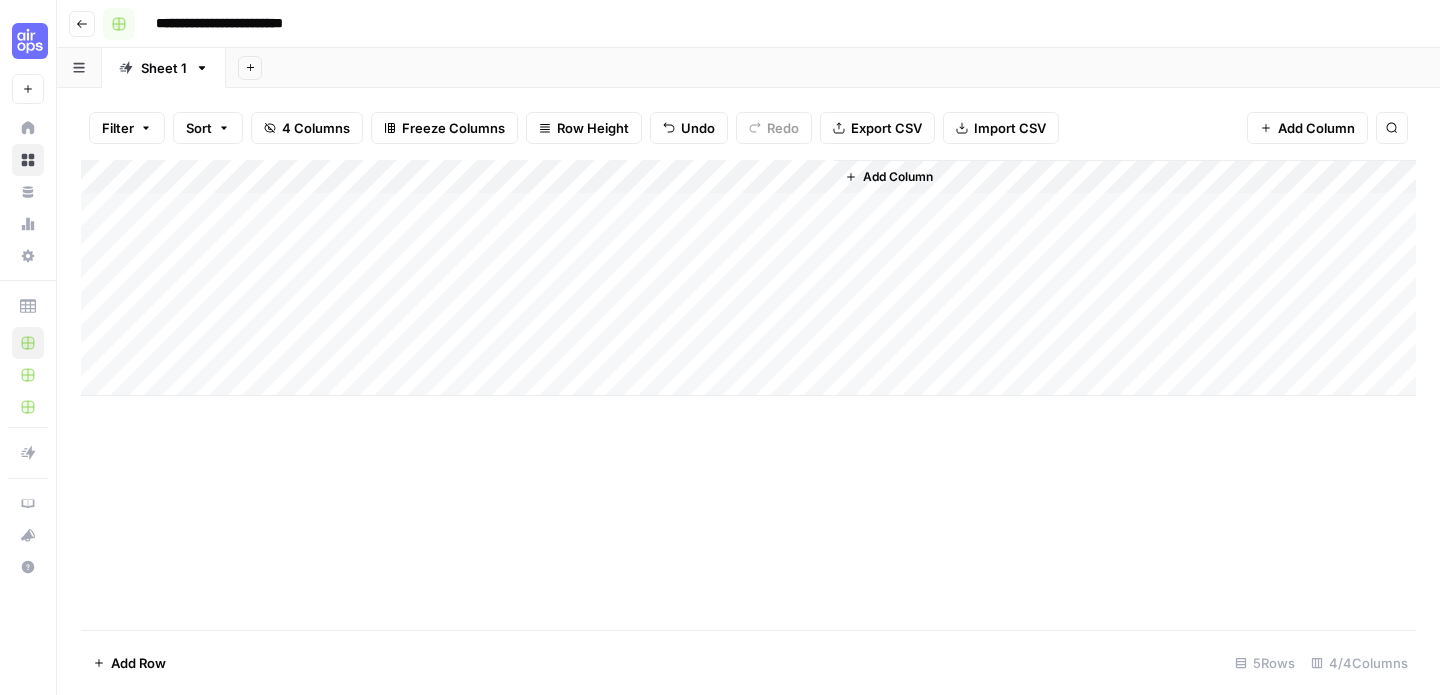 click 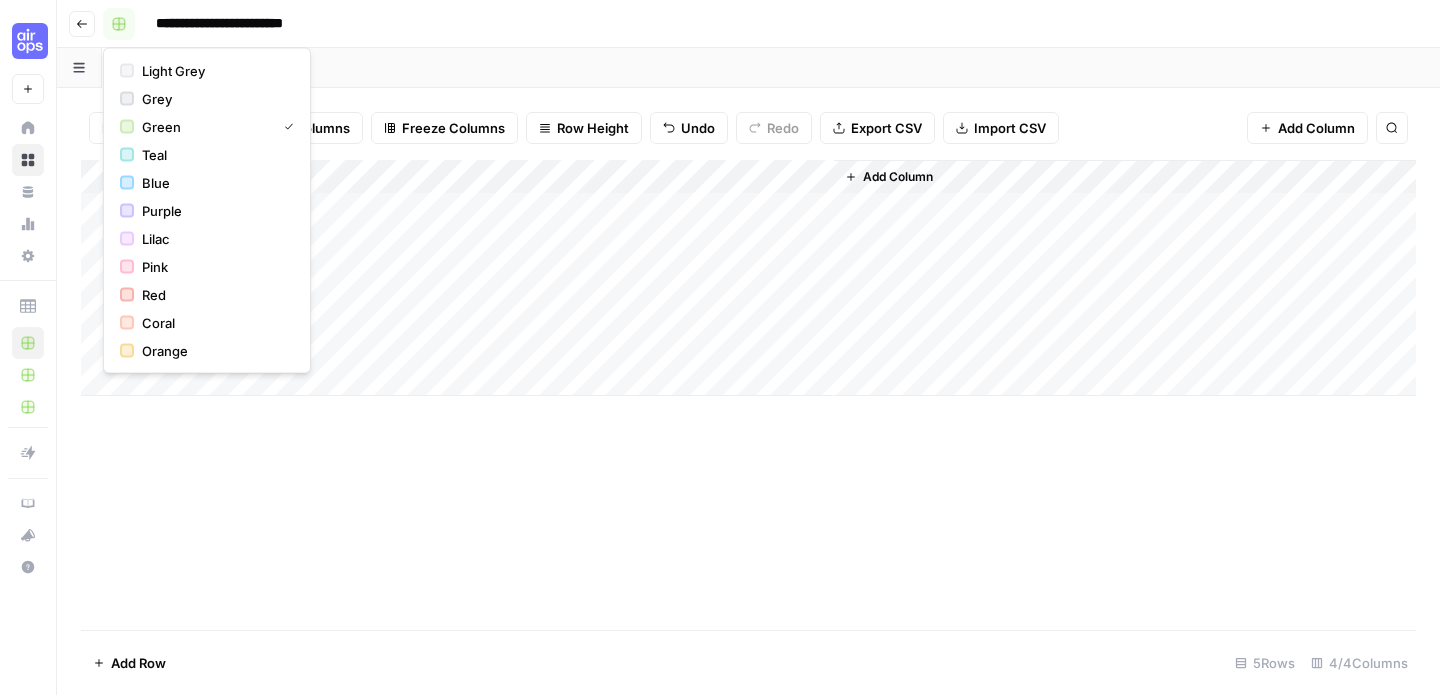 click 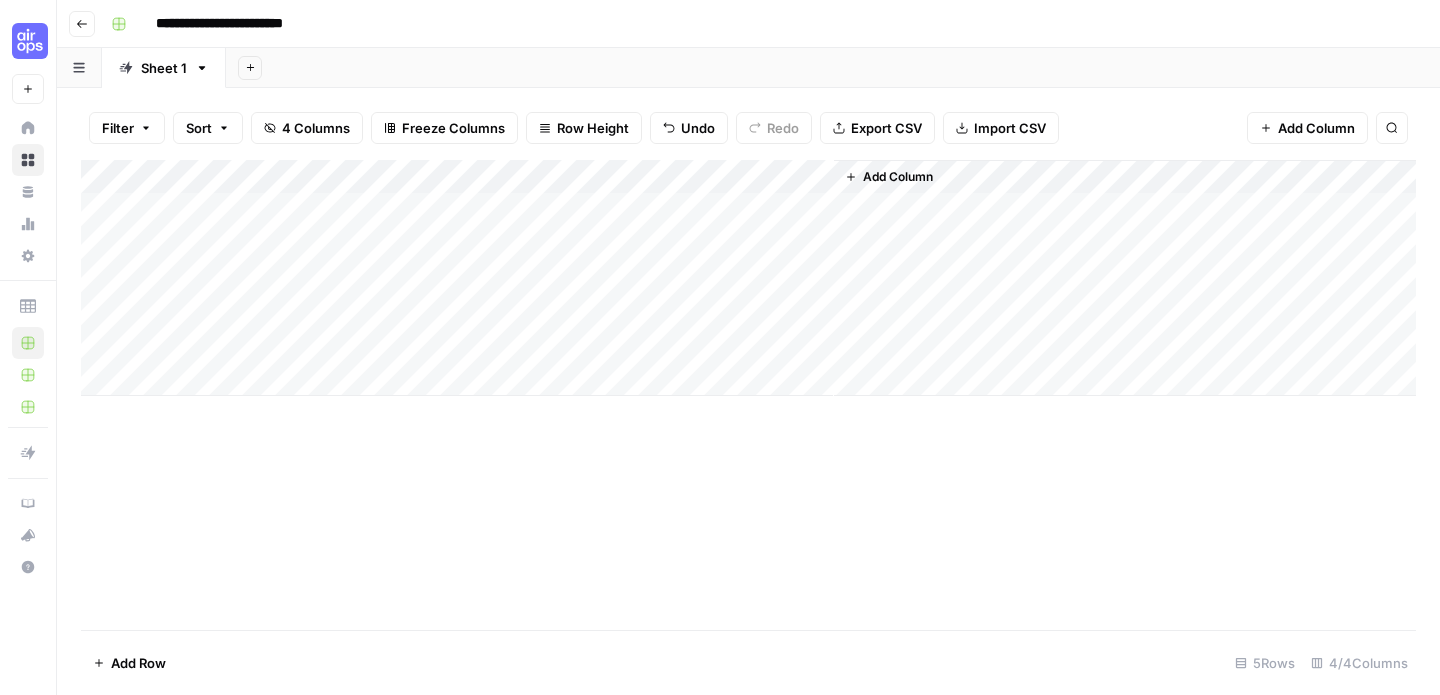click on "Filter" at bounding box center [127, 128] 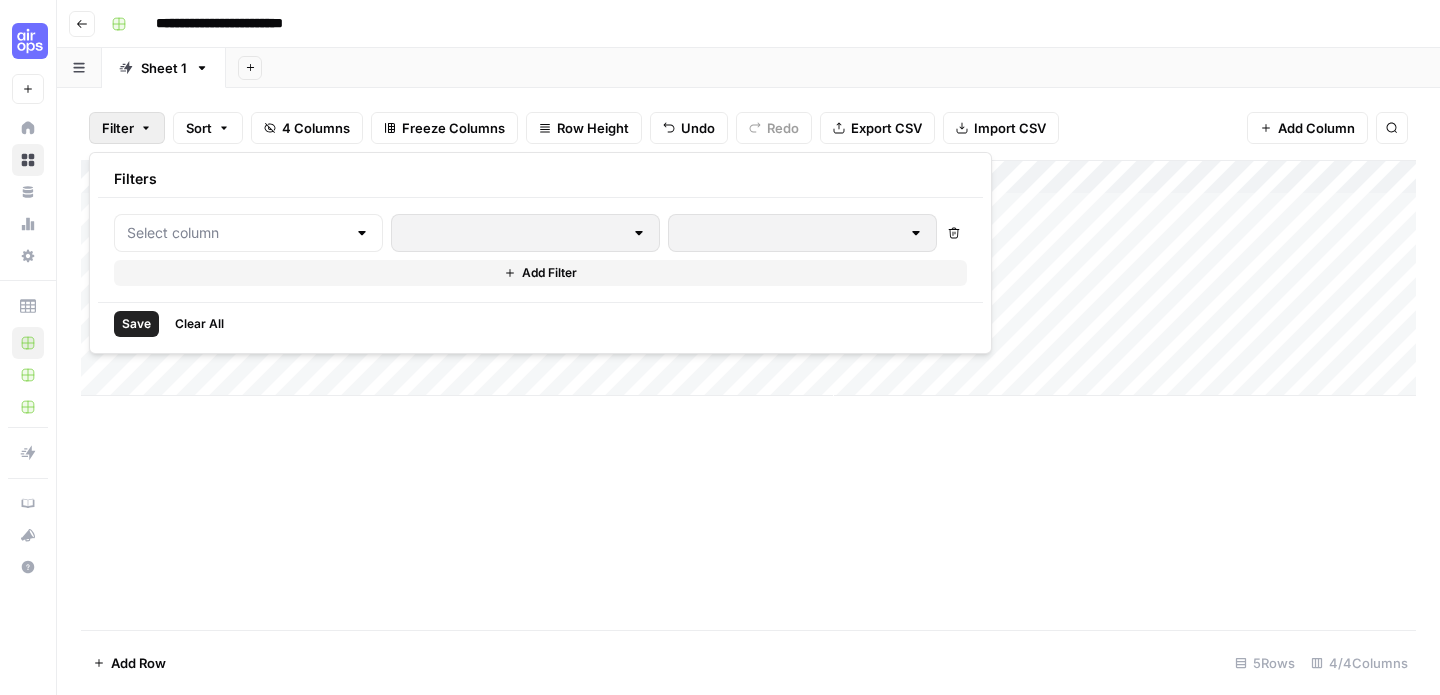 click on "Filter" at bounding box center [127, 128] 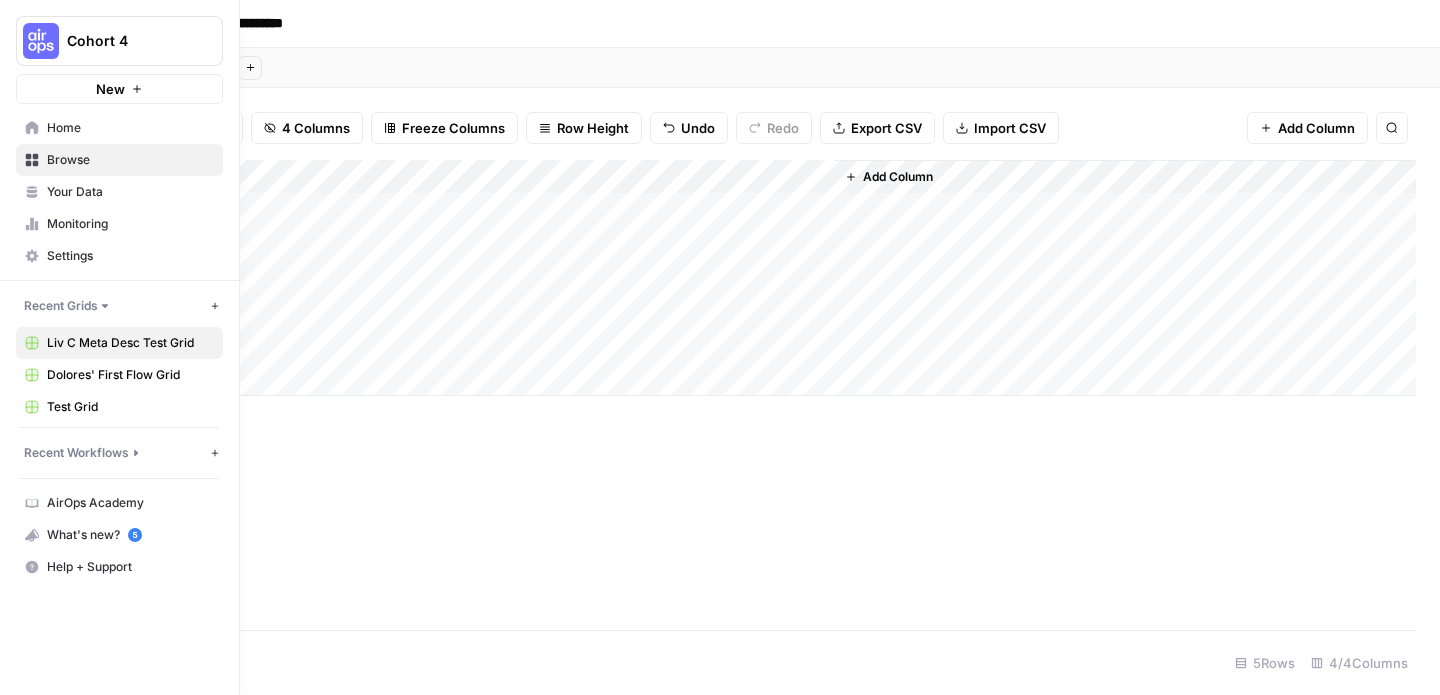click 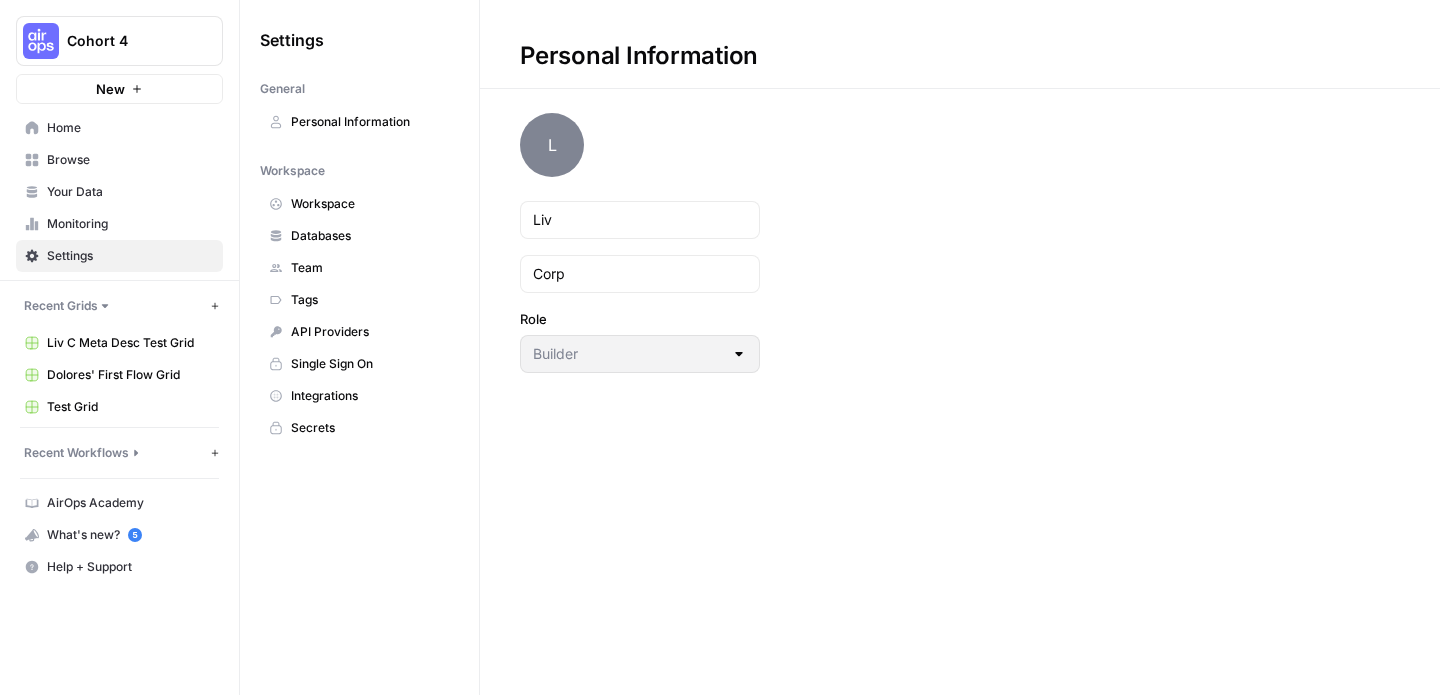 click on "Workspace" at bounding box center (370, 204) 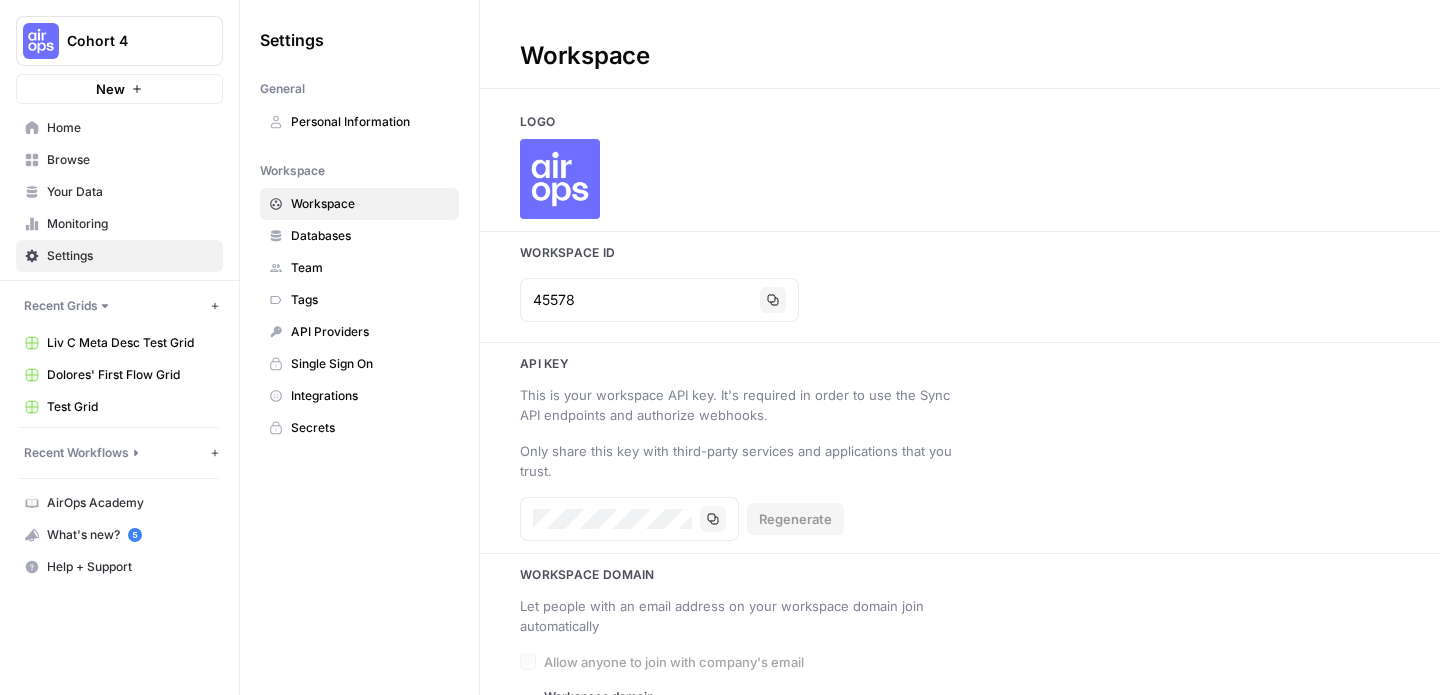 scroll, scrollTop: 66, scrollLeft: 0, axis: vertical 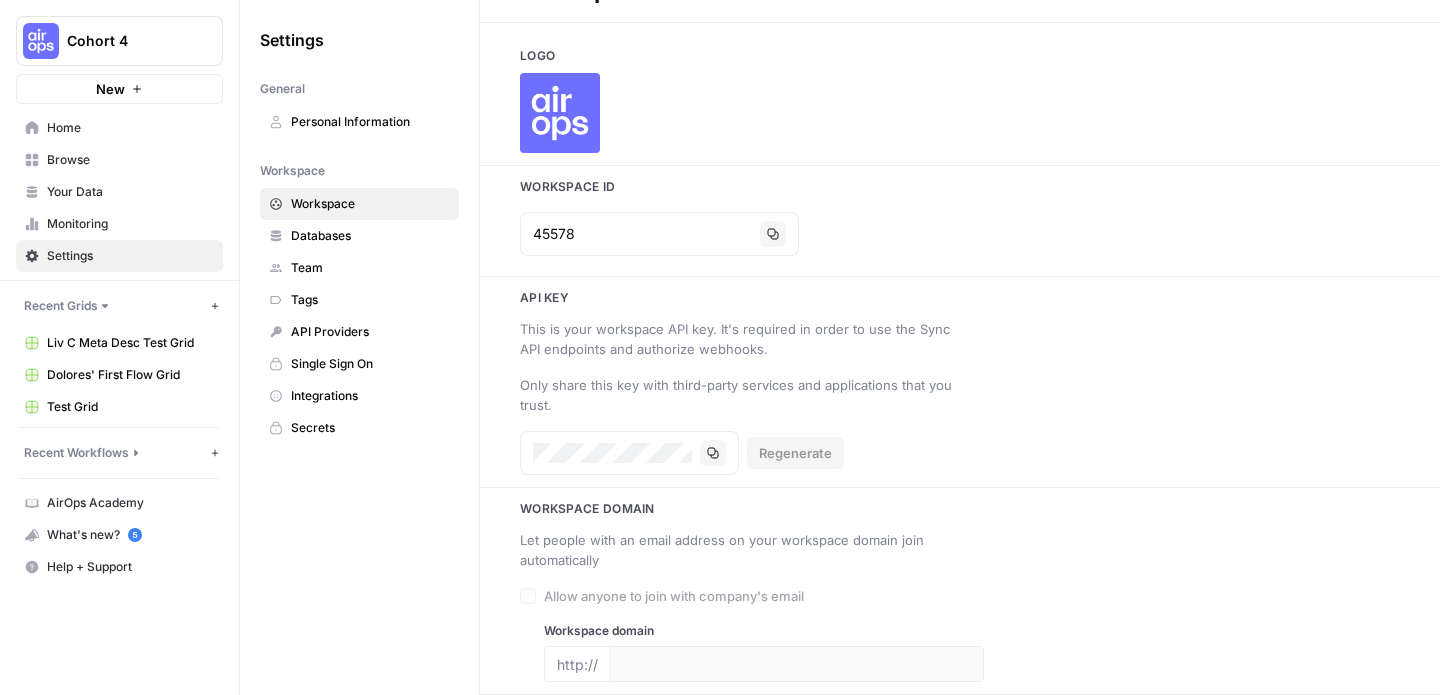 click on "Your Data" at bounding box center (130, 192) 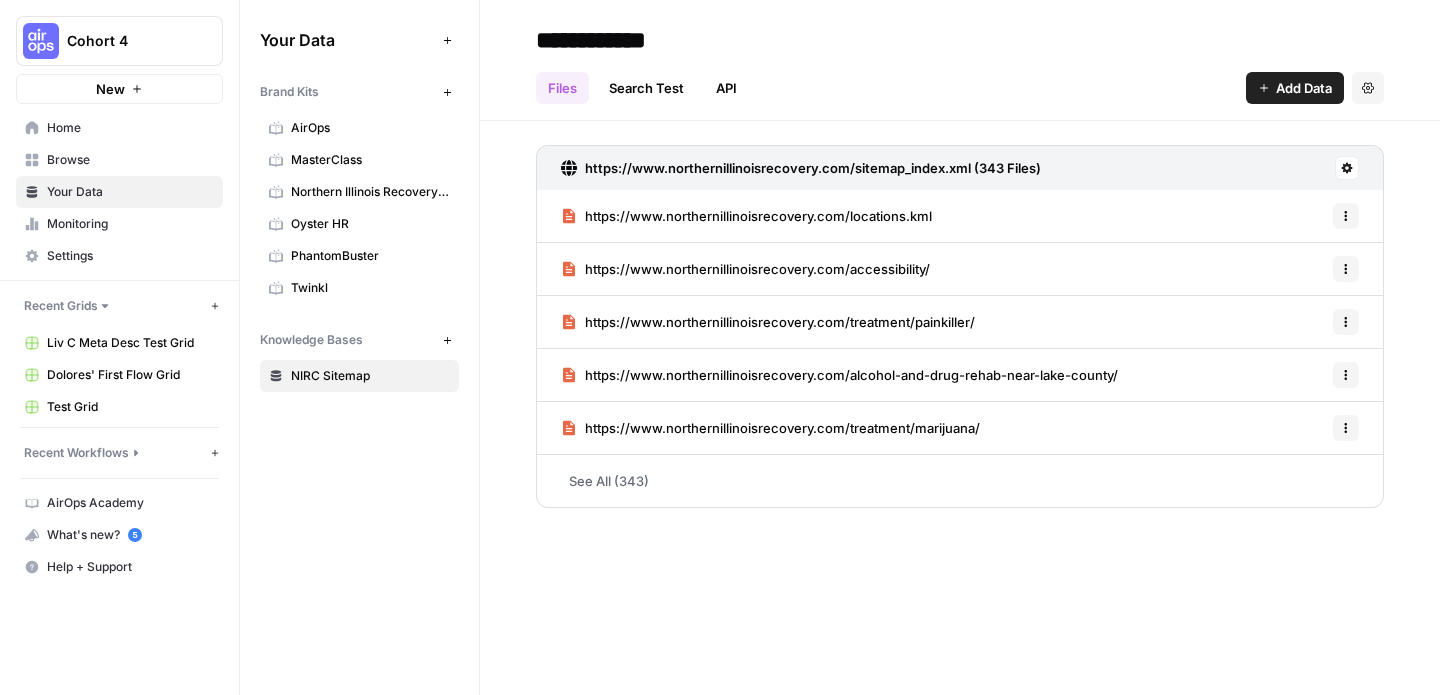 click on "Monitoring" at bounding box center (130, 224) 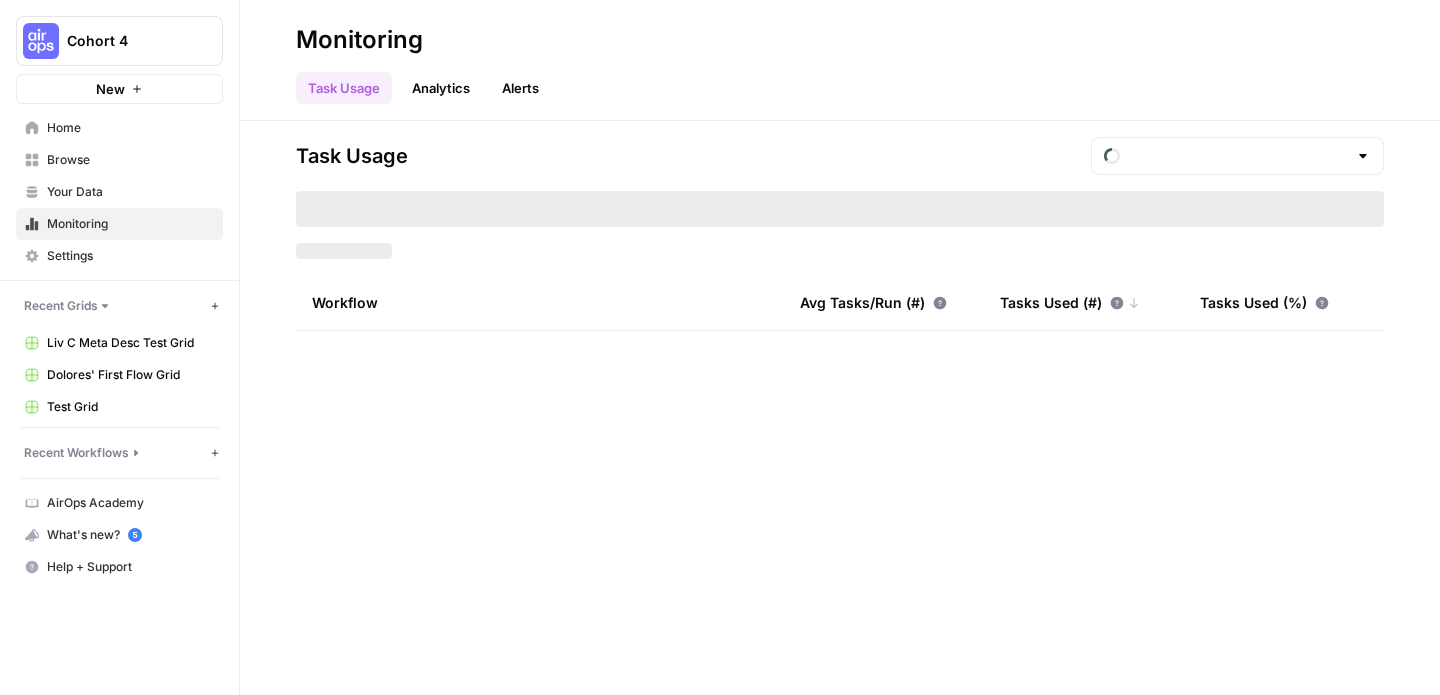 type on "July Tasks" 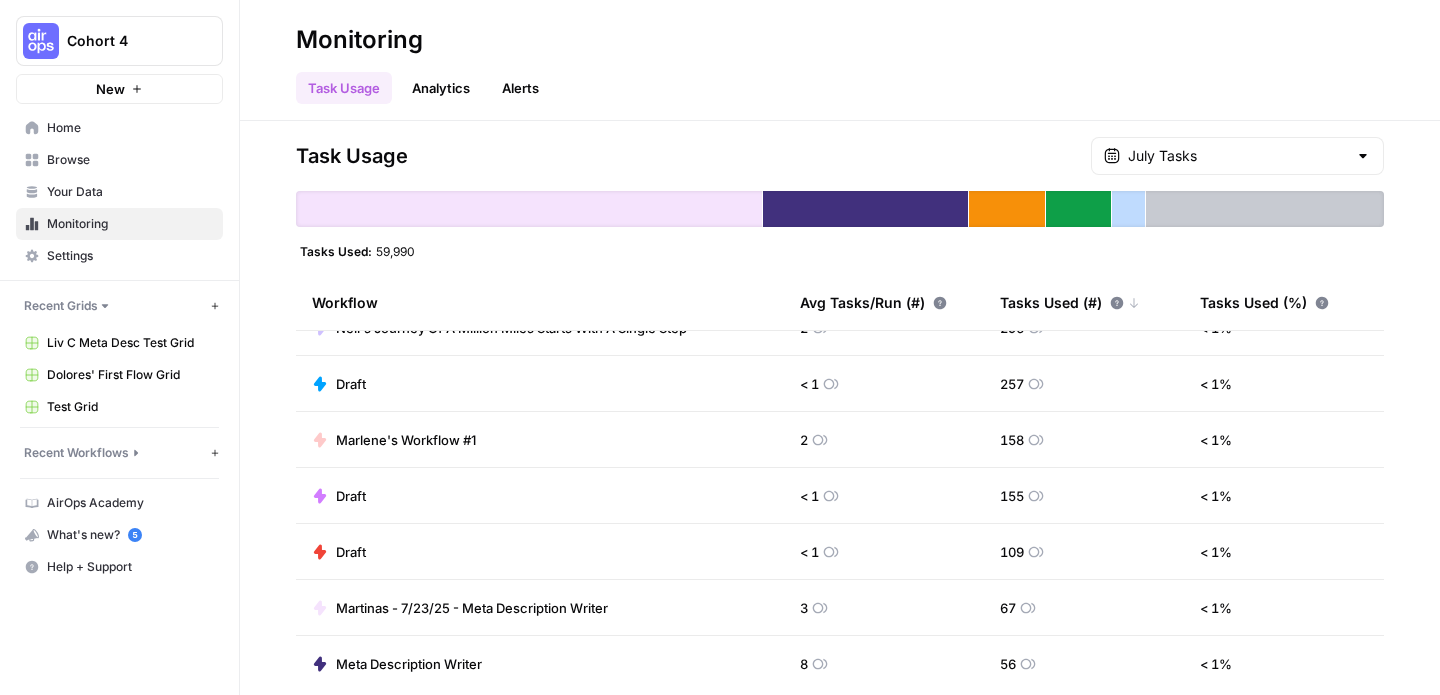 scroll, scrollTop: 0, scrollLeft: 0, axis: both 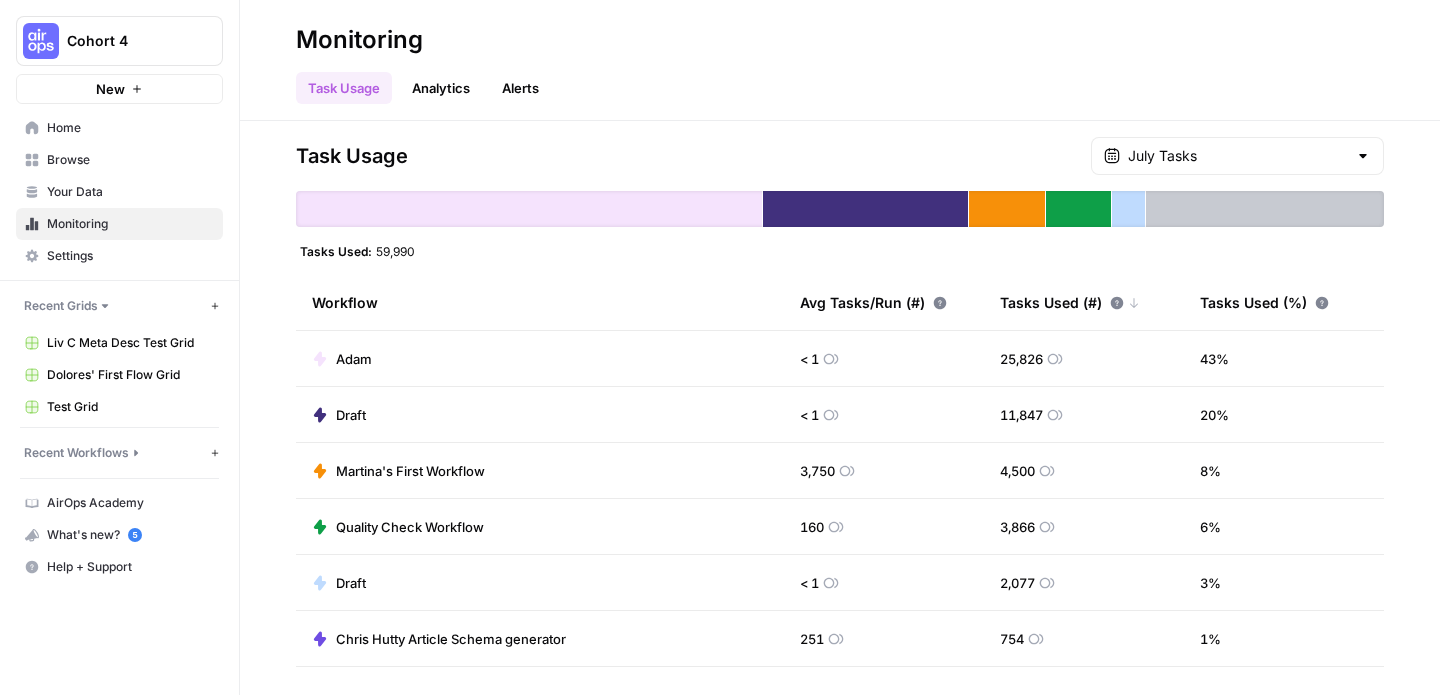 click on "Adam" at bounding box center (354, 359) 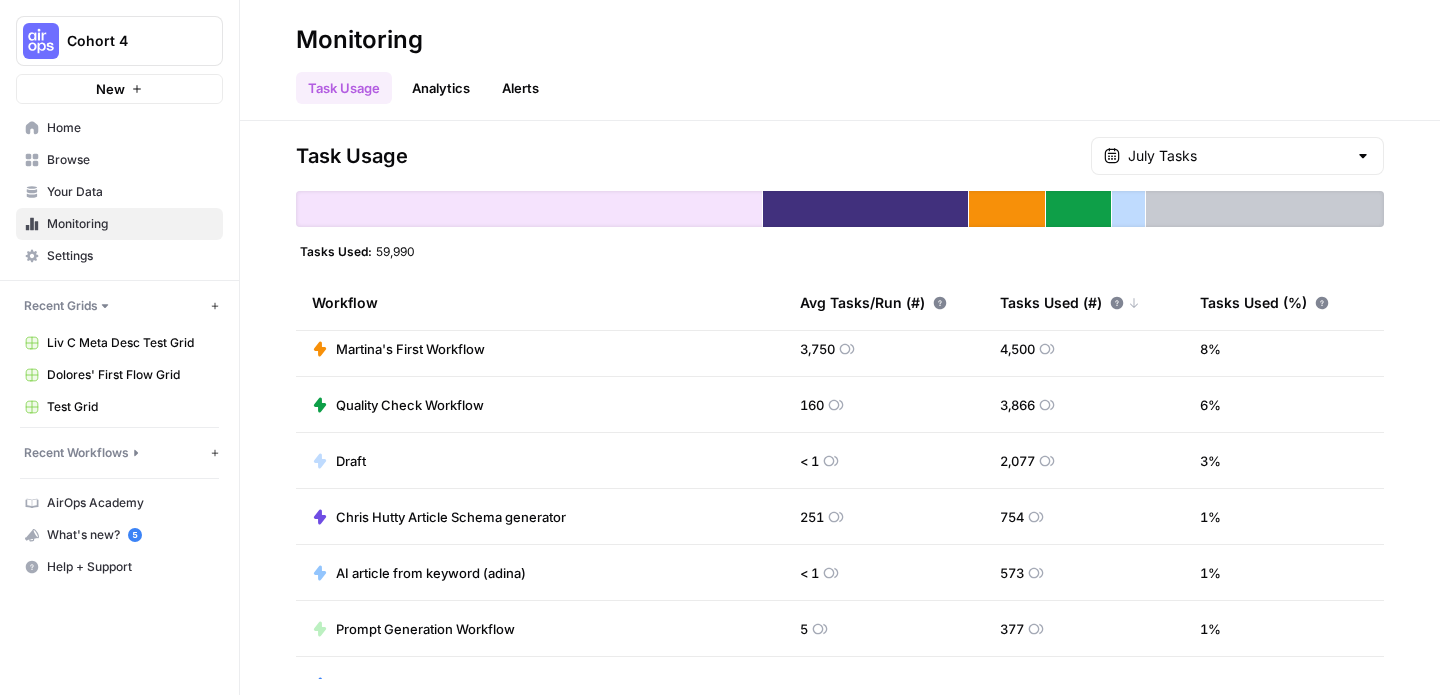 scroll, scrollTop: 0, scrollLeft: 0, axis: both 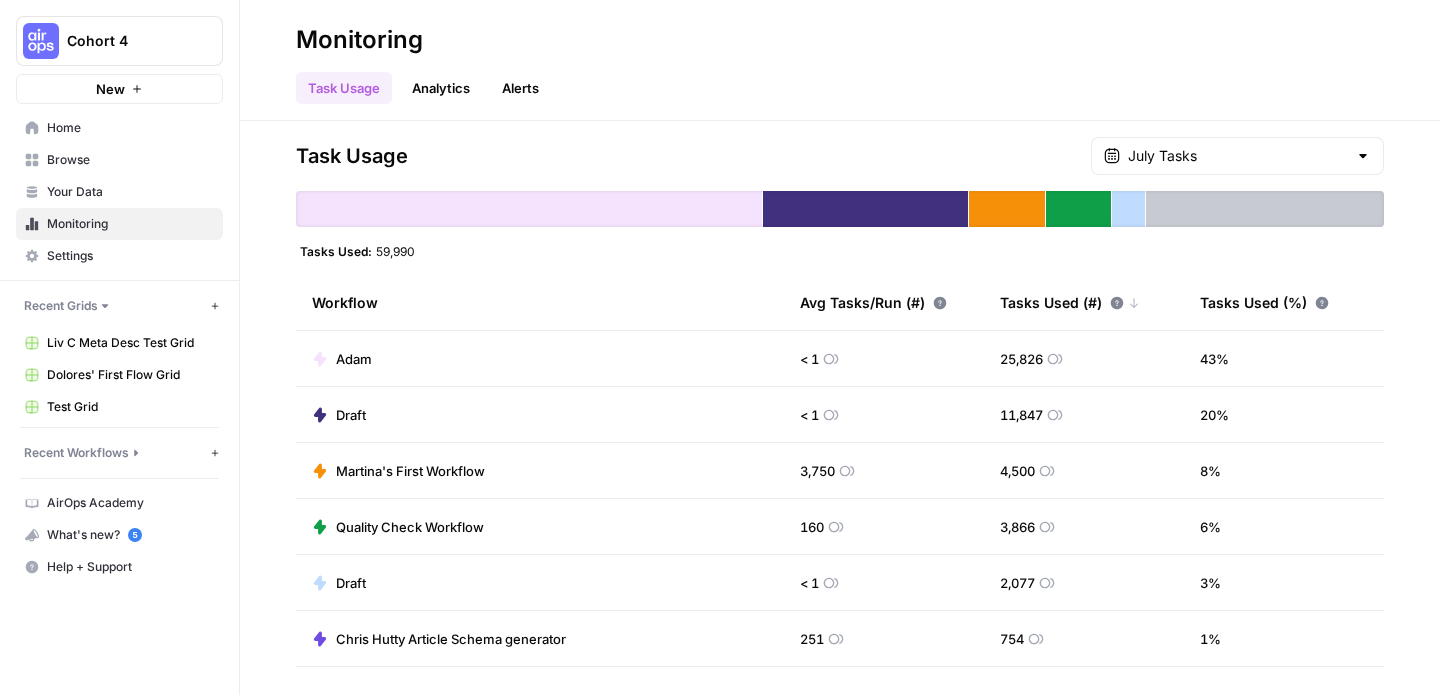click 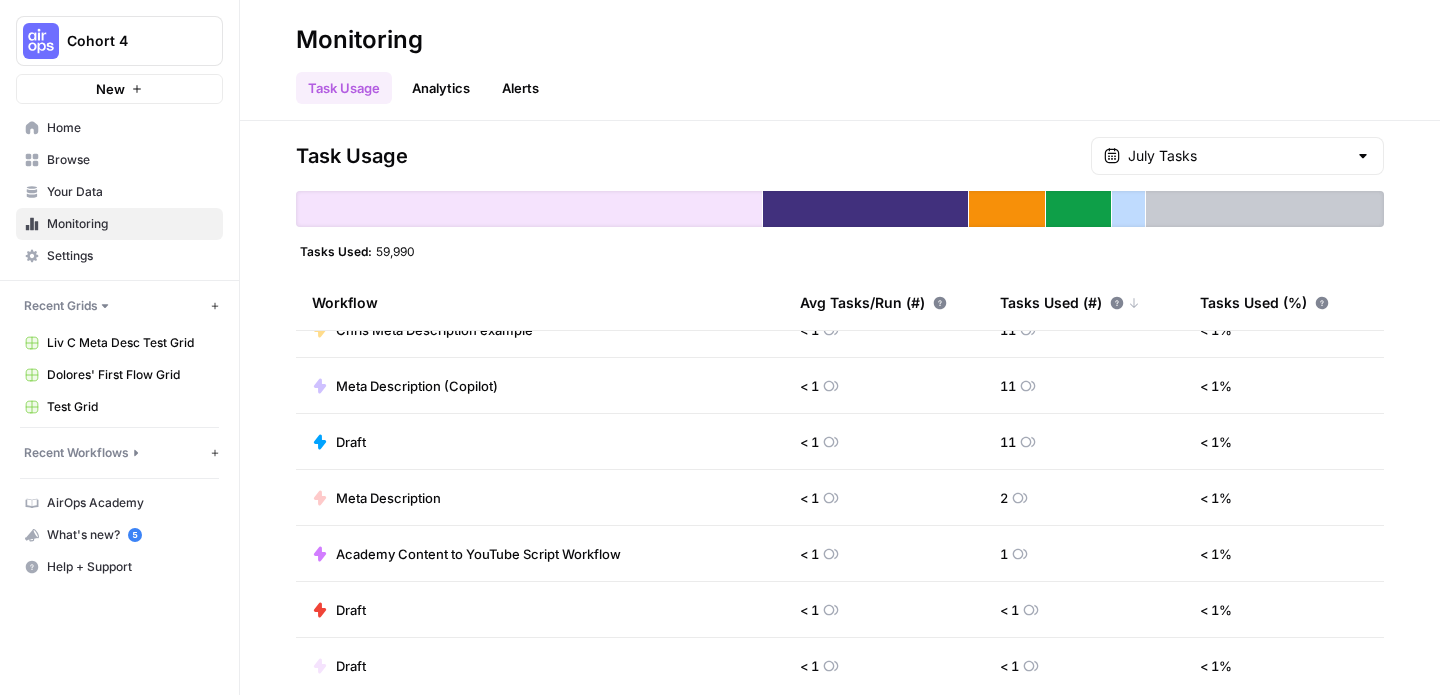 scroll, scrollTop: 1444, scrollLeft: 0, axis: vertical 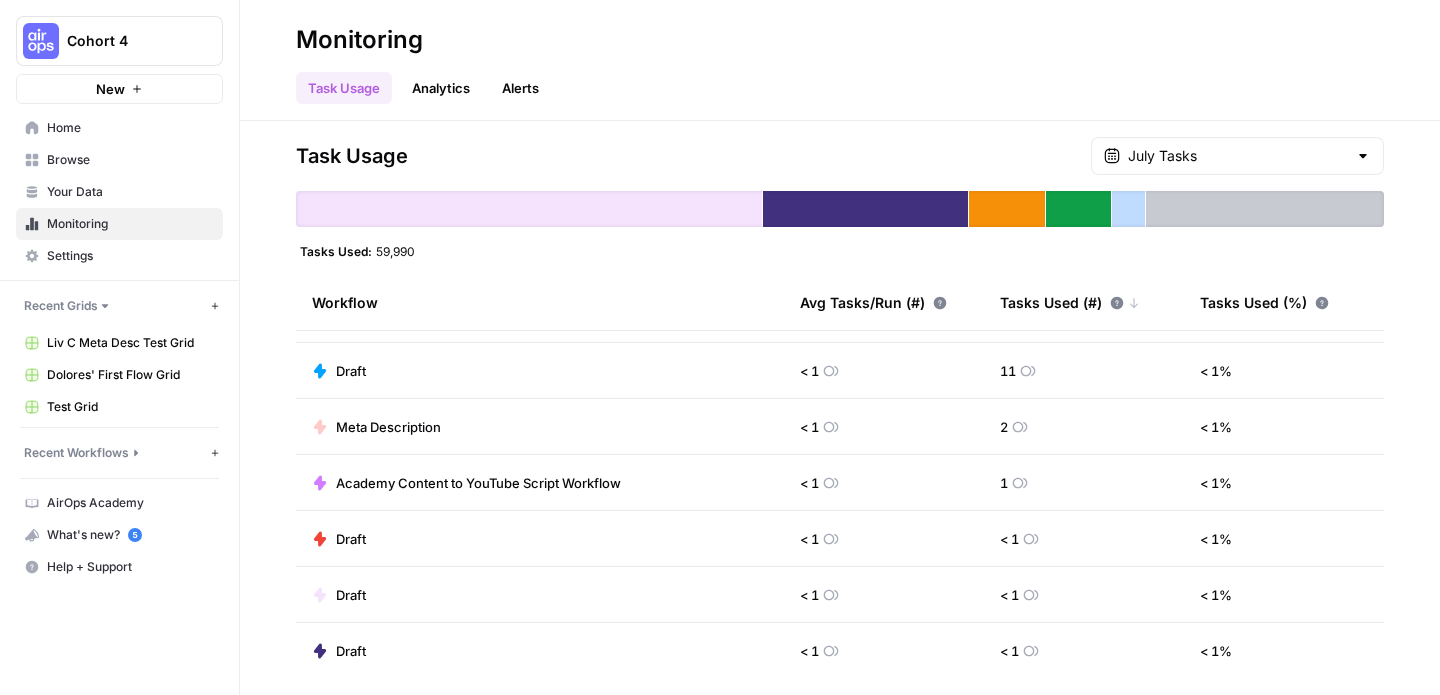 click on "Browse" at bounding box center (119, 160) 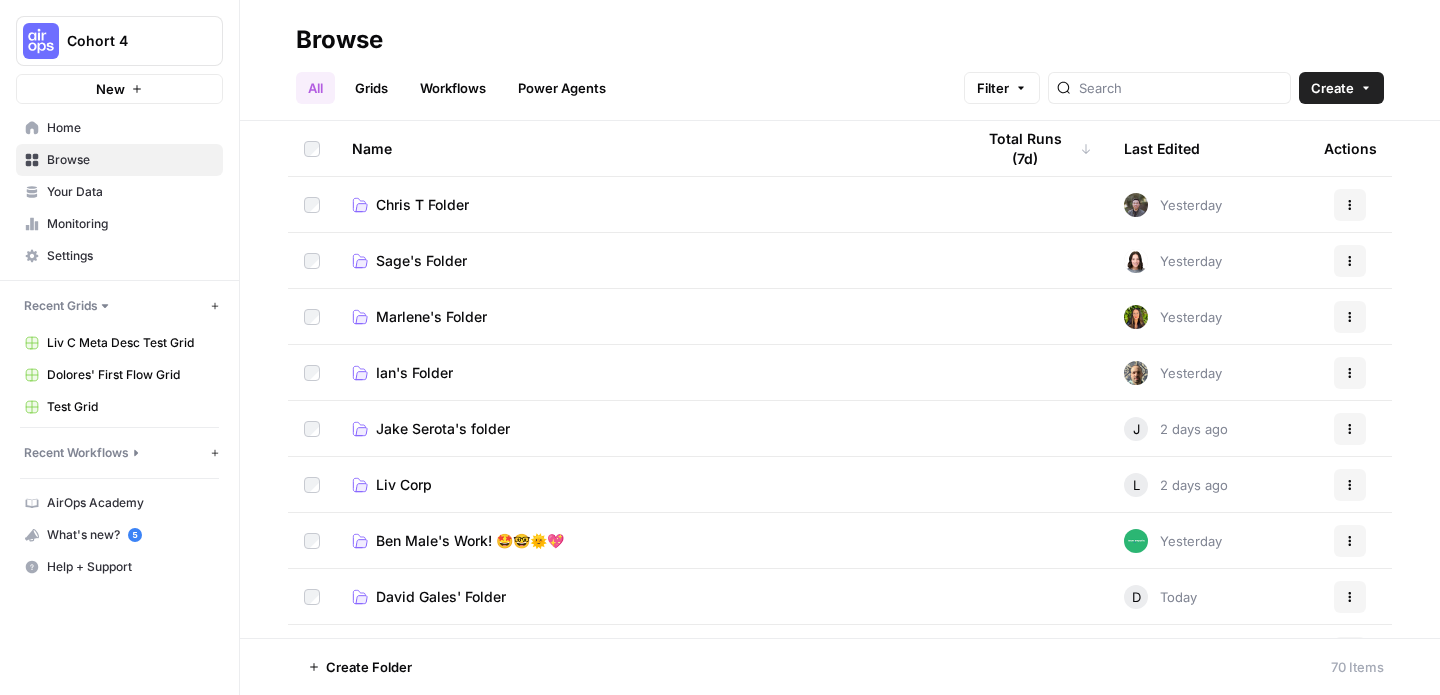 click on "Liv Corp" at bounding box center (404, 485) 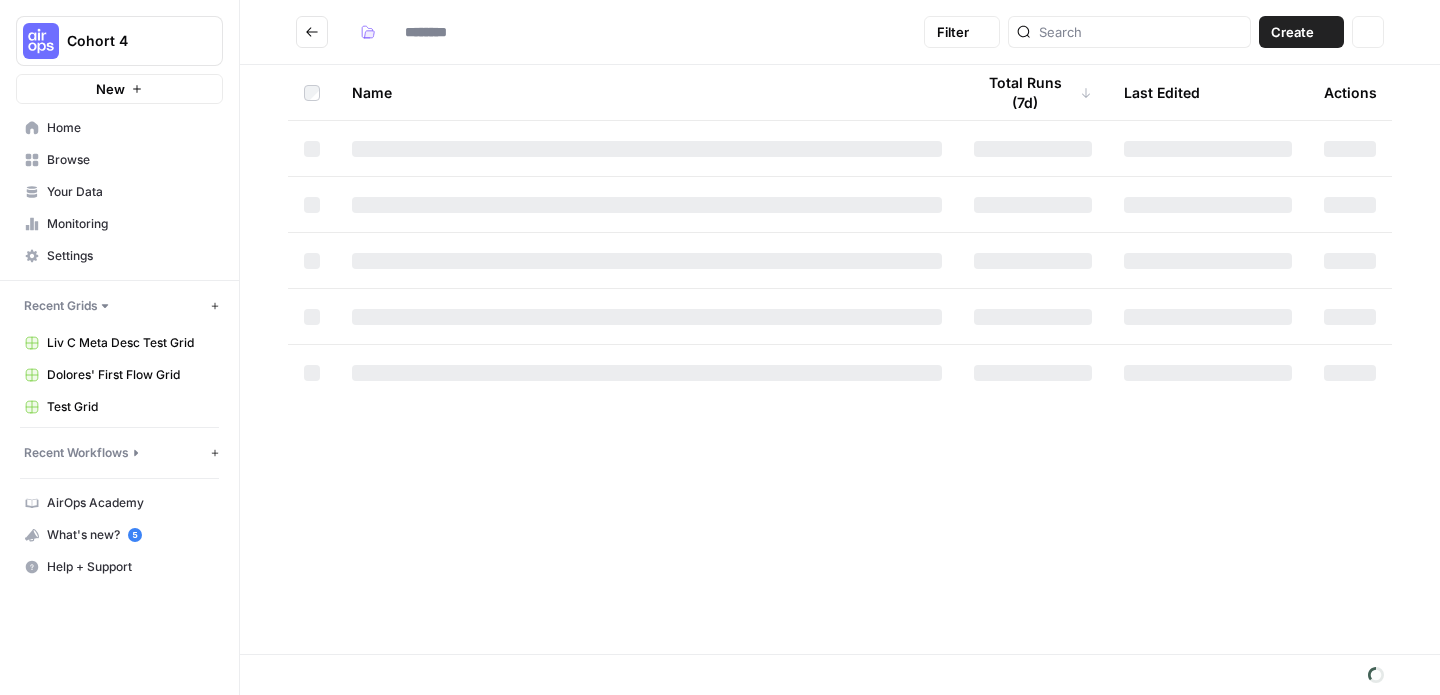 type on "********" 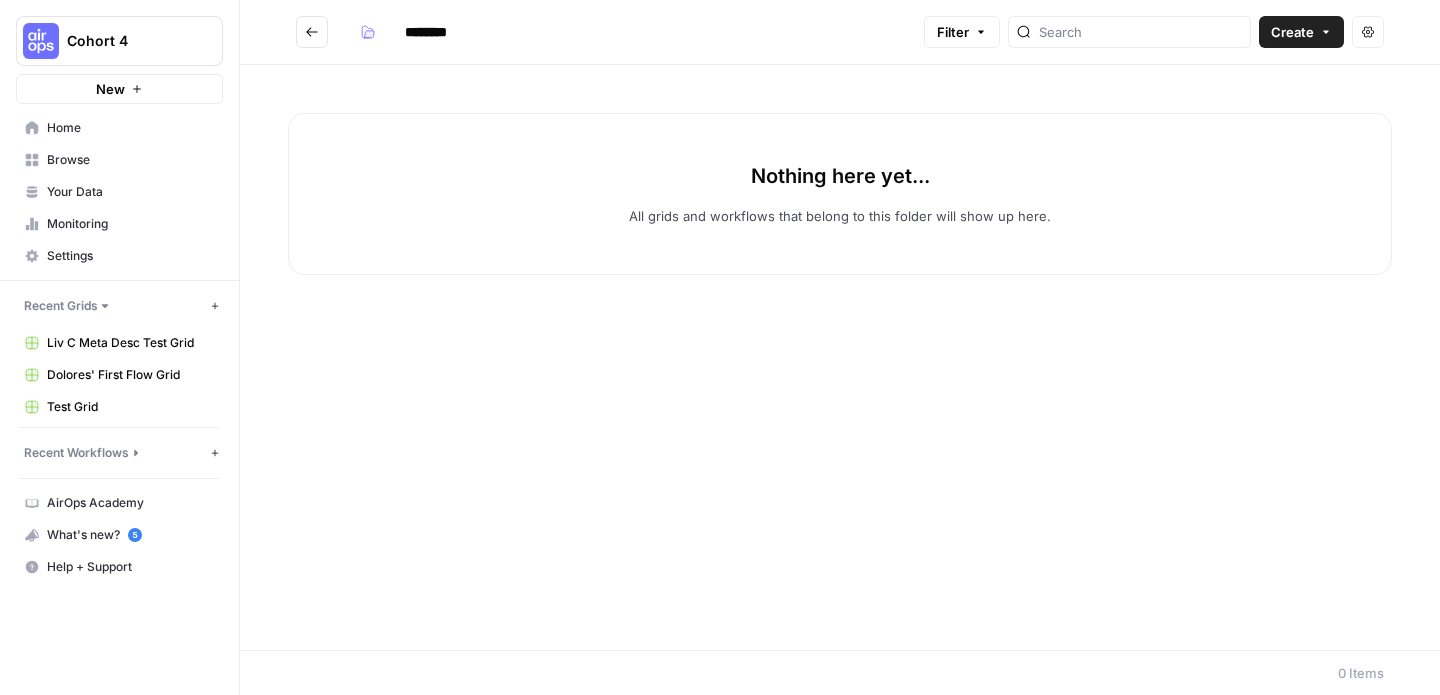 click 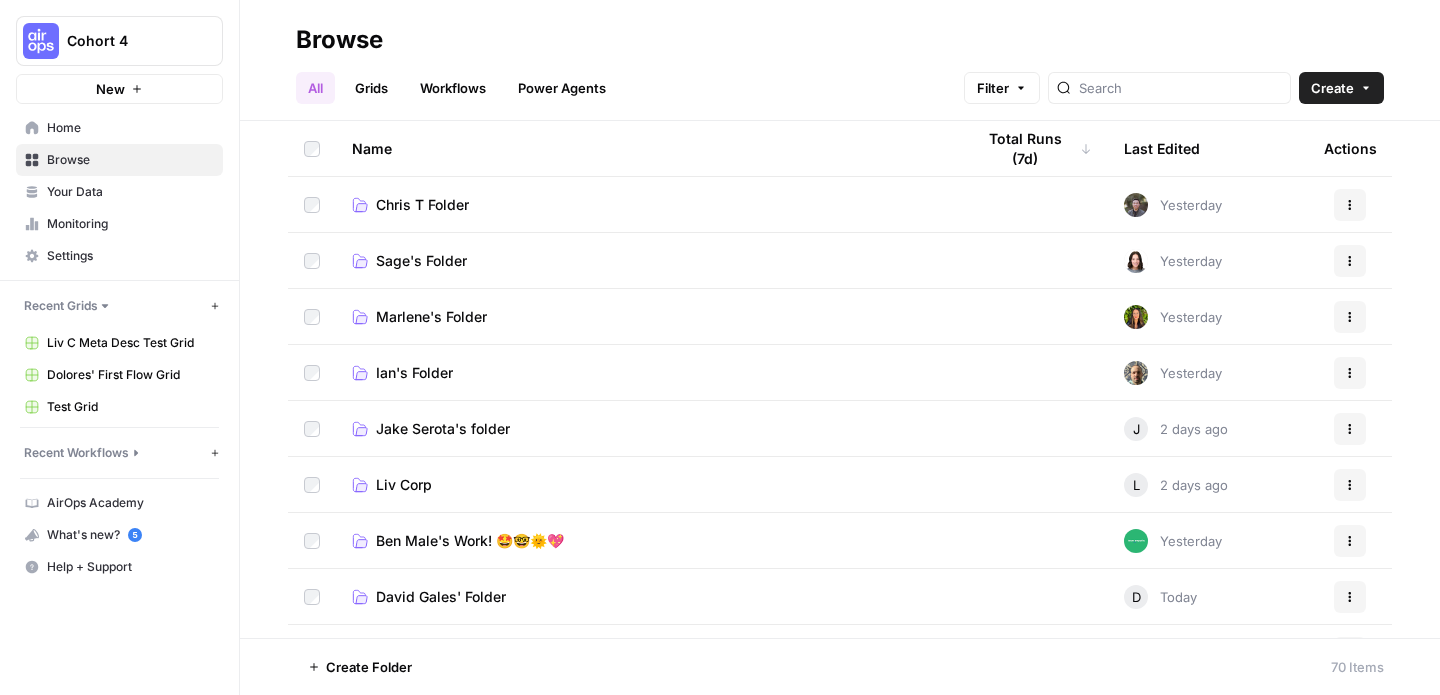 click on "Grids" at bounding box center (371, 88) 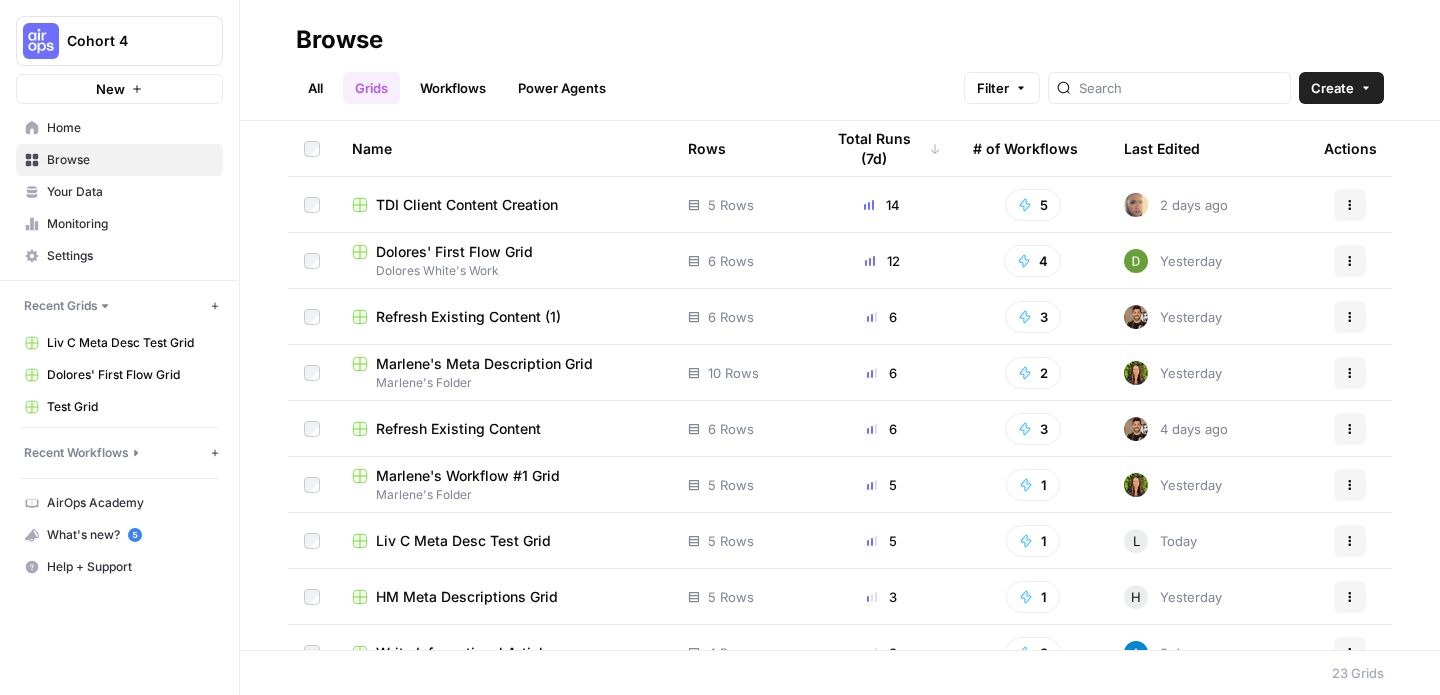 click on "Actions" at bounding box center [1350, 541] 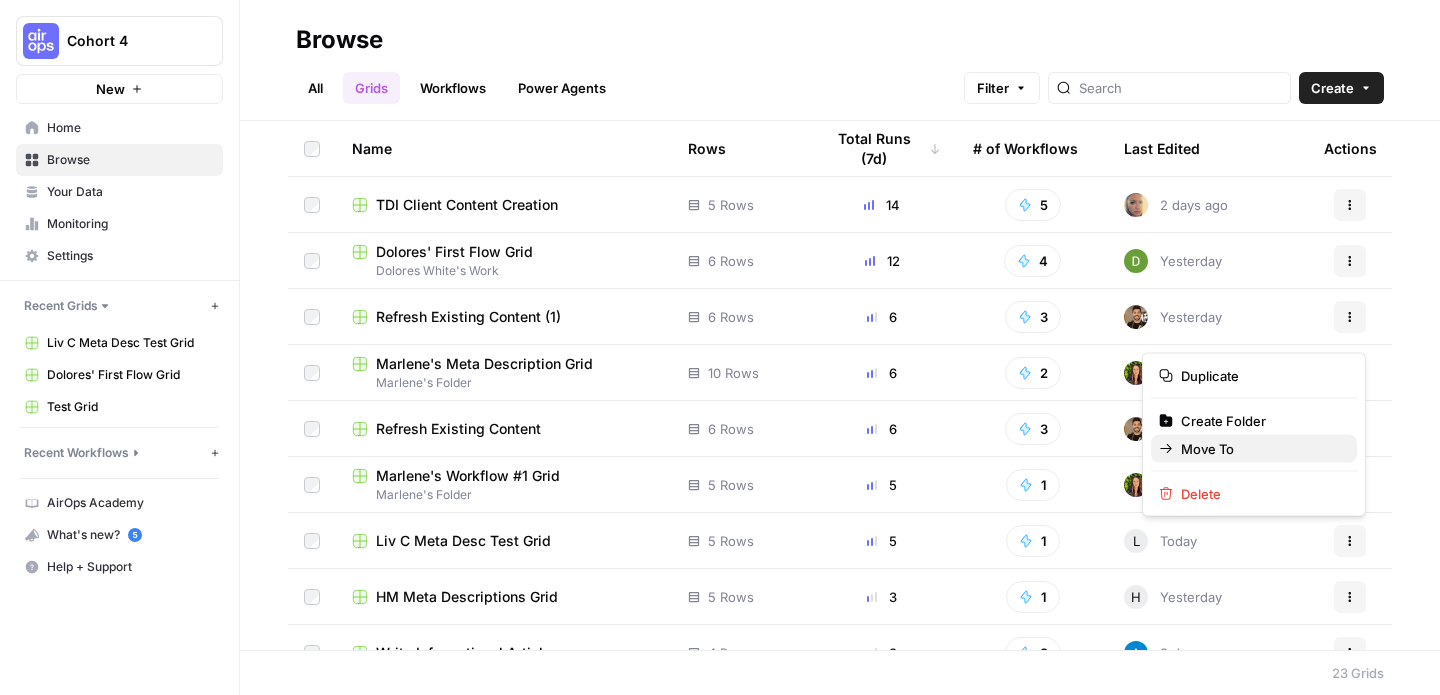 click on "Move To" at bounding box center [1261, 449] 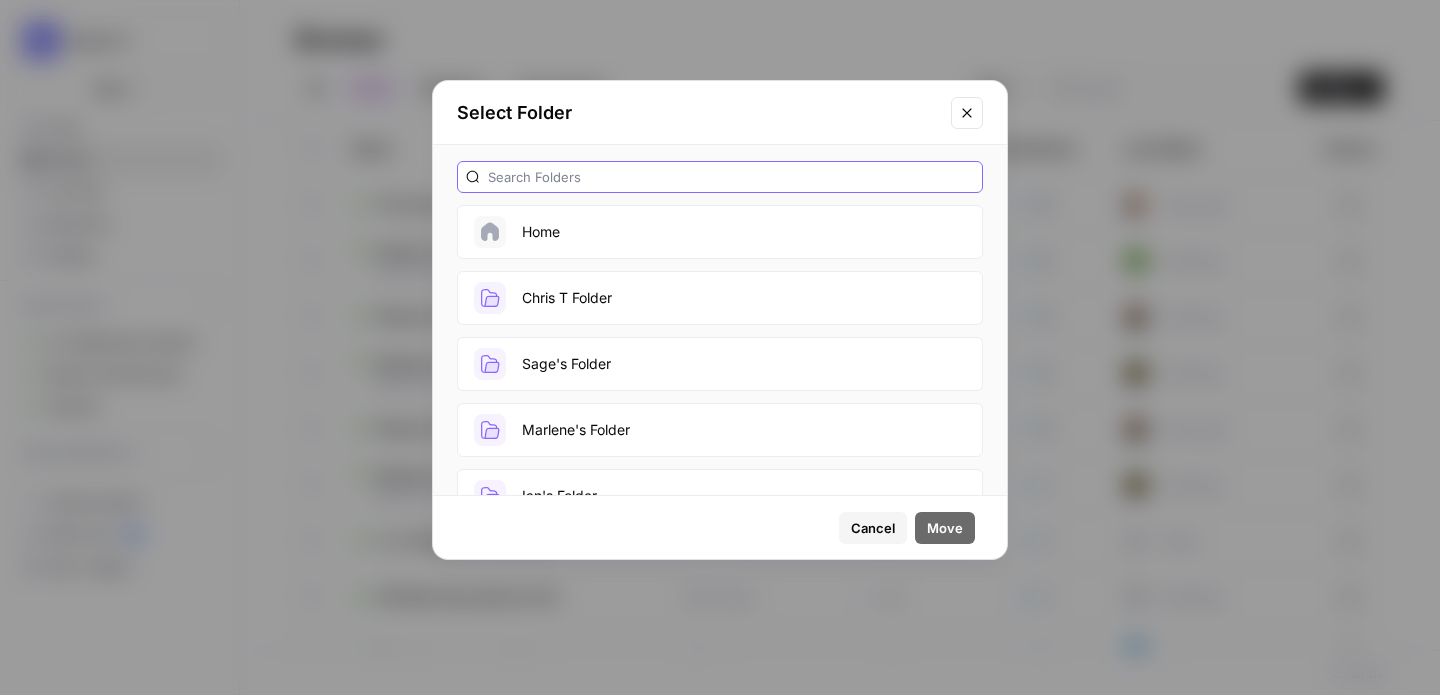 click at bounding box center [731, 177] 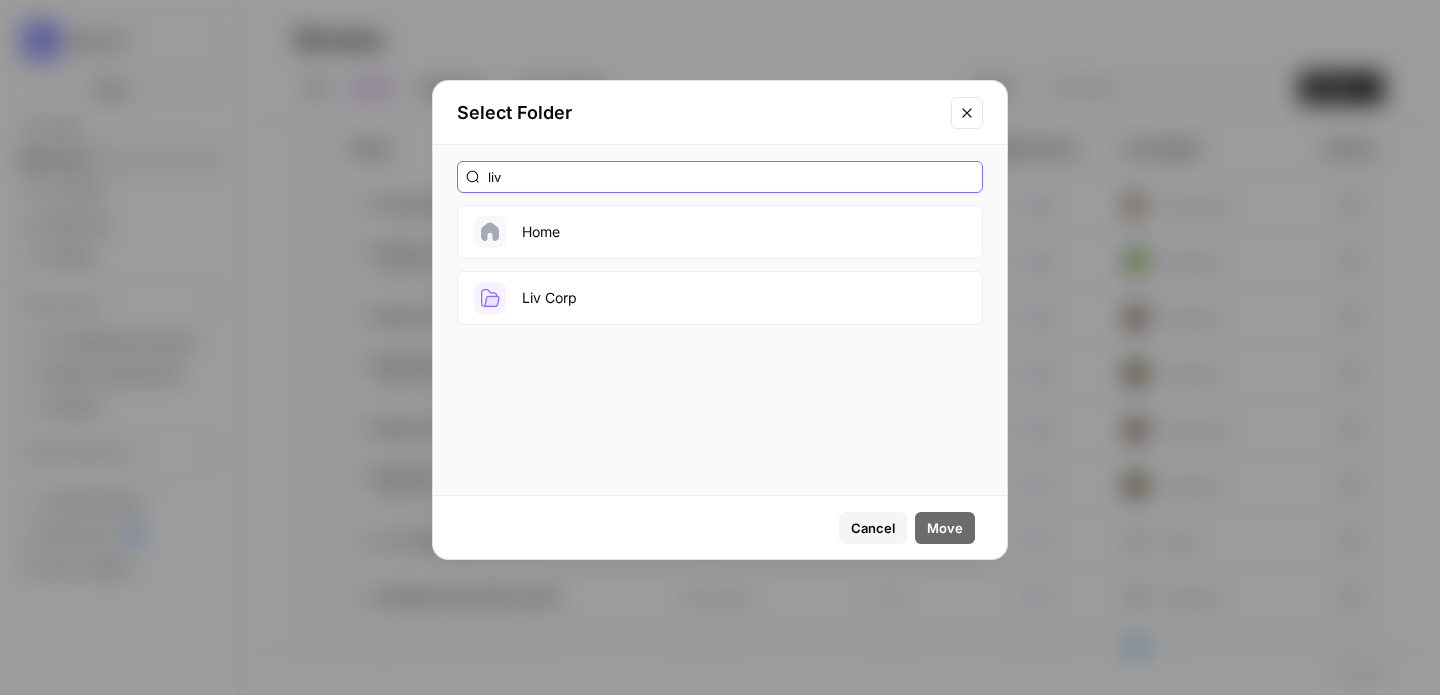 type on "liv" 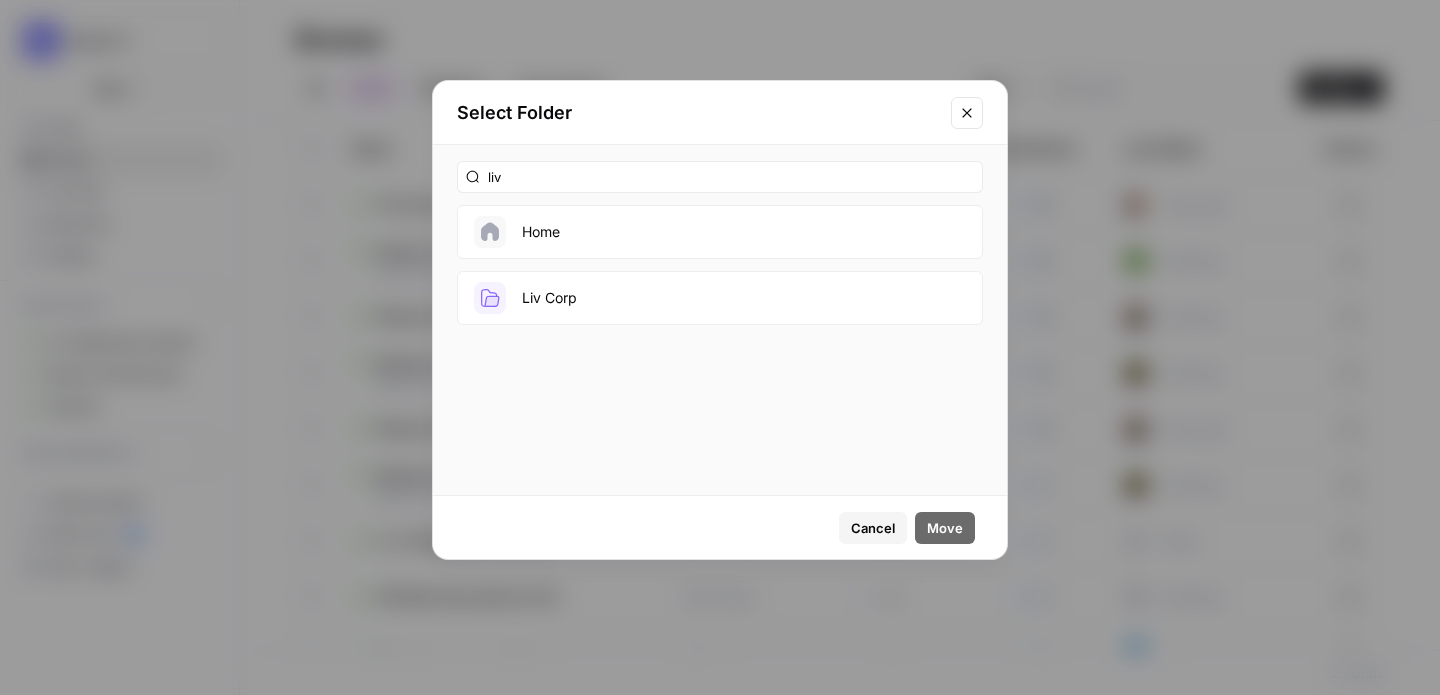 click on "Liv Corp" at bounding box center [720, 298] 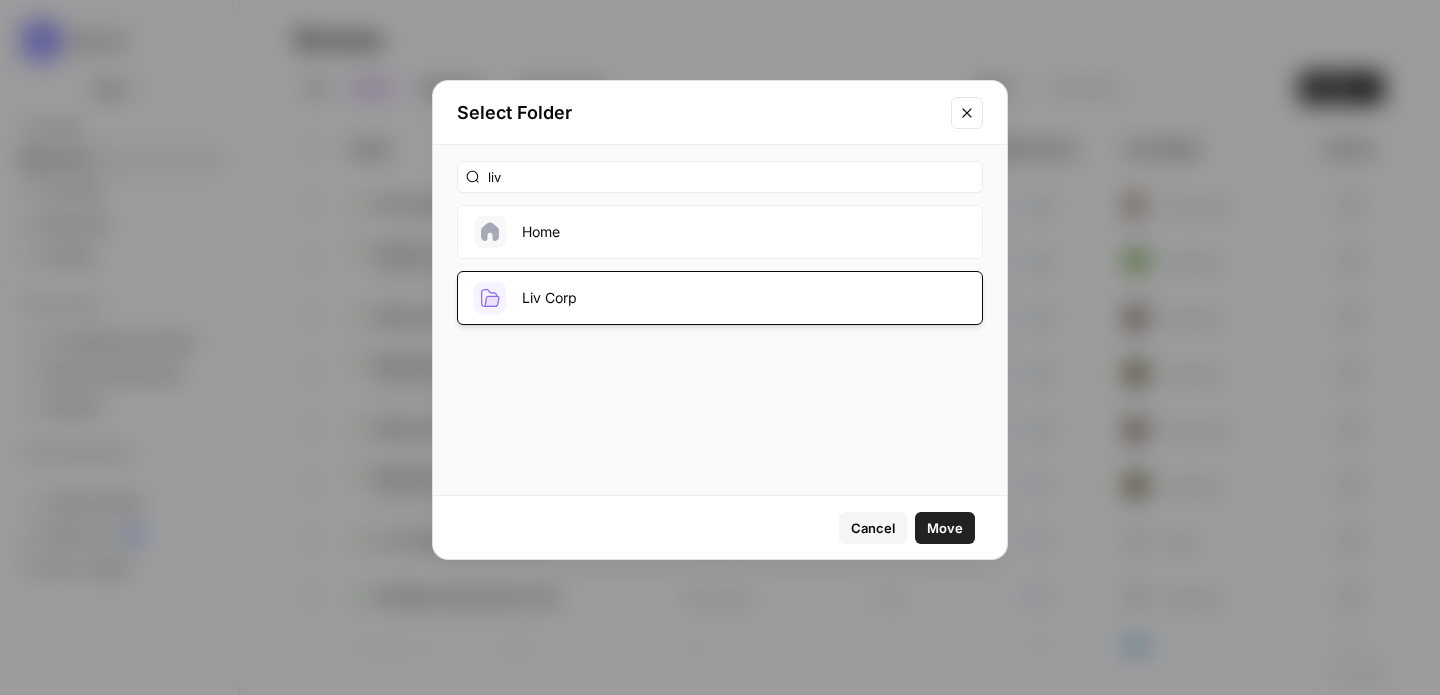 click on "Move" at bounding box center (945, 528) 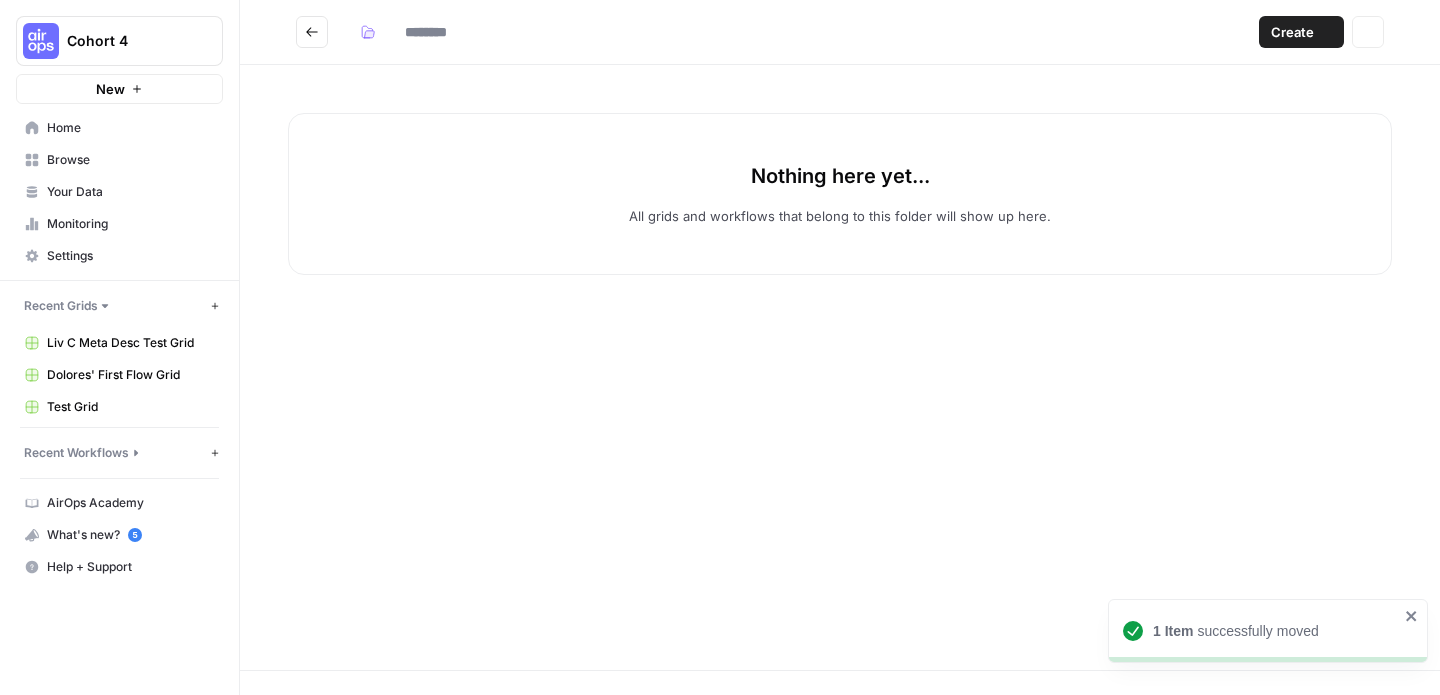 type on "********" 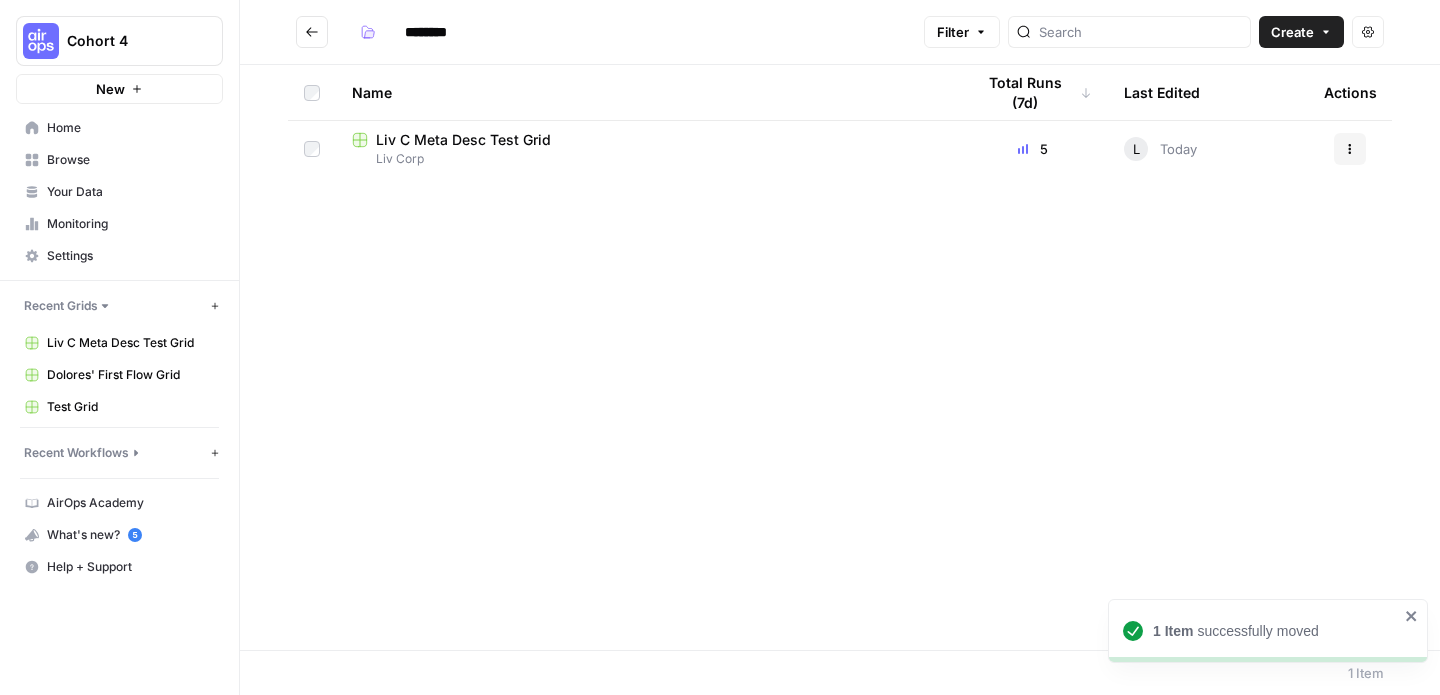 click 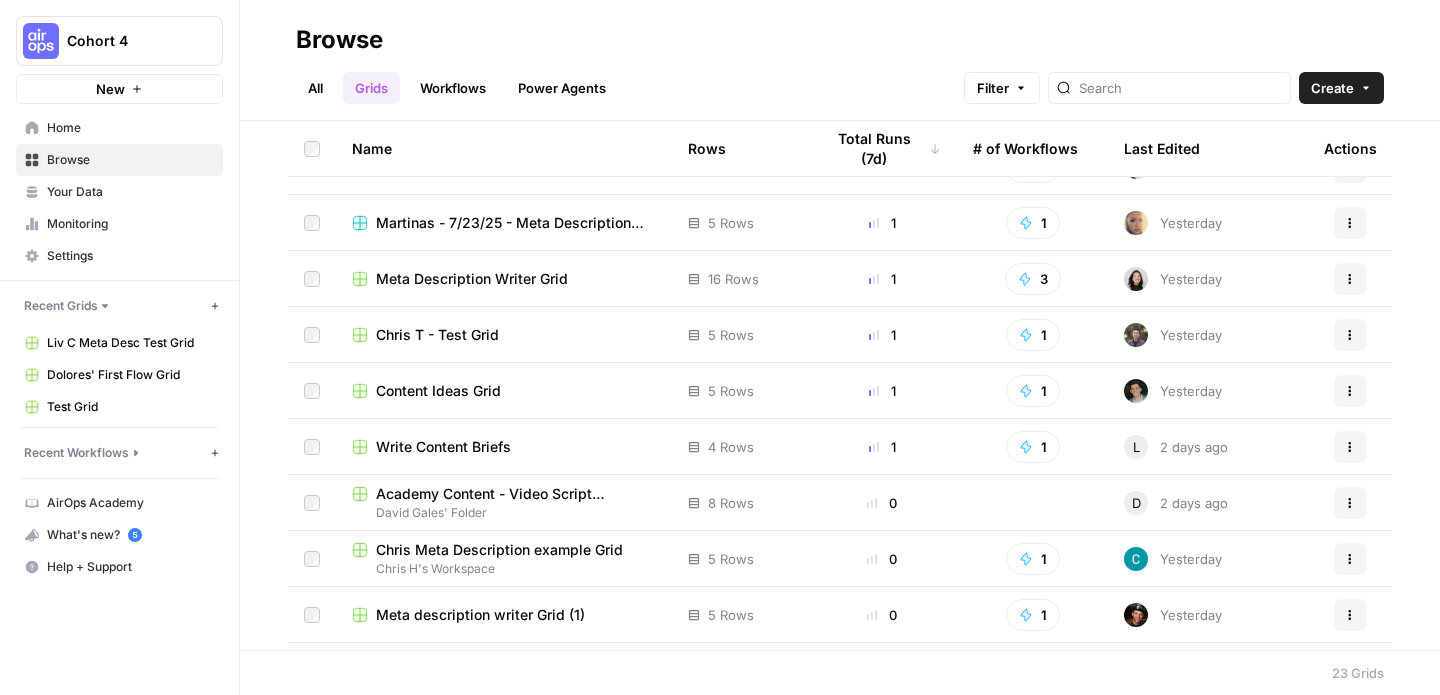 scroll, scrollTop: 815, scrollLeft: 0, axis: vertical 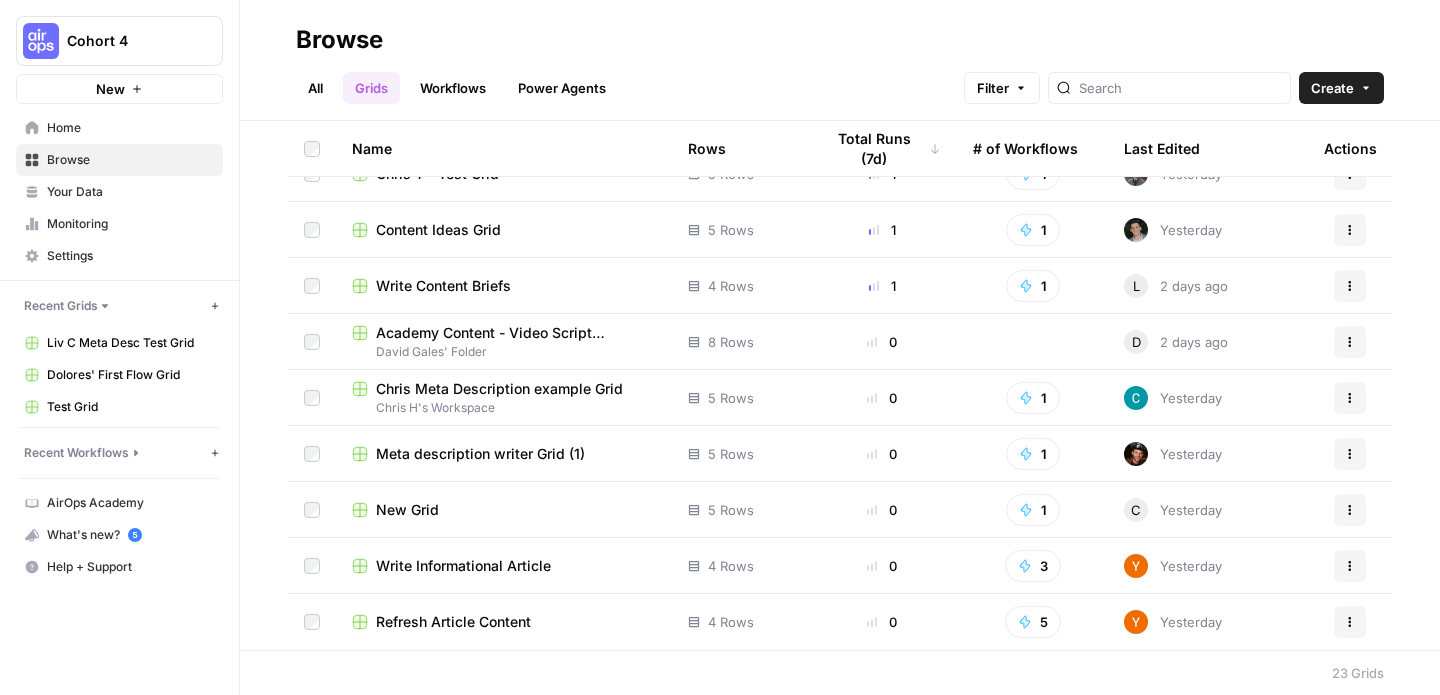 click on "L" at bounding box center (1136, 286) 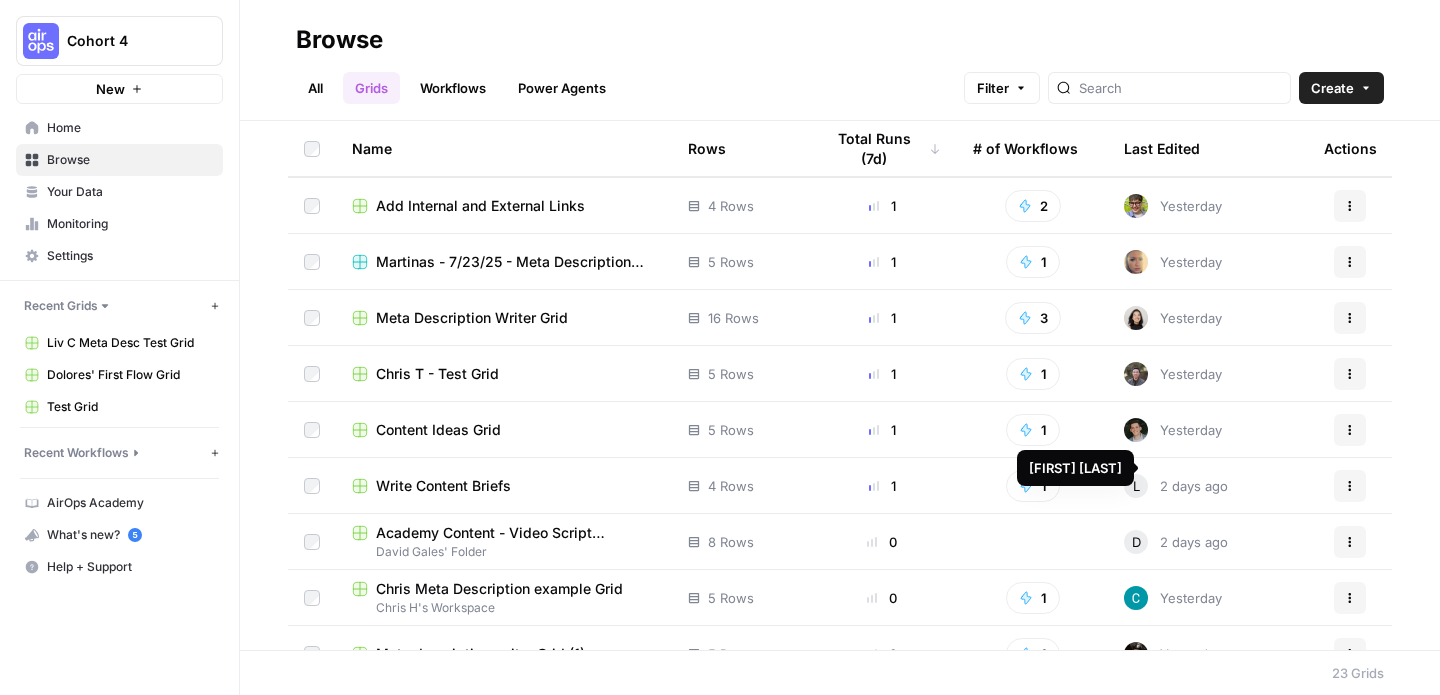scroll, scrollTop: 689, scrollLeft: 0, axis: vertical 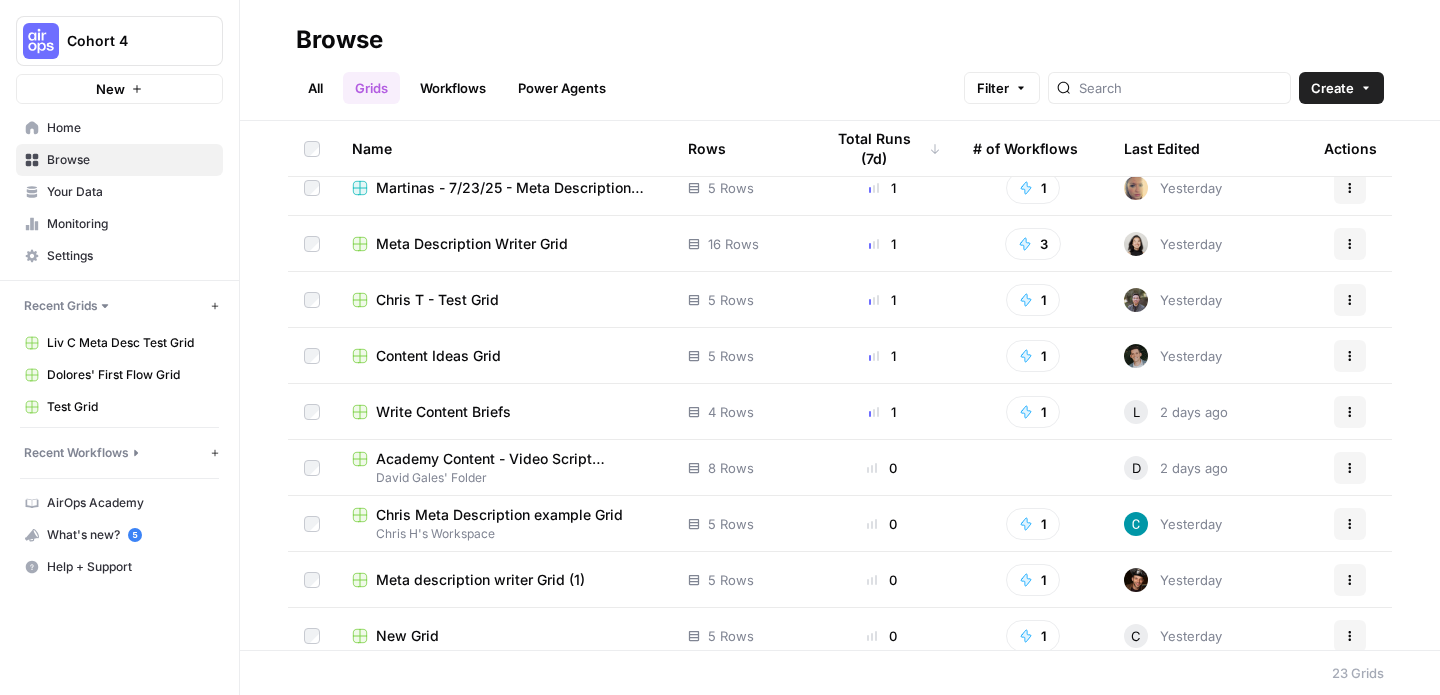 click 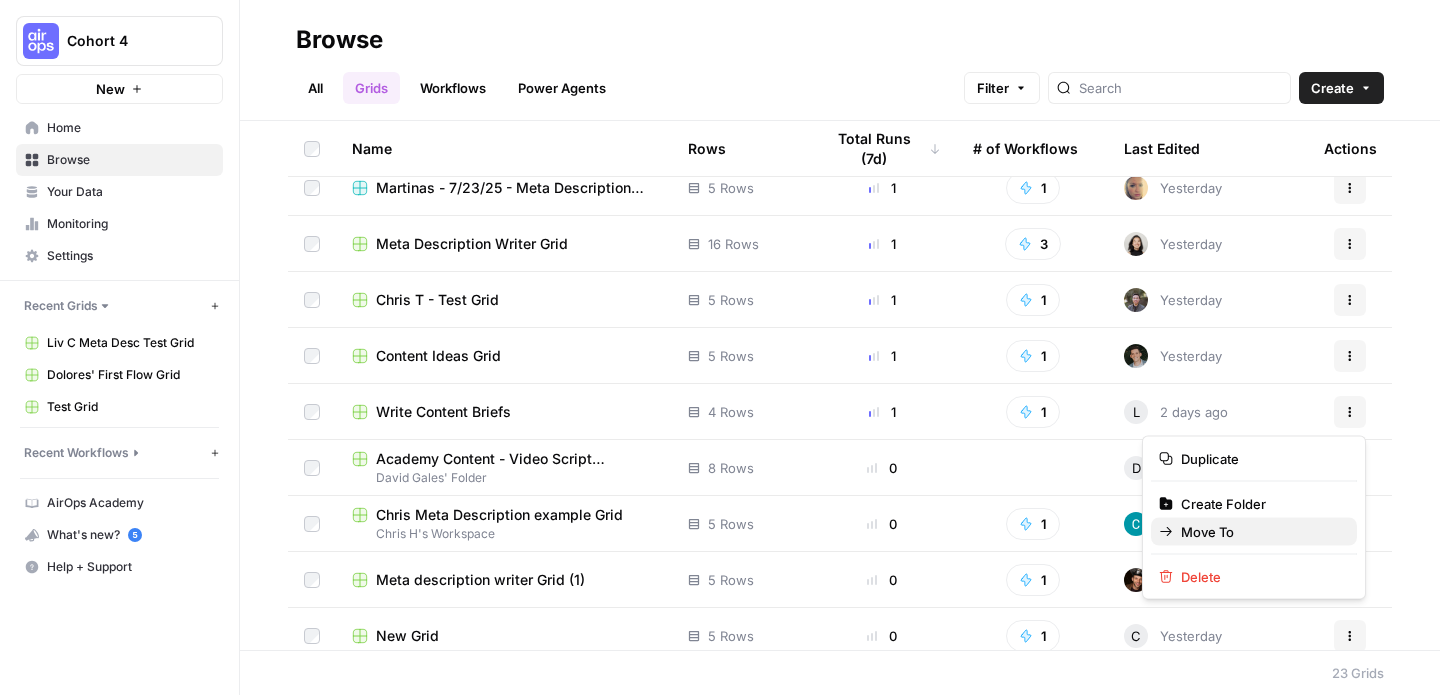 click on "Move To" at bounding box center (1261, 532) 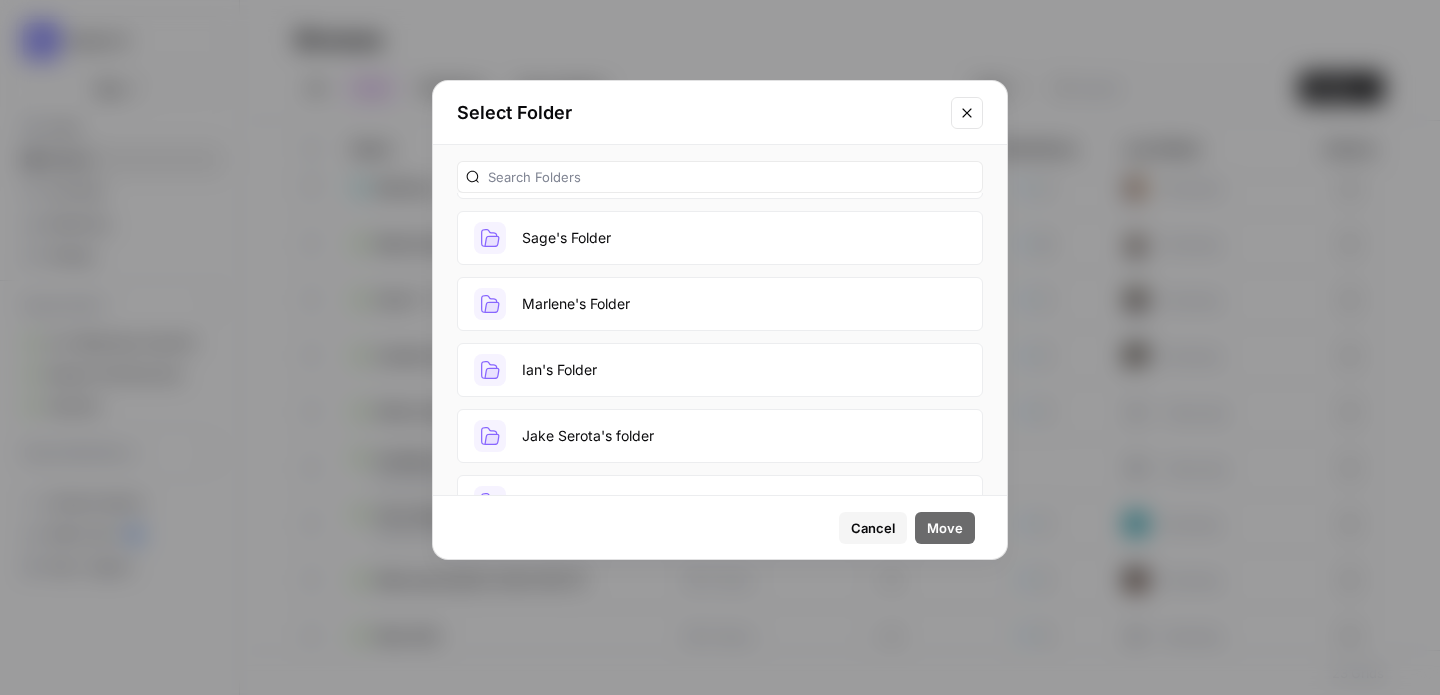 scroll, scrollTop: 190, scrollLeft: 0, axis: vertical 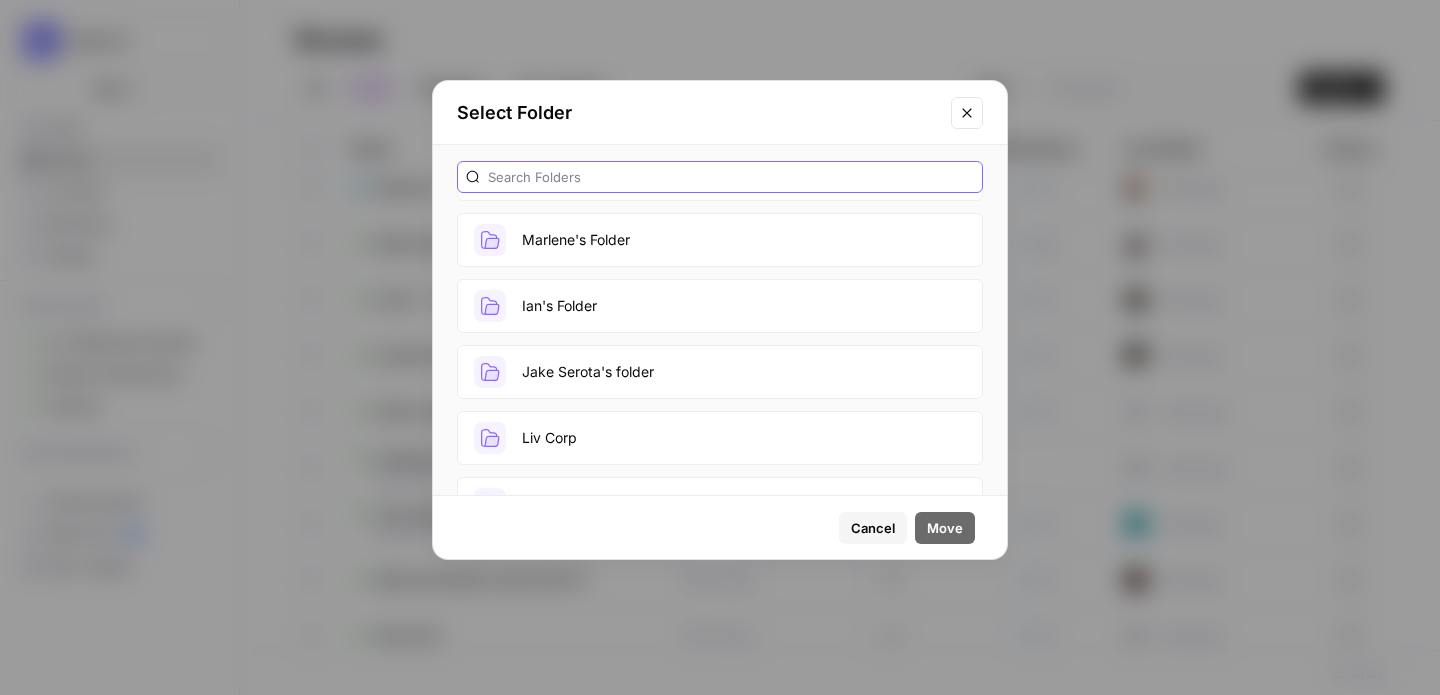 click at bounding box center [731, 177] 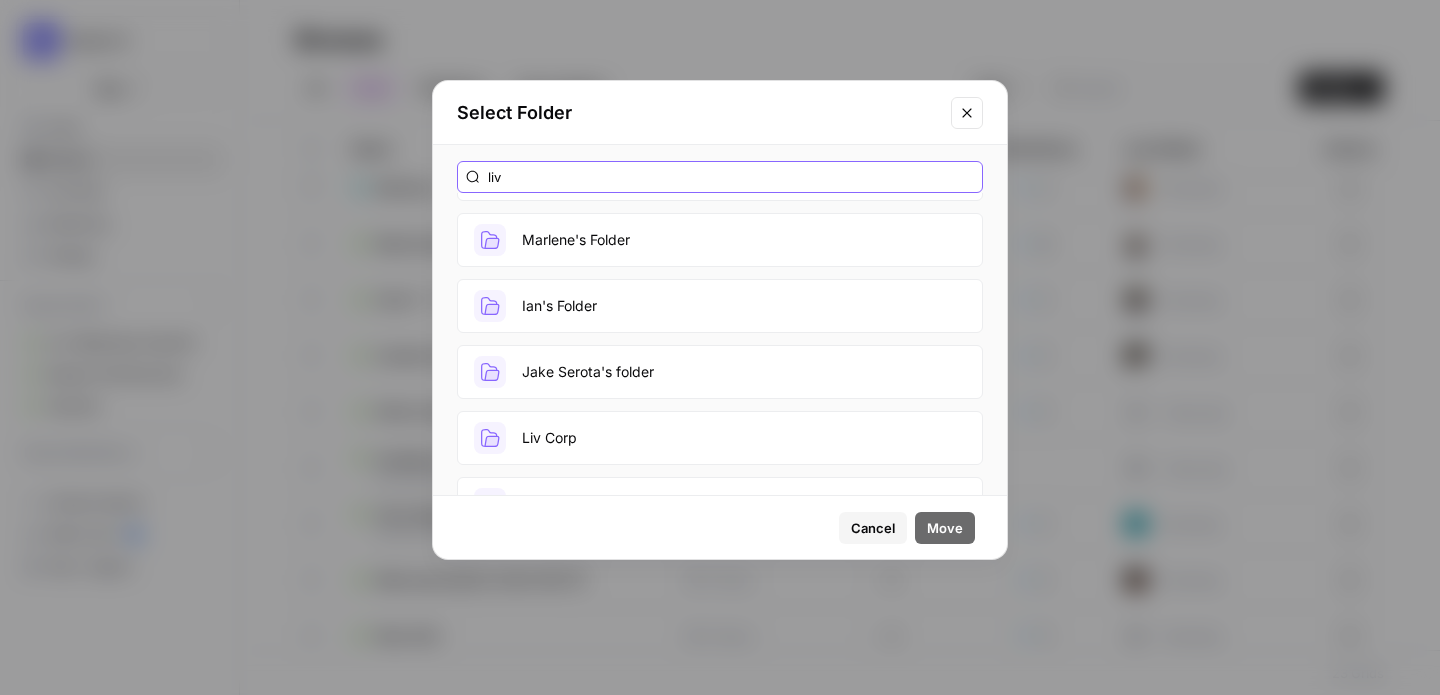 scroll, scrollTop: 0, scrollLeft: 0, axis: both 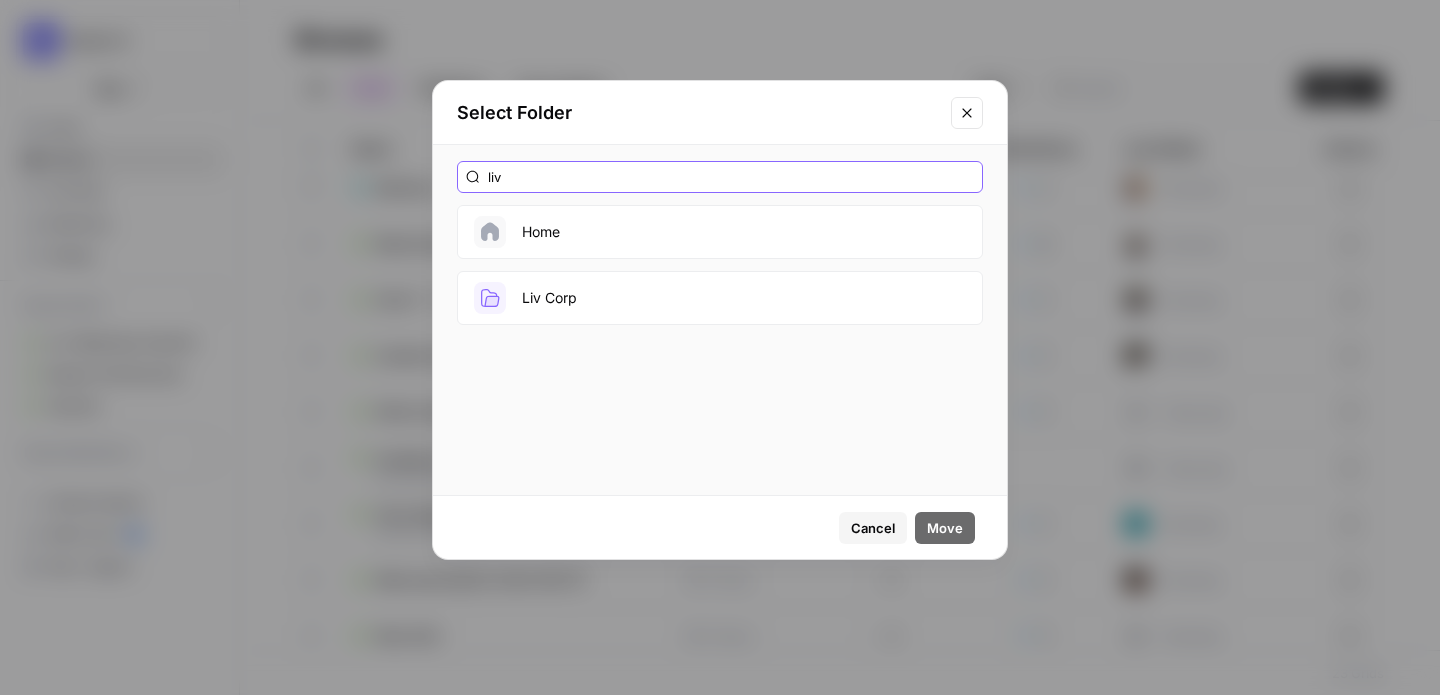type on "liv" 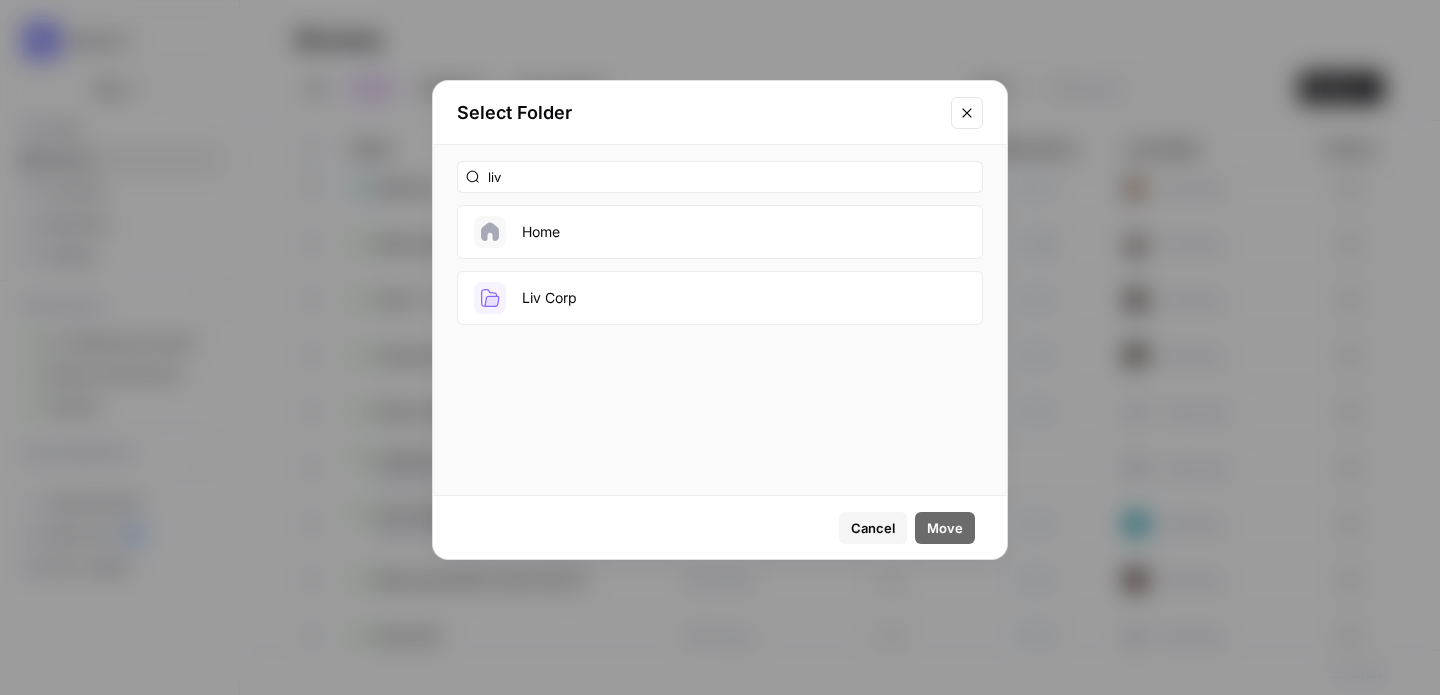 click on "Liv Corp" at bounding box center (720, 298) 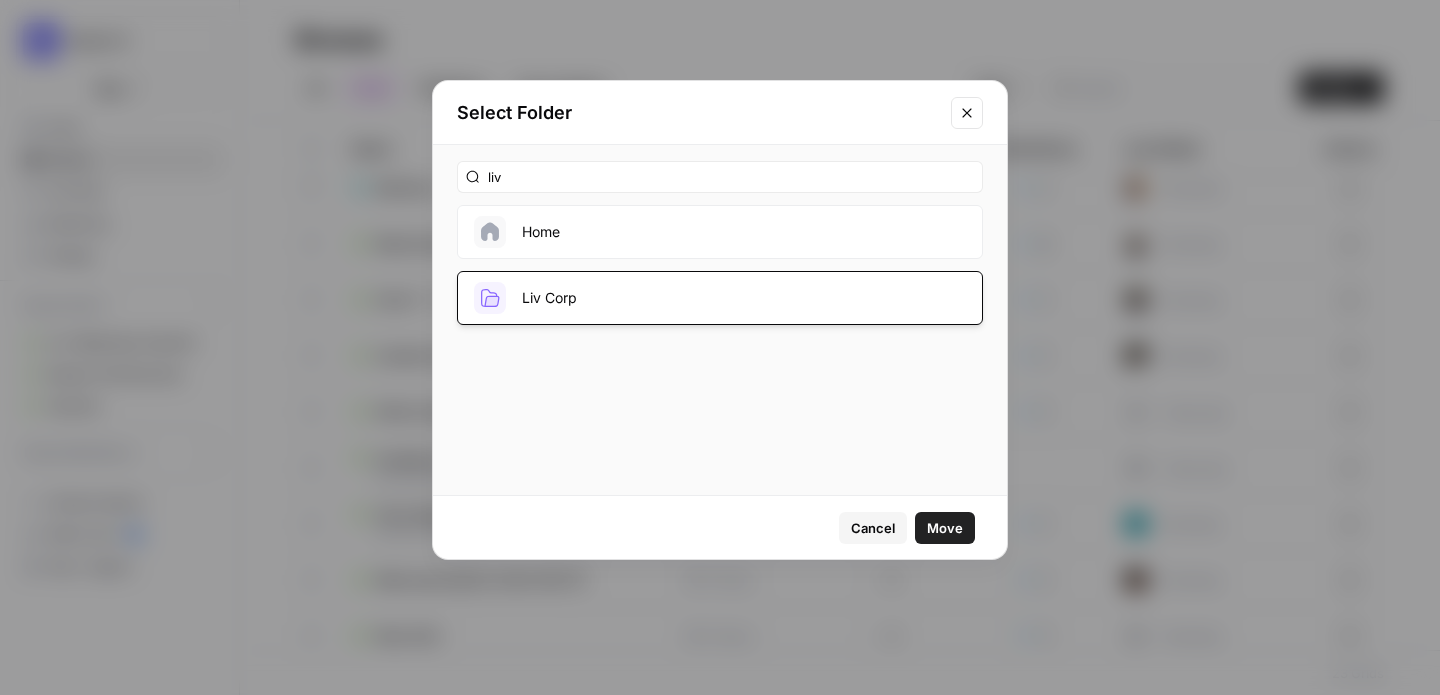 click on "Move" at bounding box center (945, 528) 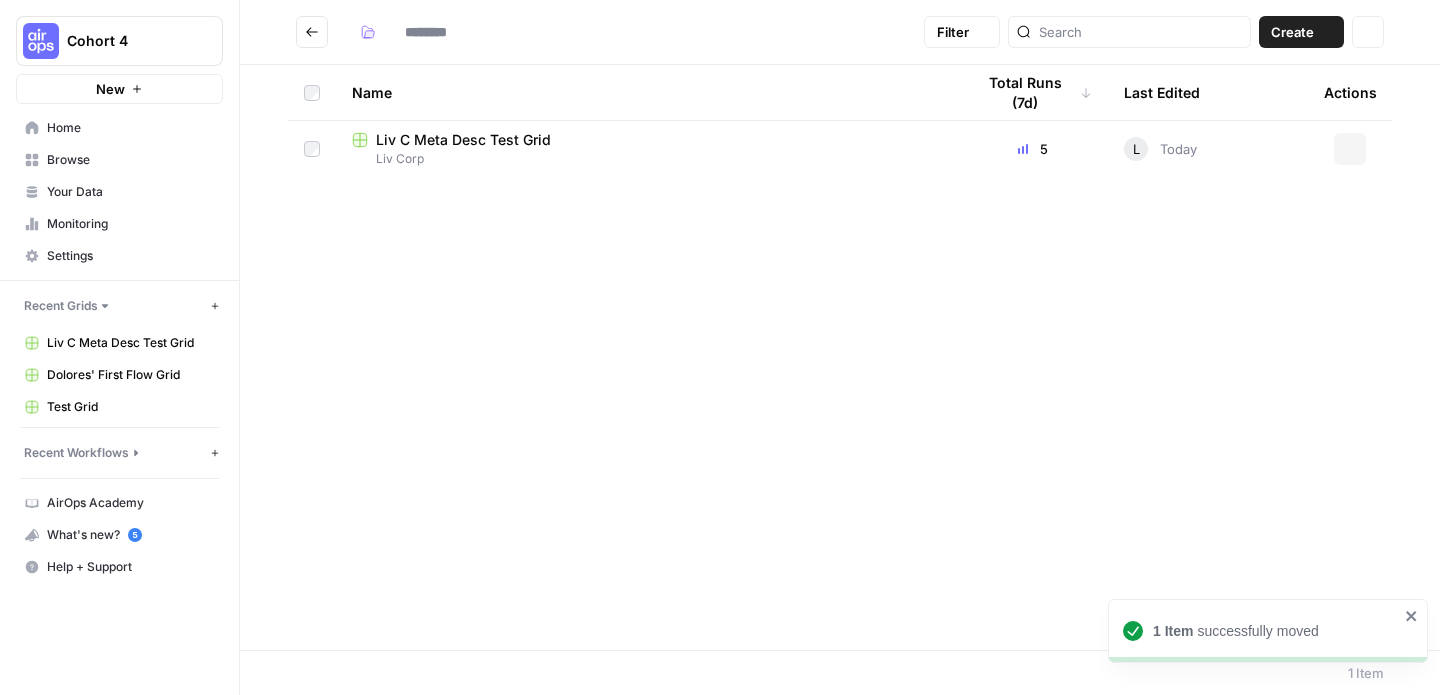 type on "********" 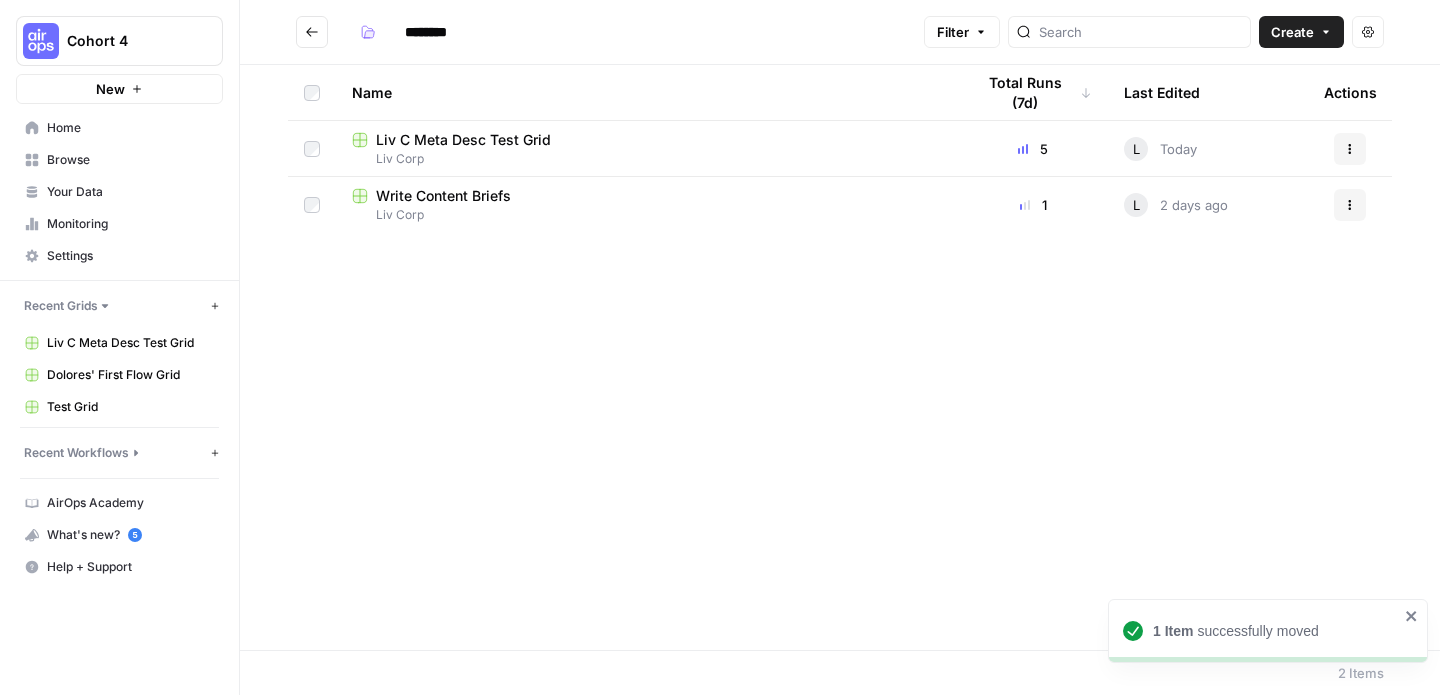 click 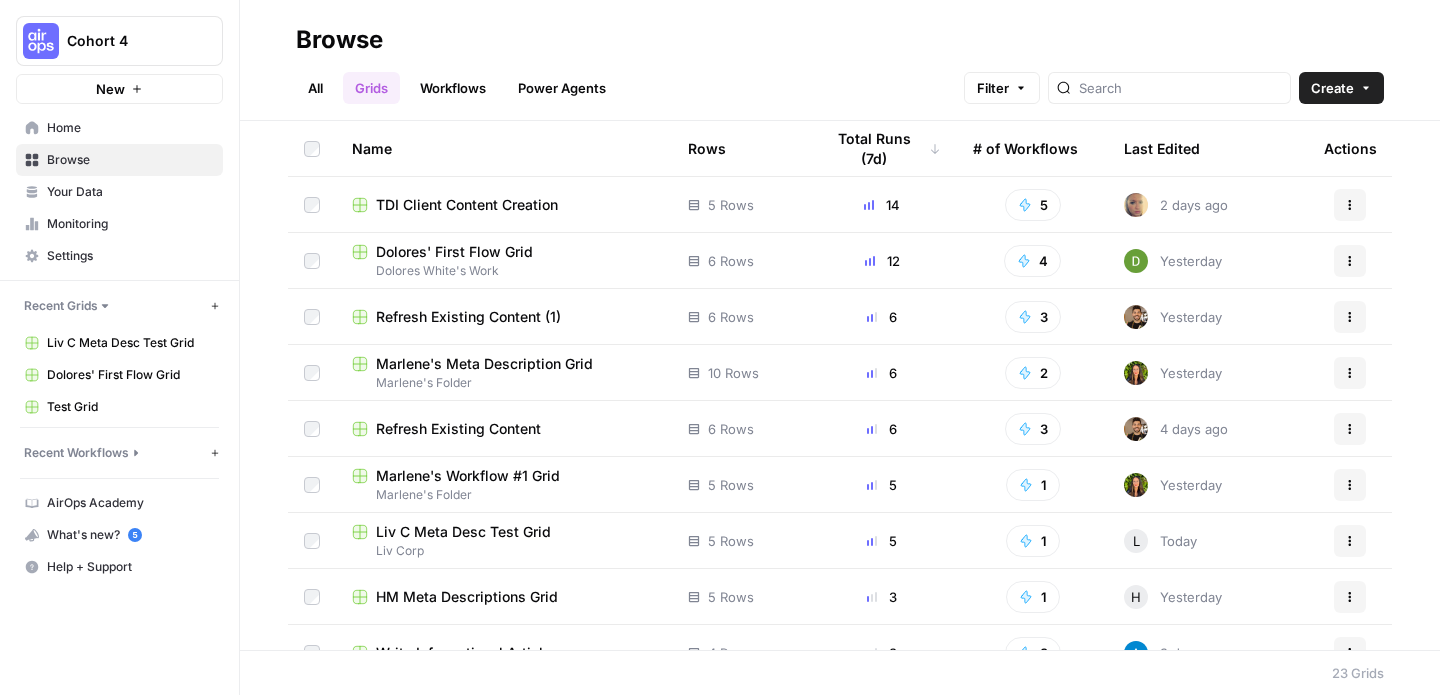 click on "Workflows" at bounding box center [453, 88] 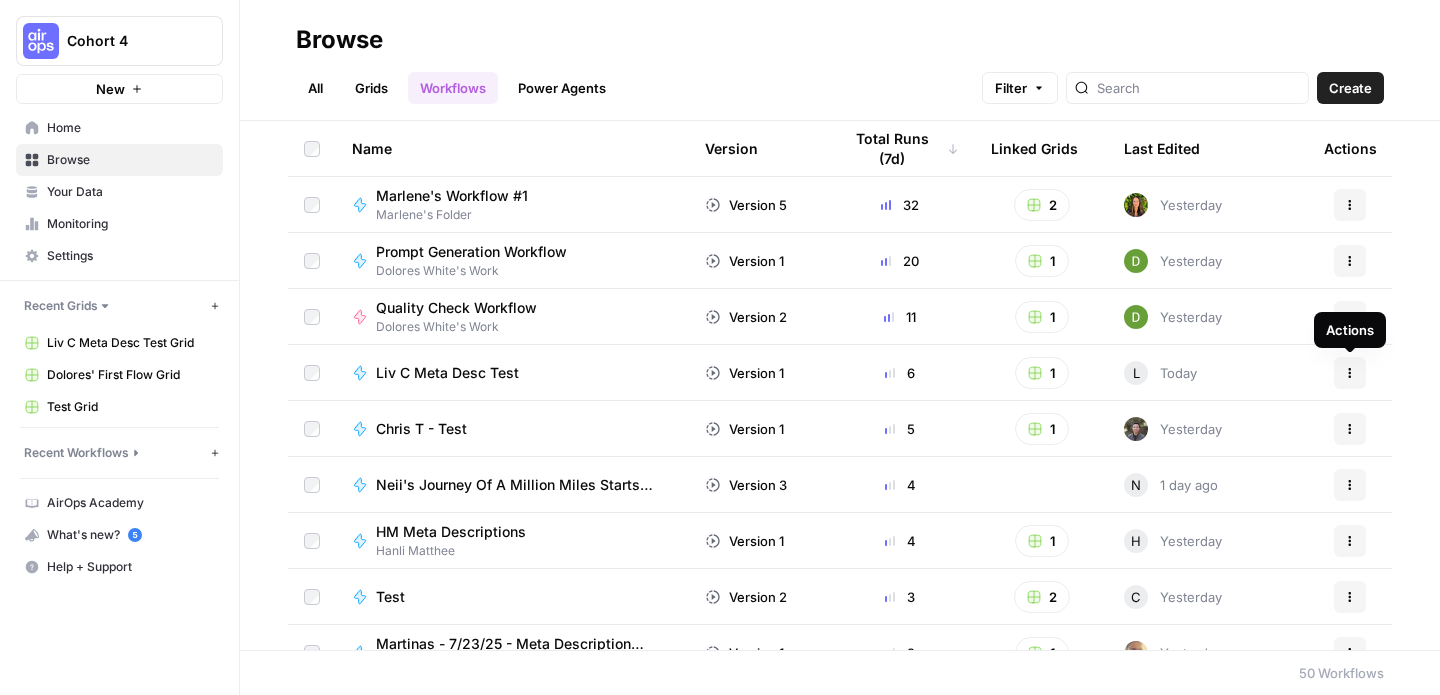 click on "Actions" at bounding box center (1350, 373) 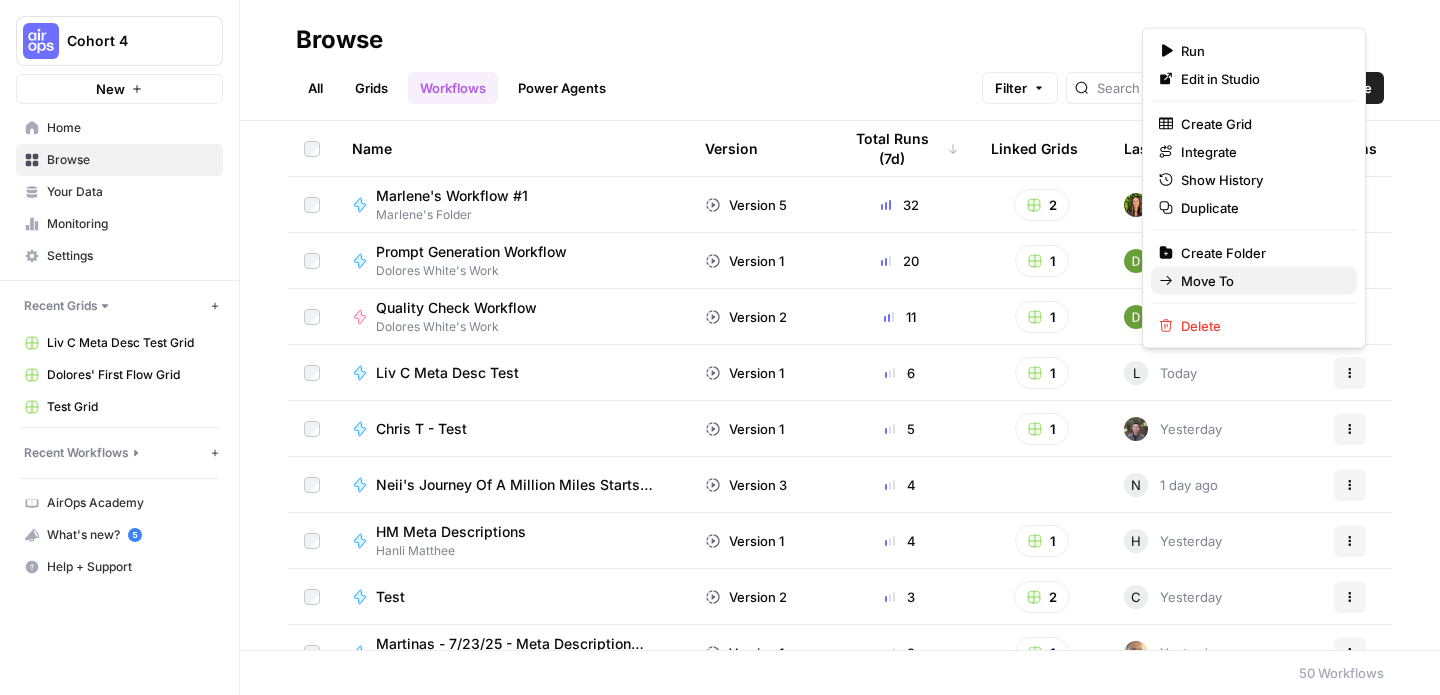 click on "Move To" at bounding box center (1261, 281) 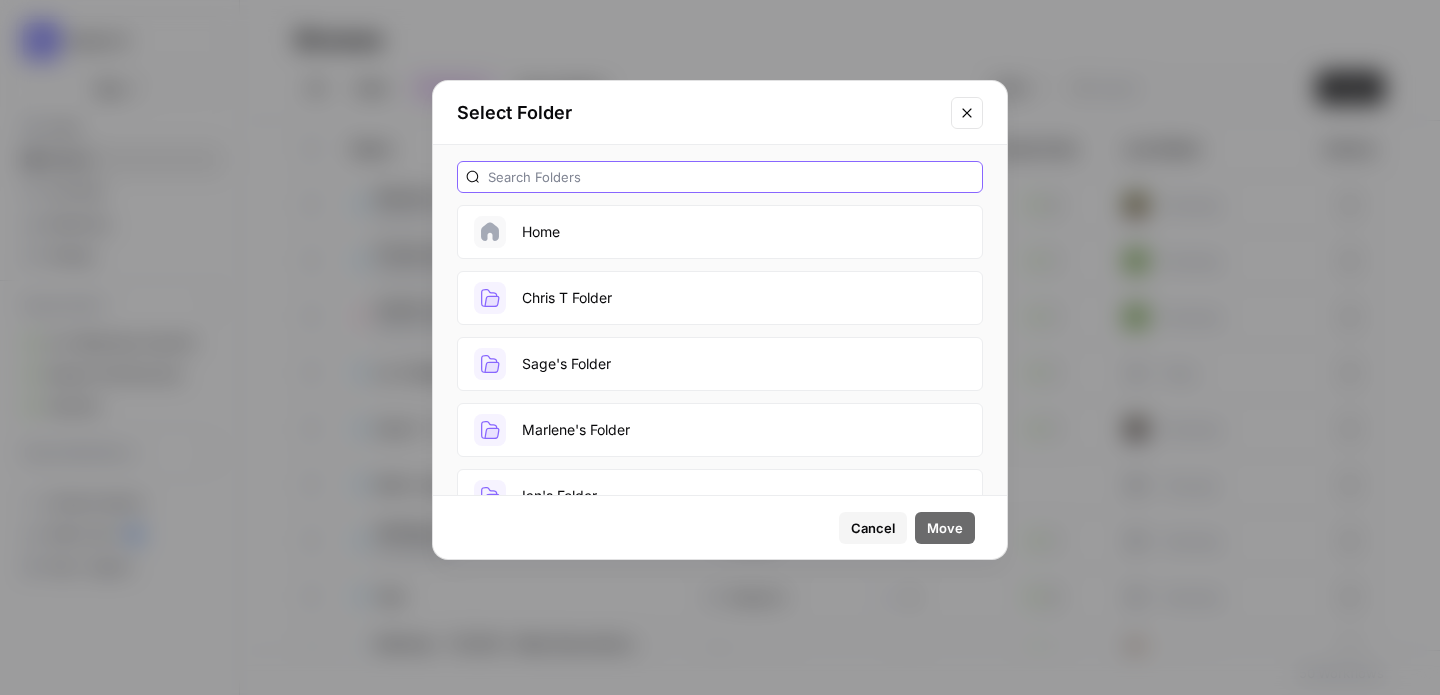 click at bounding box center (731, 177) 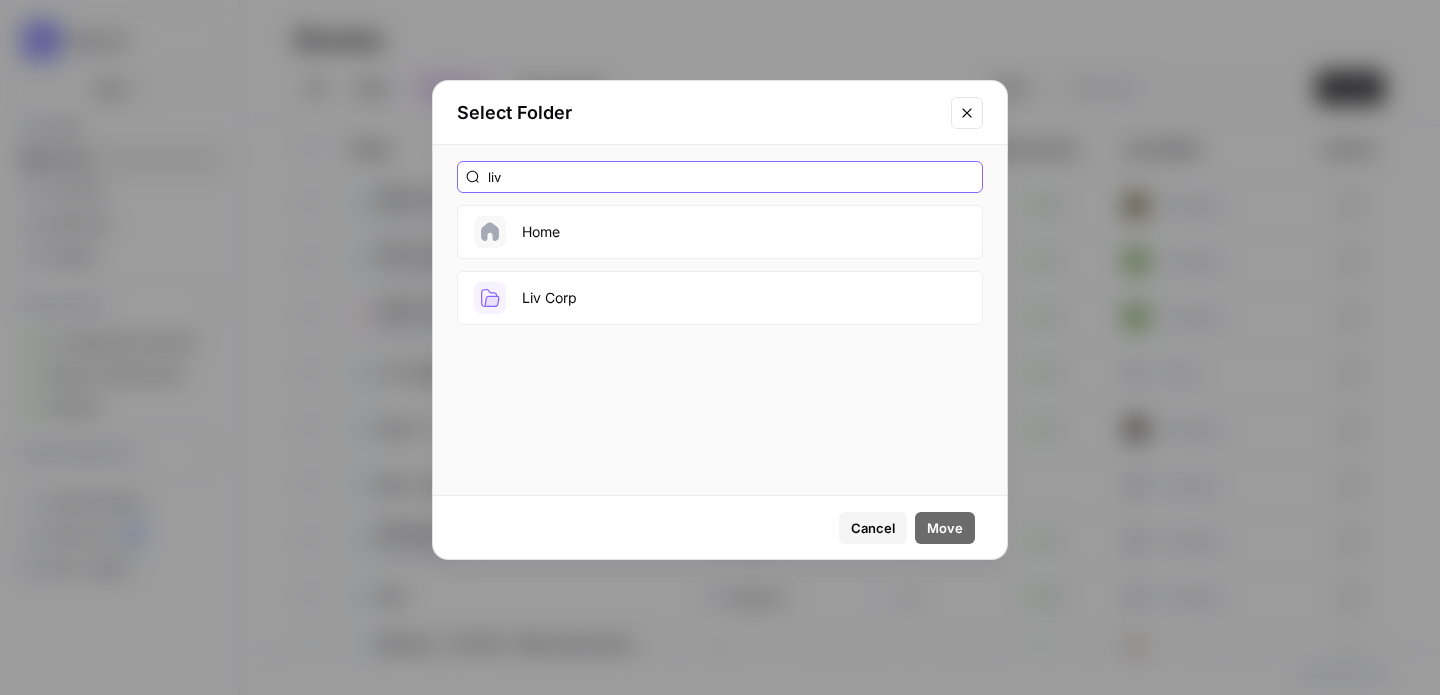 type on "liv" 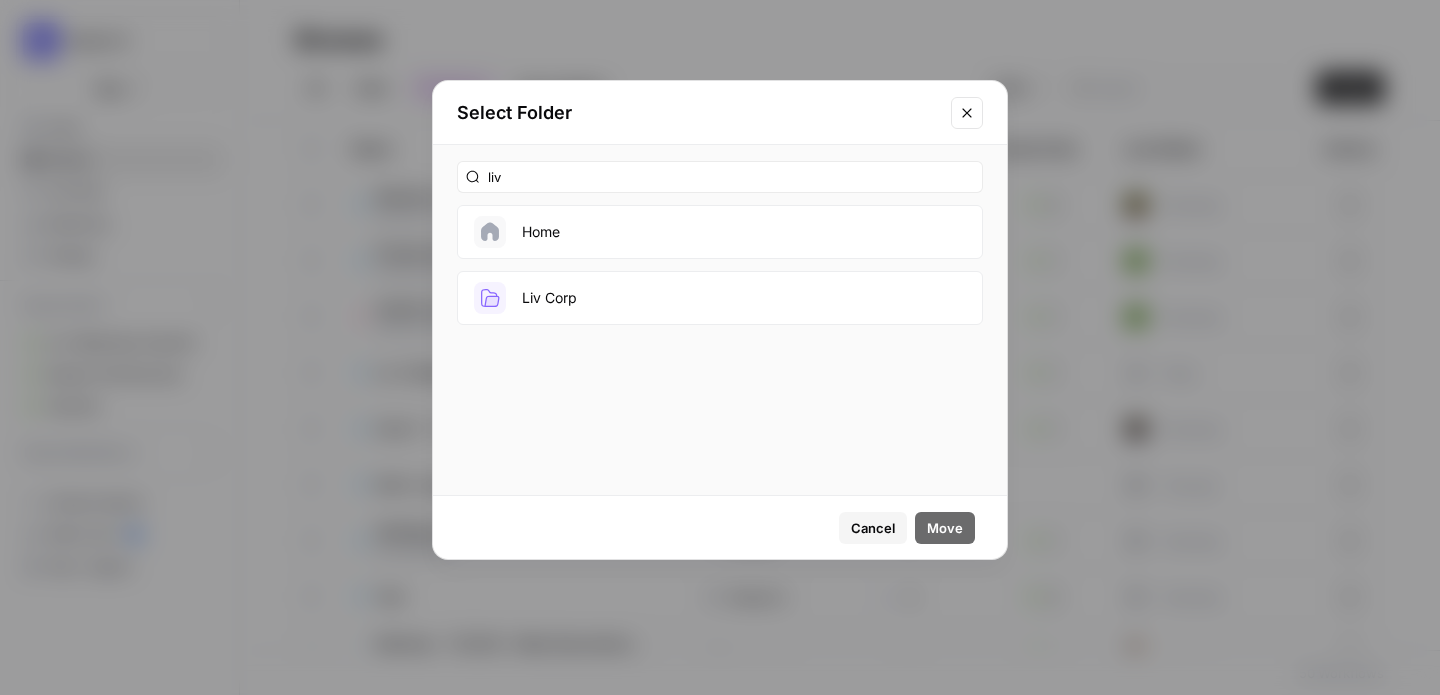 click on "Liv Corp" at bounding box center (720, 298) 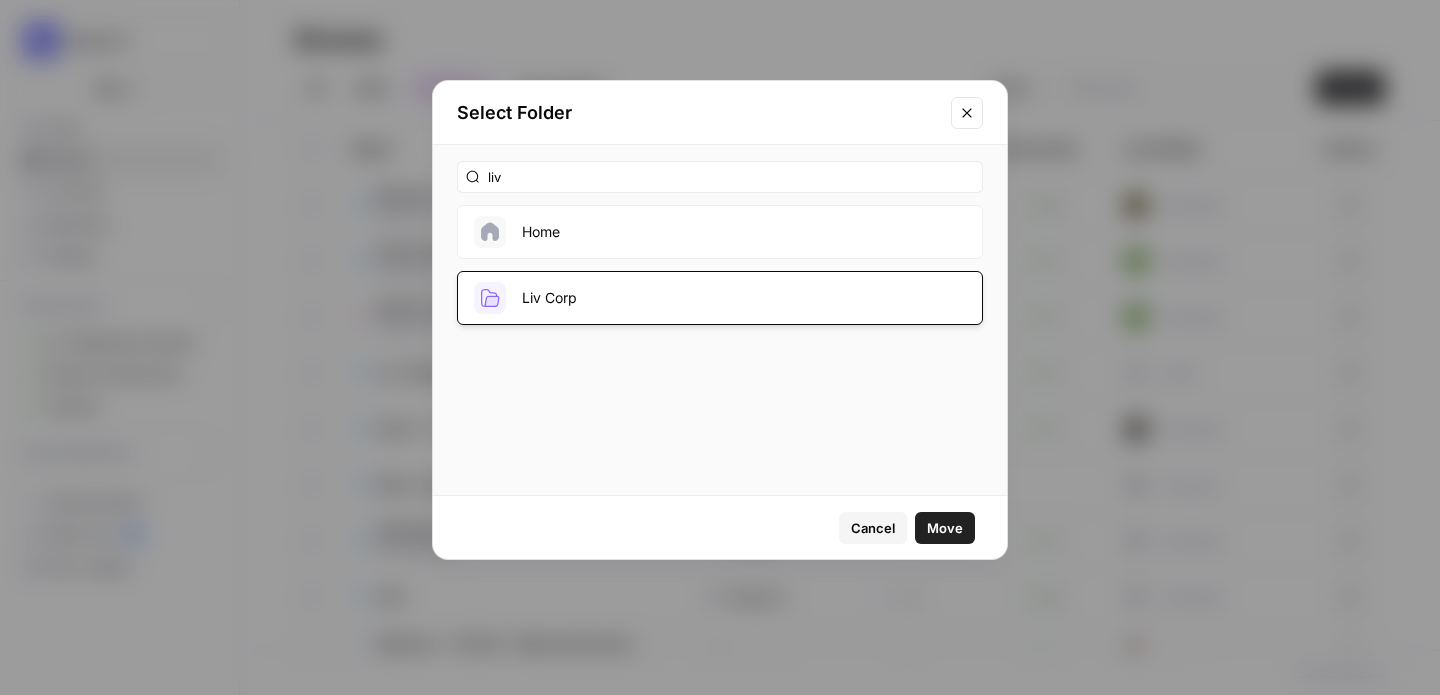 click on "Move" at bounding box center (945, 528) 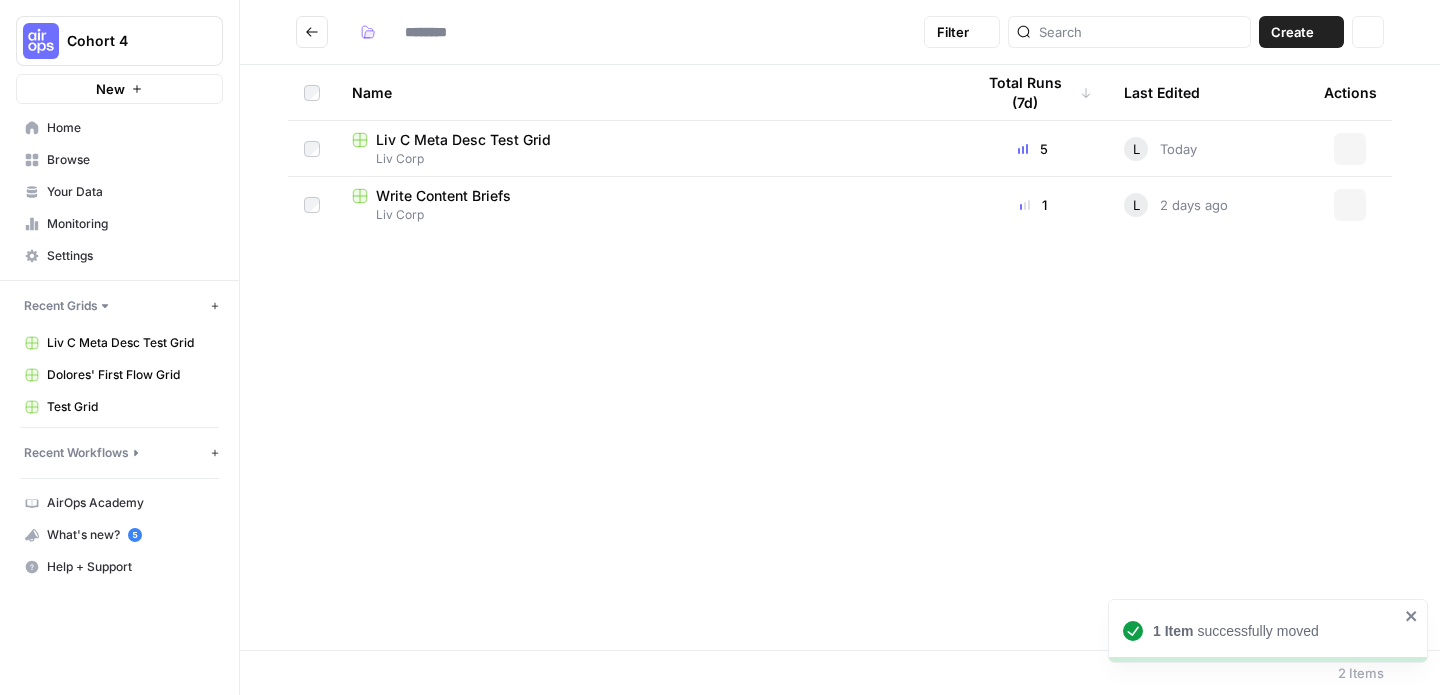 type on "********" 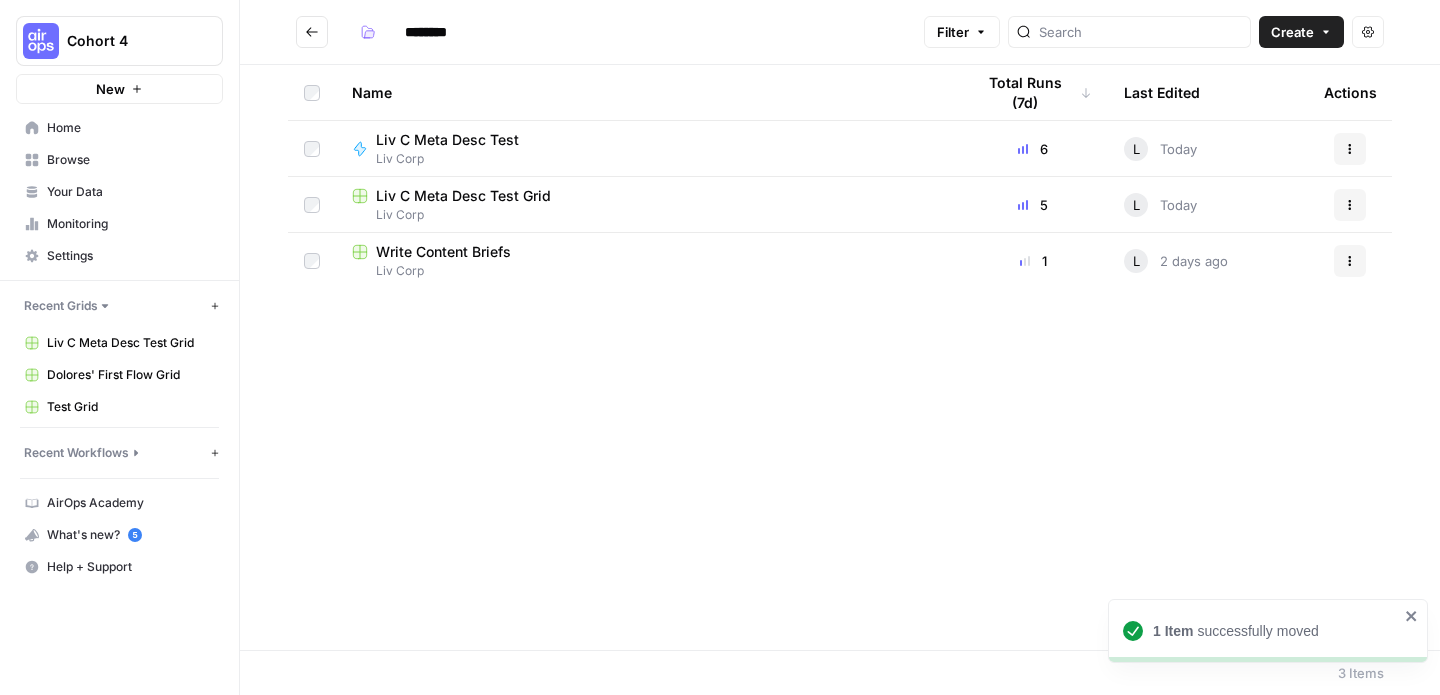 click on "Create" at bounding box center [1301, 32] 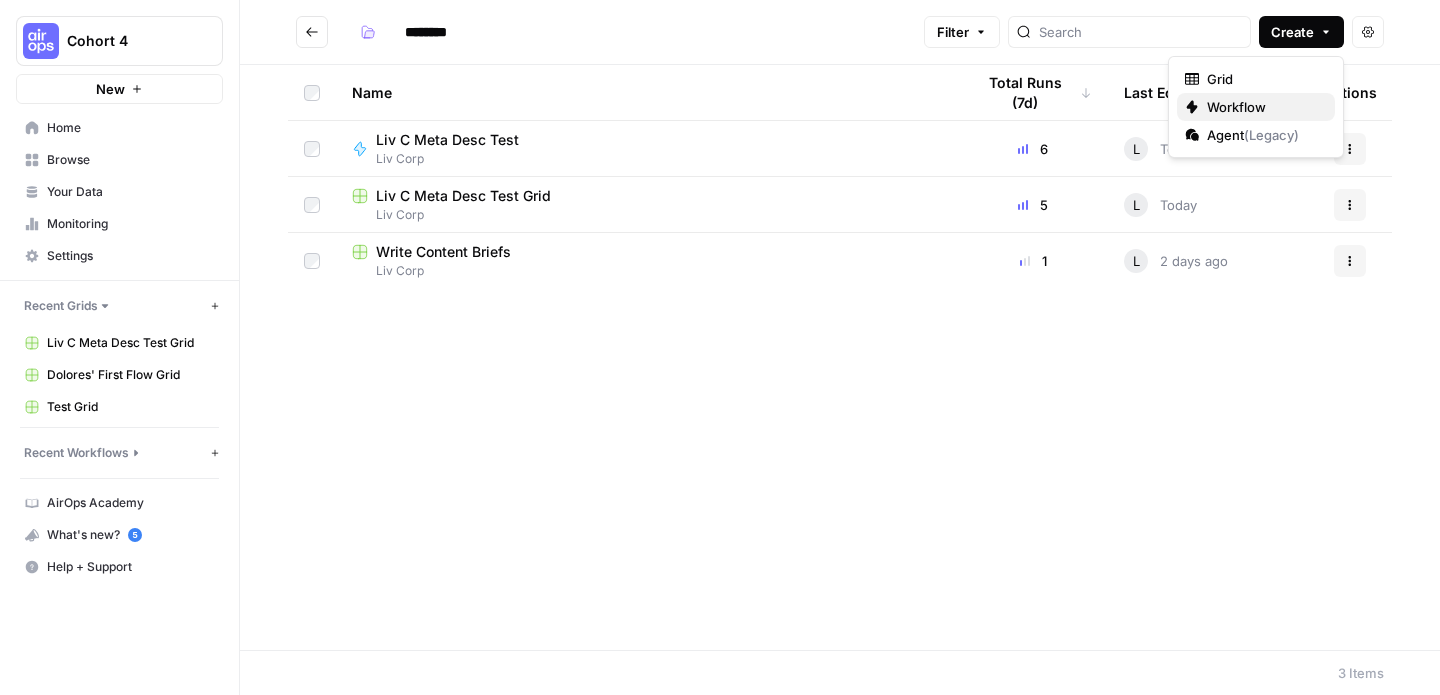 click on "Workflow" at bounding box center (1263, 107) 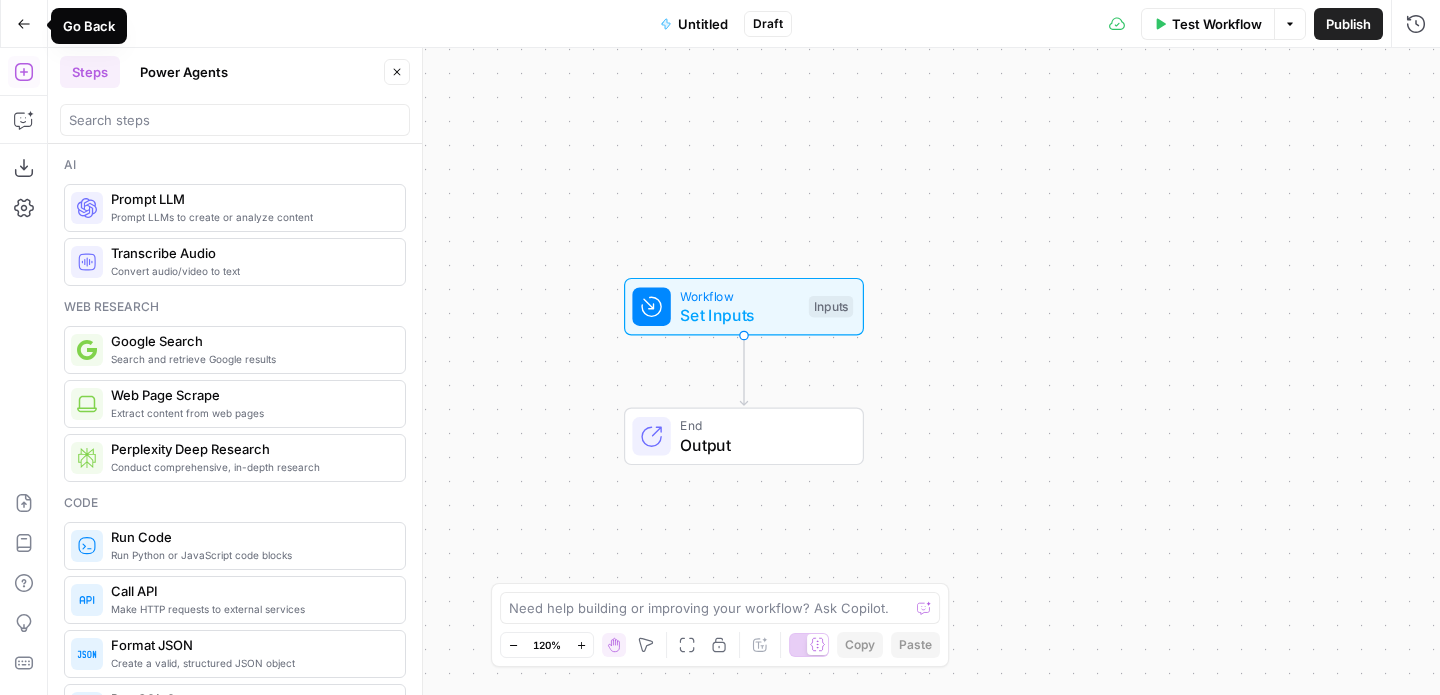 click 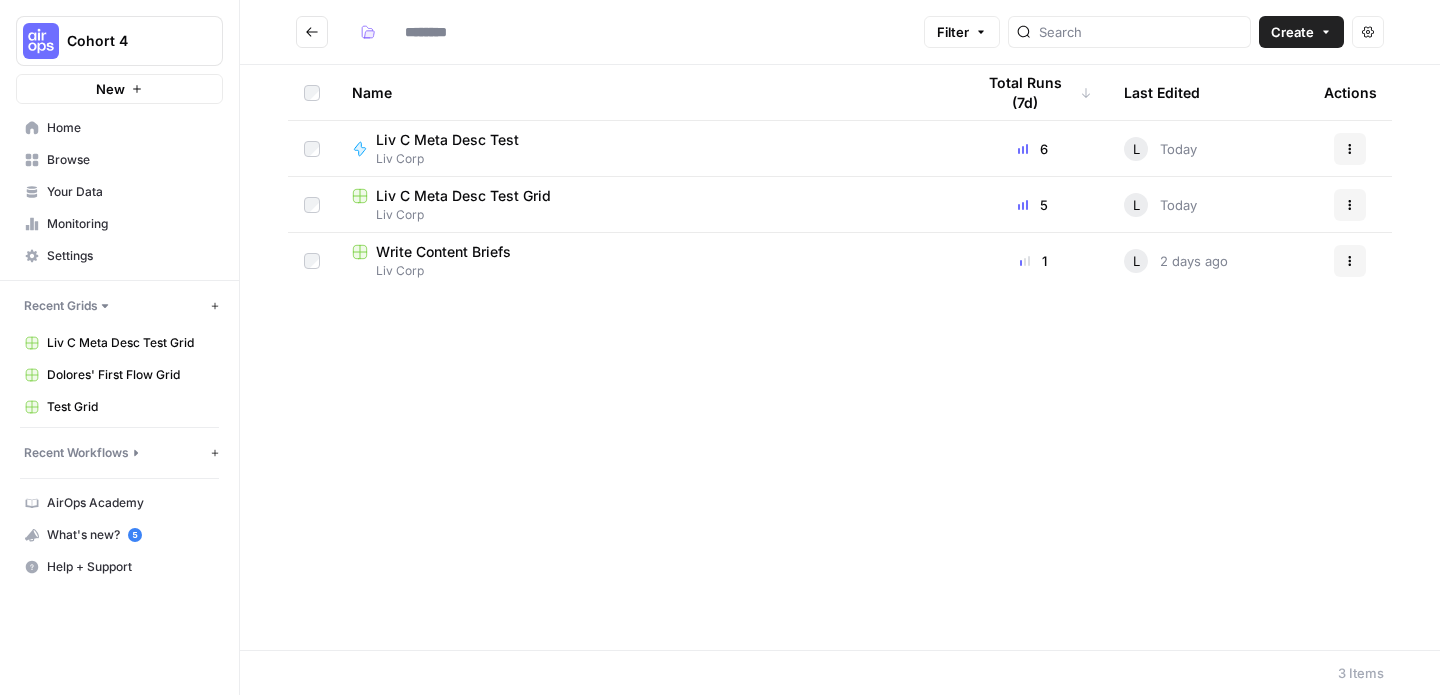 type on "********" 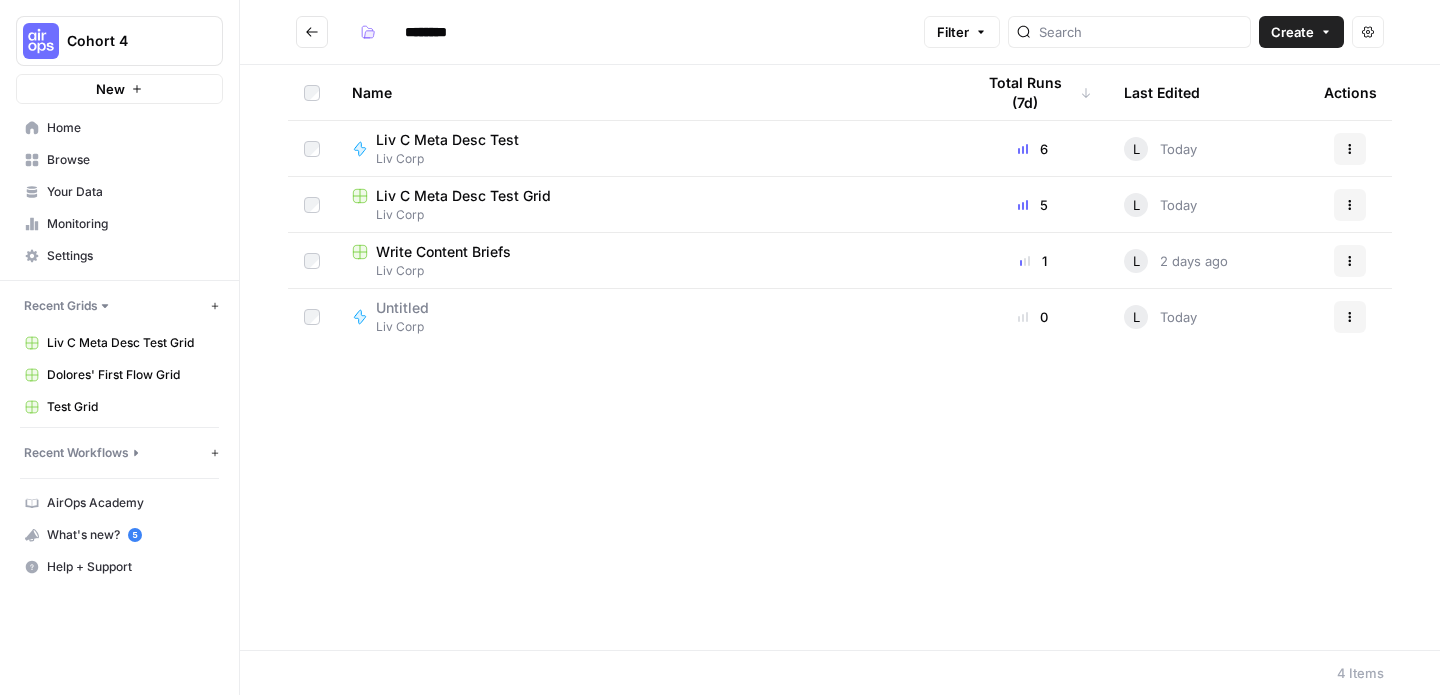 click on "Untitled" at bounding box center (410, 308) 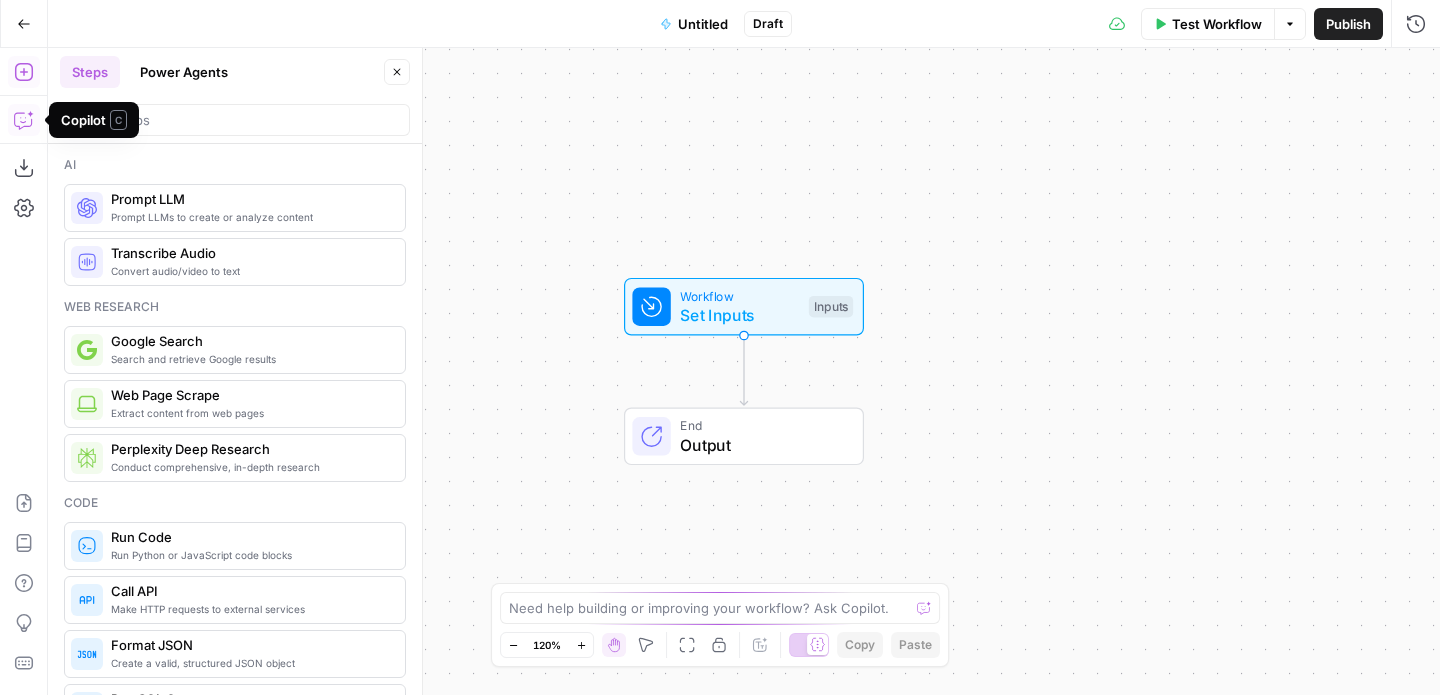 click 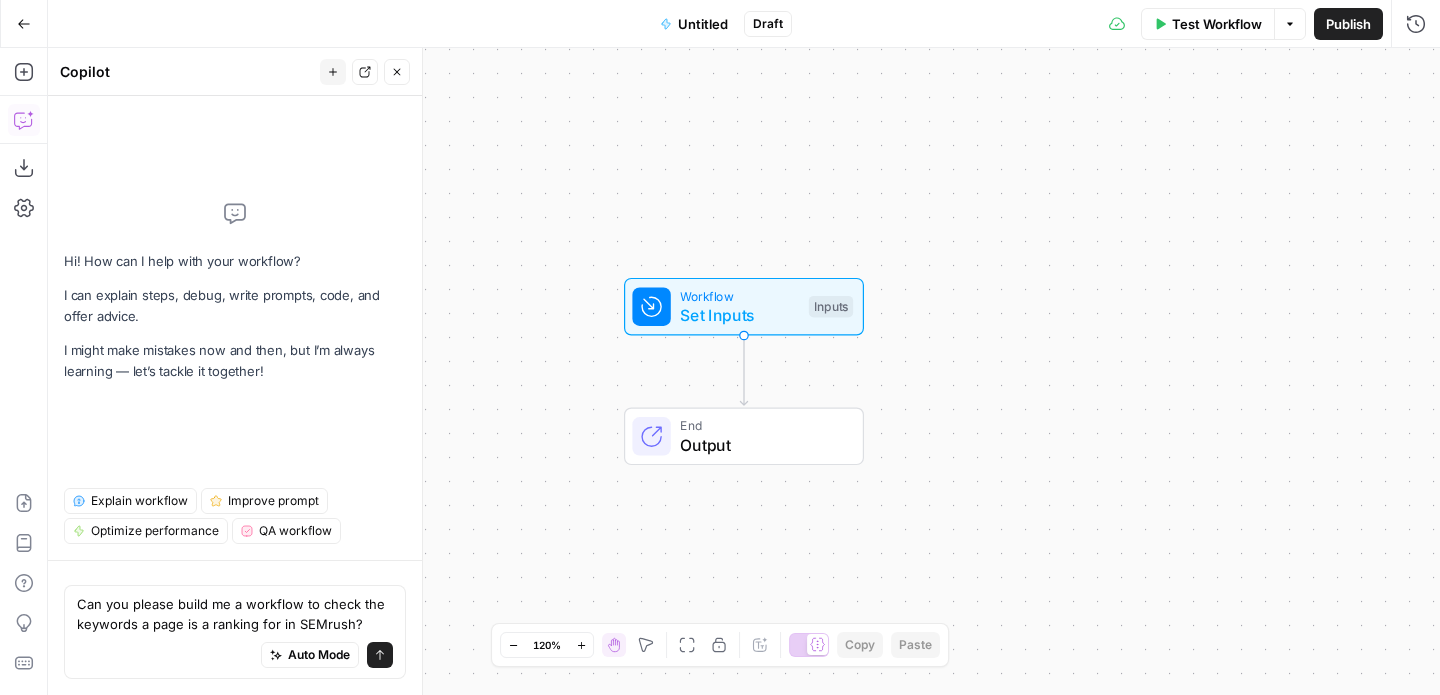 type on "Can you please build me a workflow to check the keywords a page is a ranking for in SEMrush?" 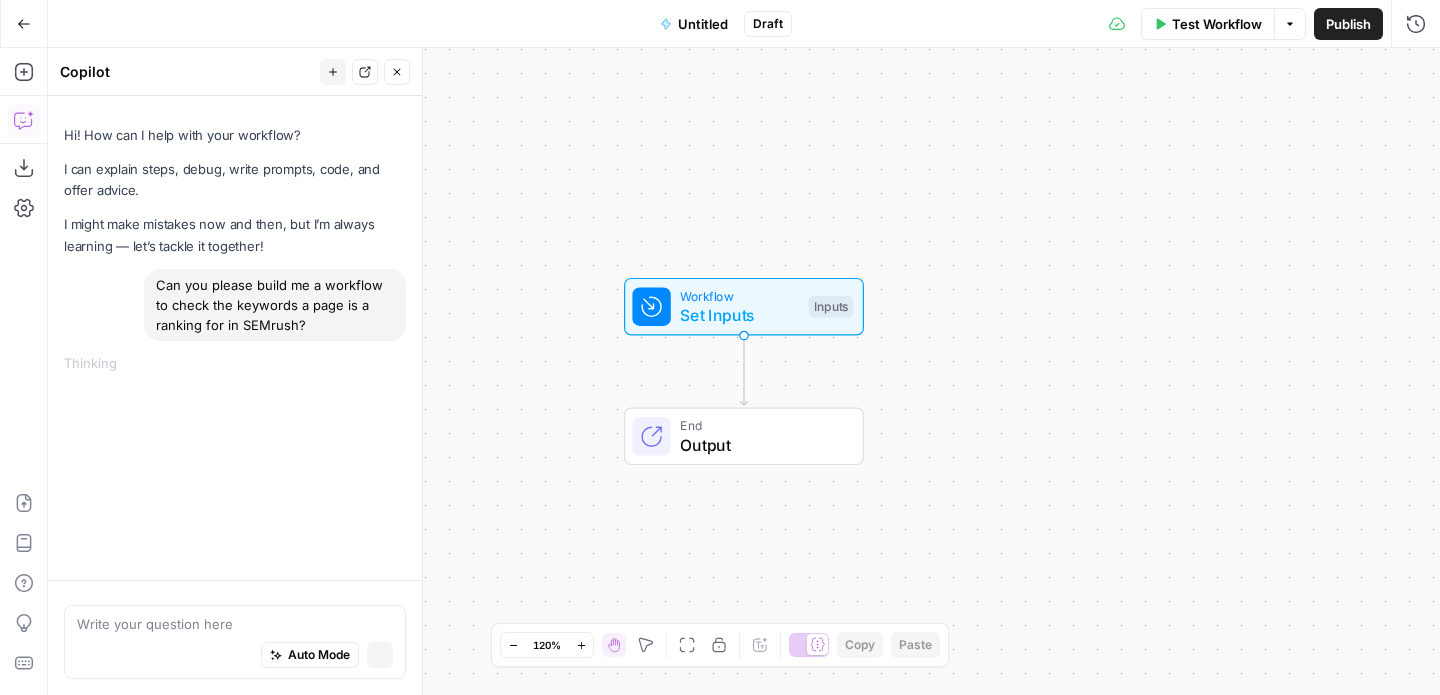 scroll, scrollTop: 0, scrollLeft: 0, axis: both 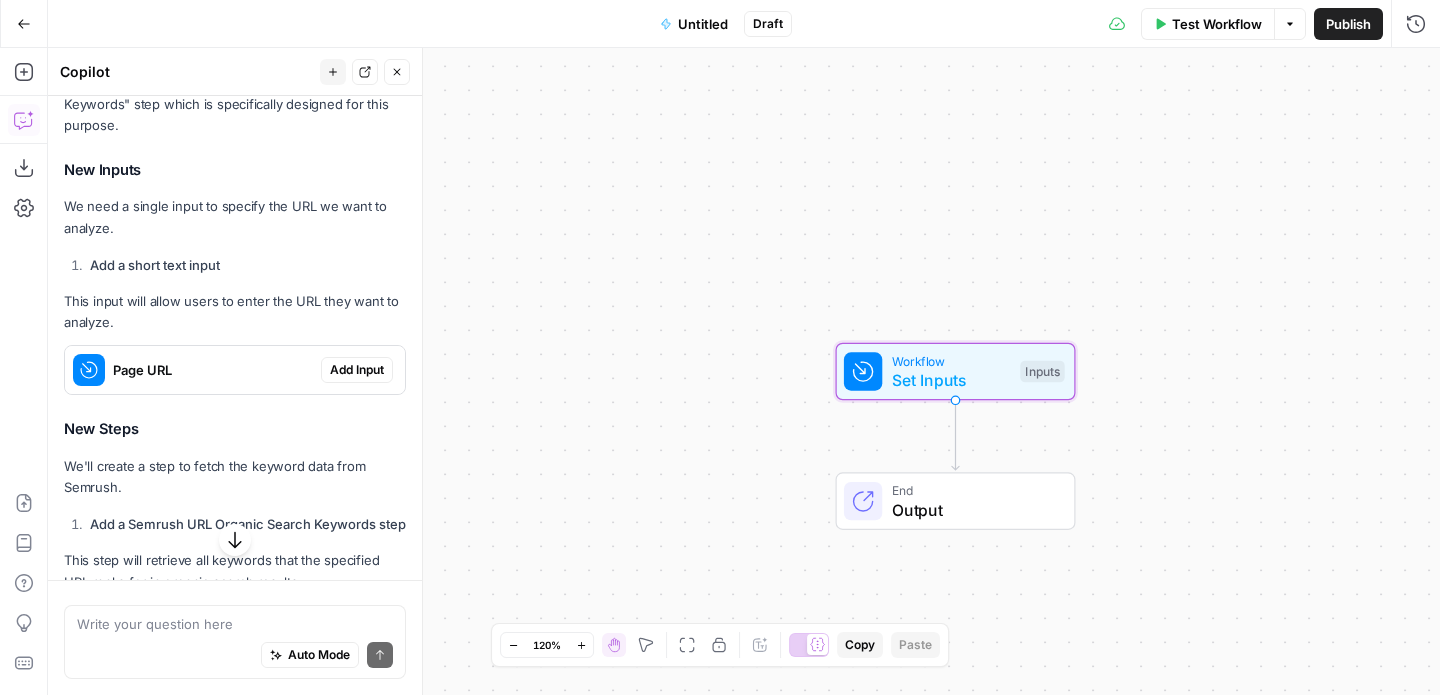 click on "Add Input" at bounding box center [357, 370] 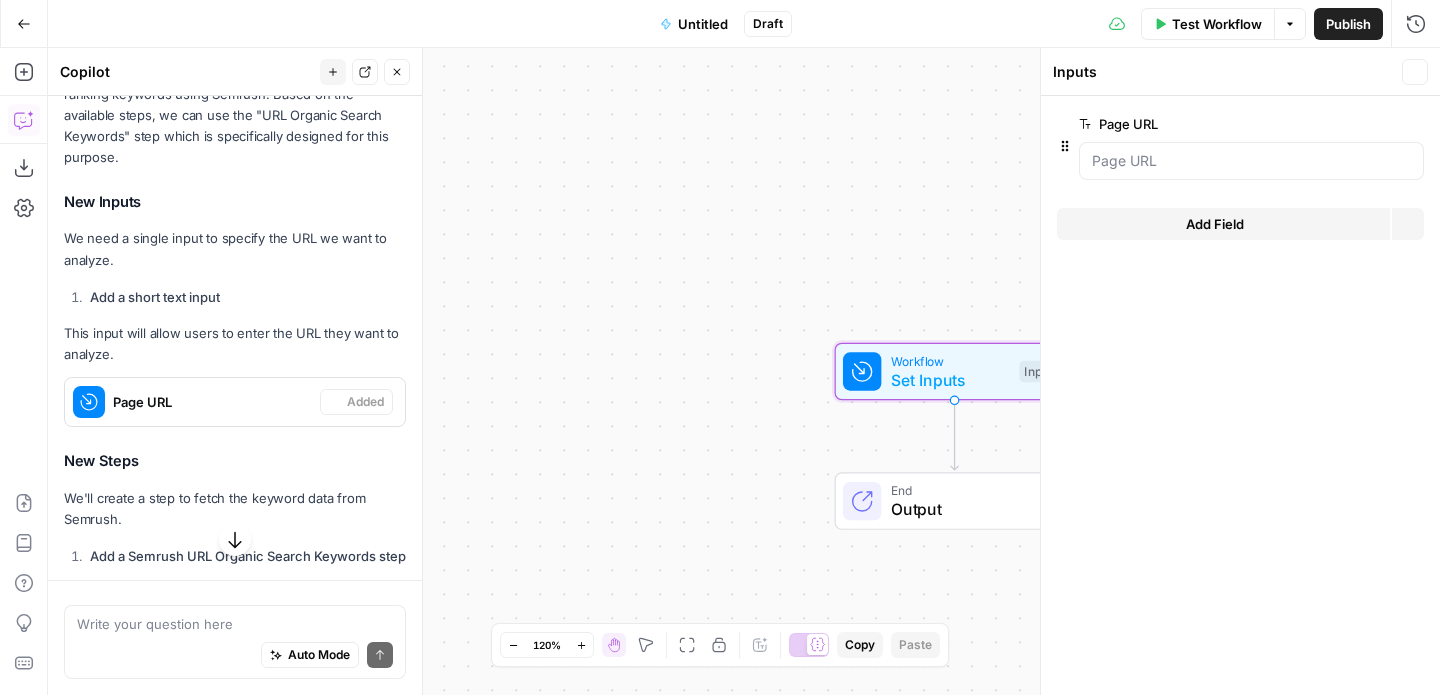 scroll, scrollTop: 367, scrollLeft: 0, axis: vertical 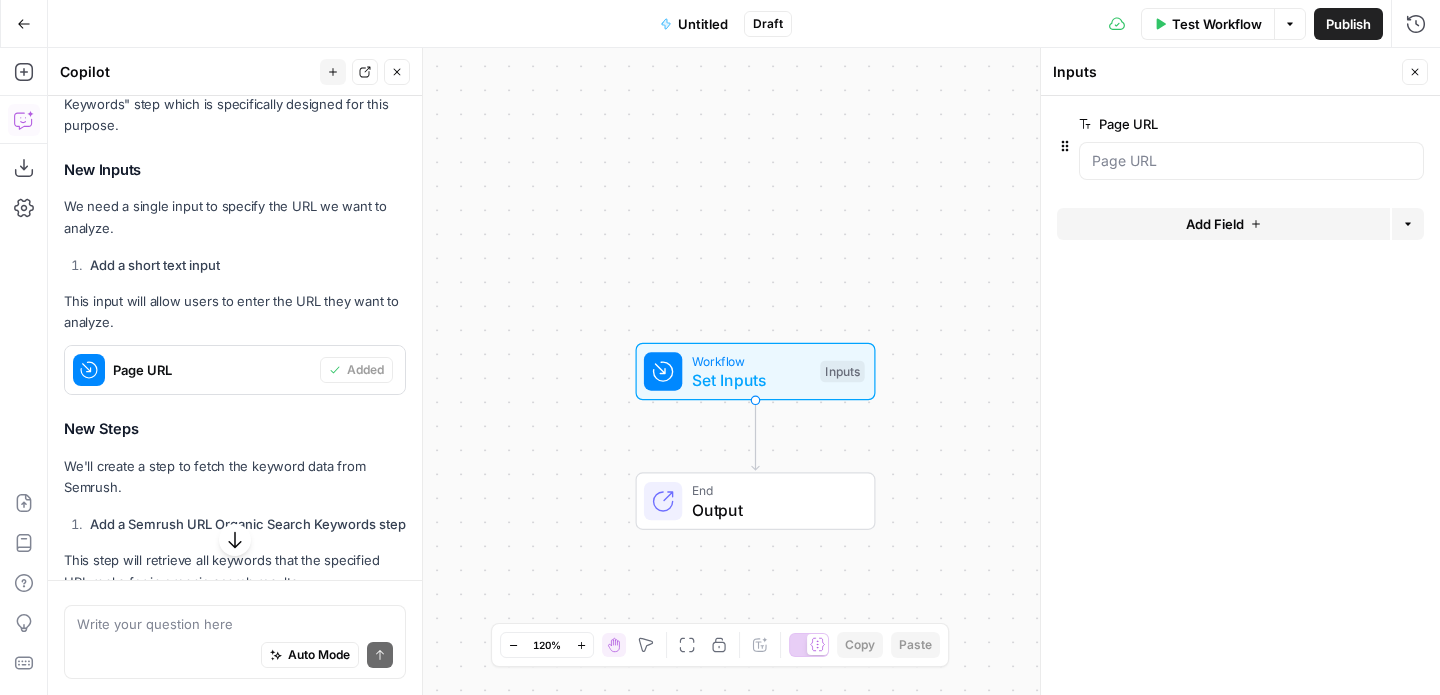 click at bounding box center [1251, 161] 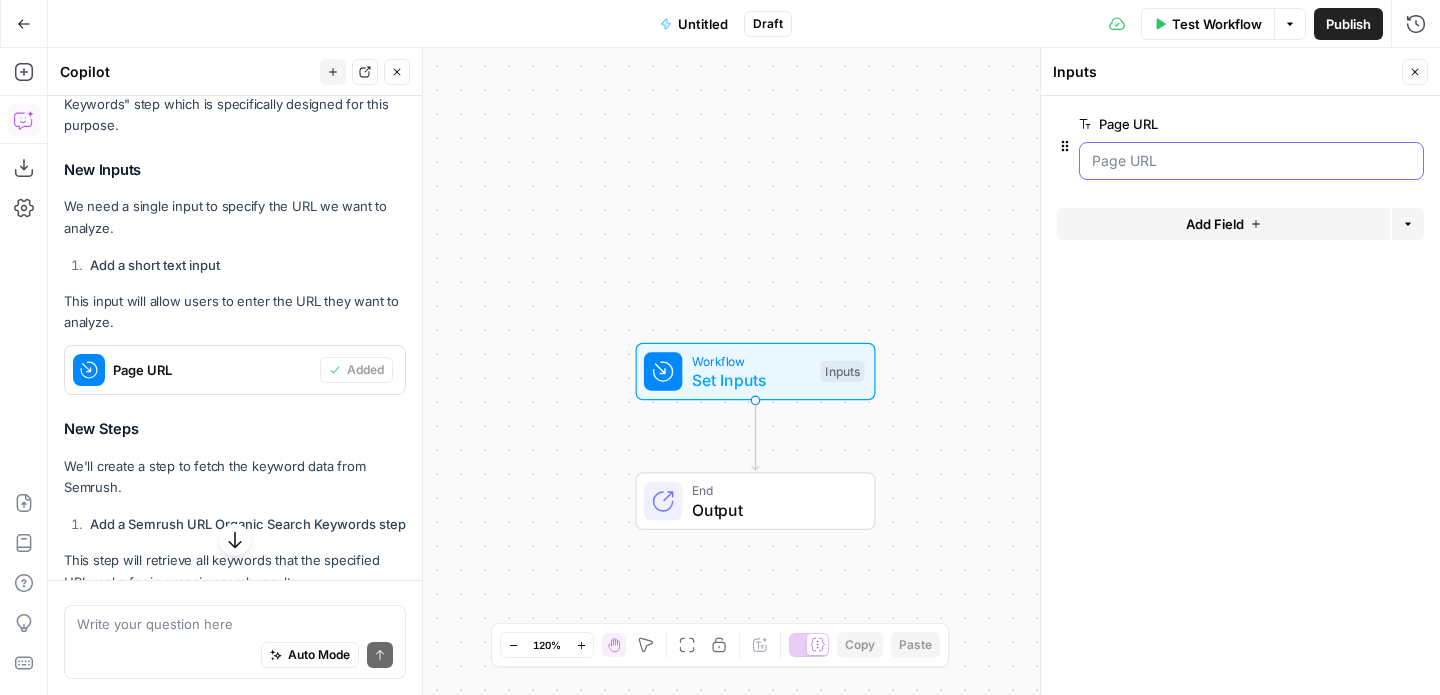 scroll, scrollTop: 583, scrollLeft: 0, axis: vertical 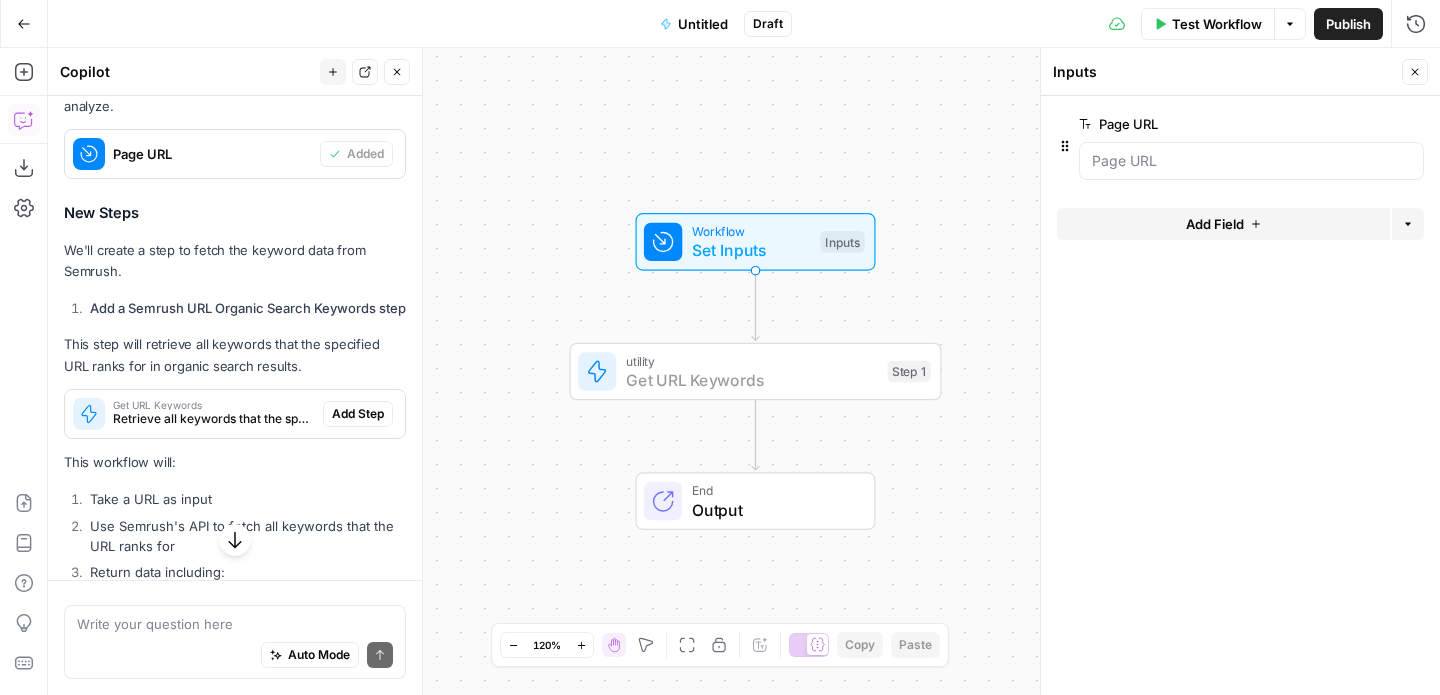 click on "Add Step" at bounding box center (358, 414) 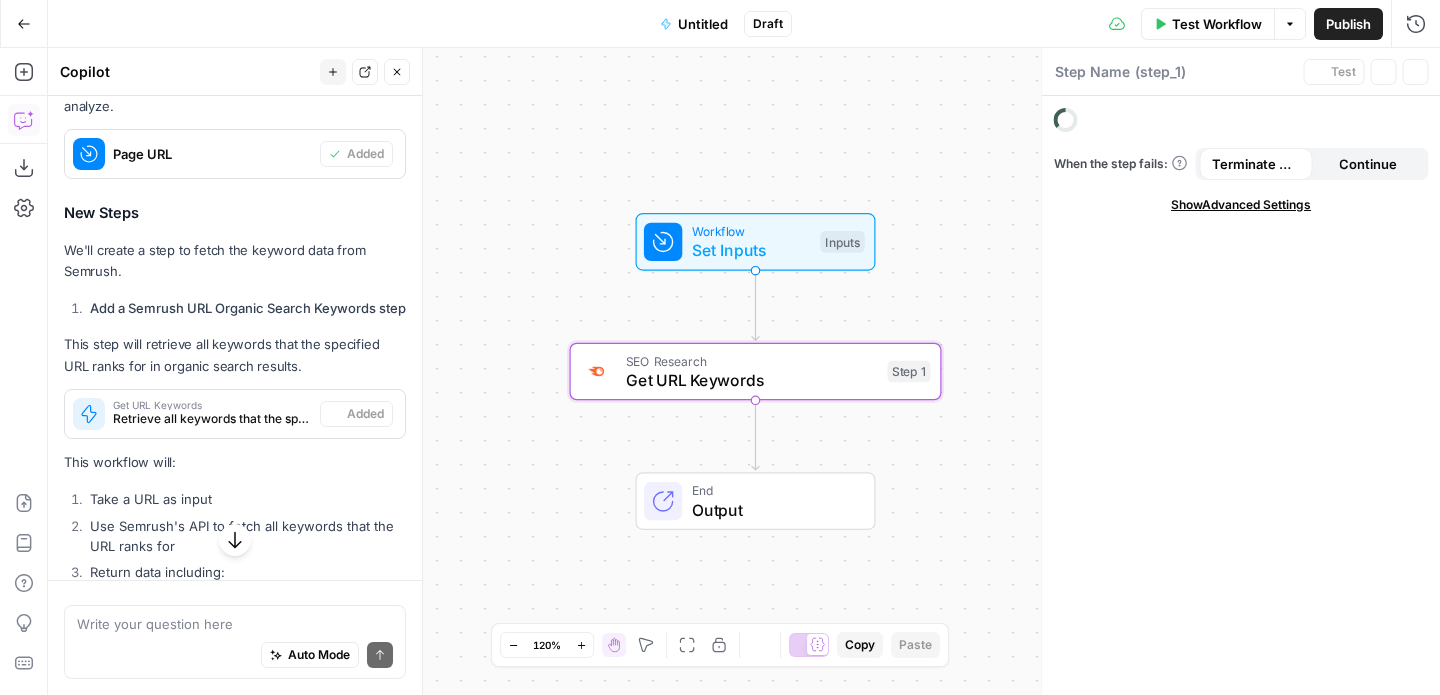 type on "Get URL Keywords" 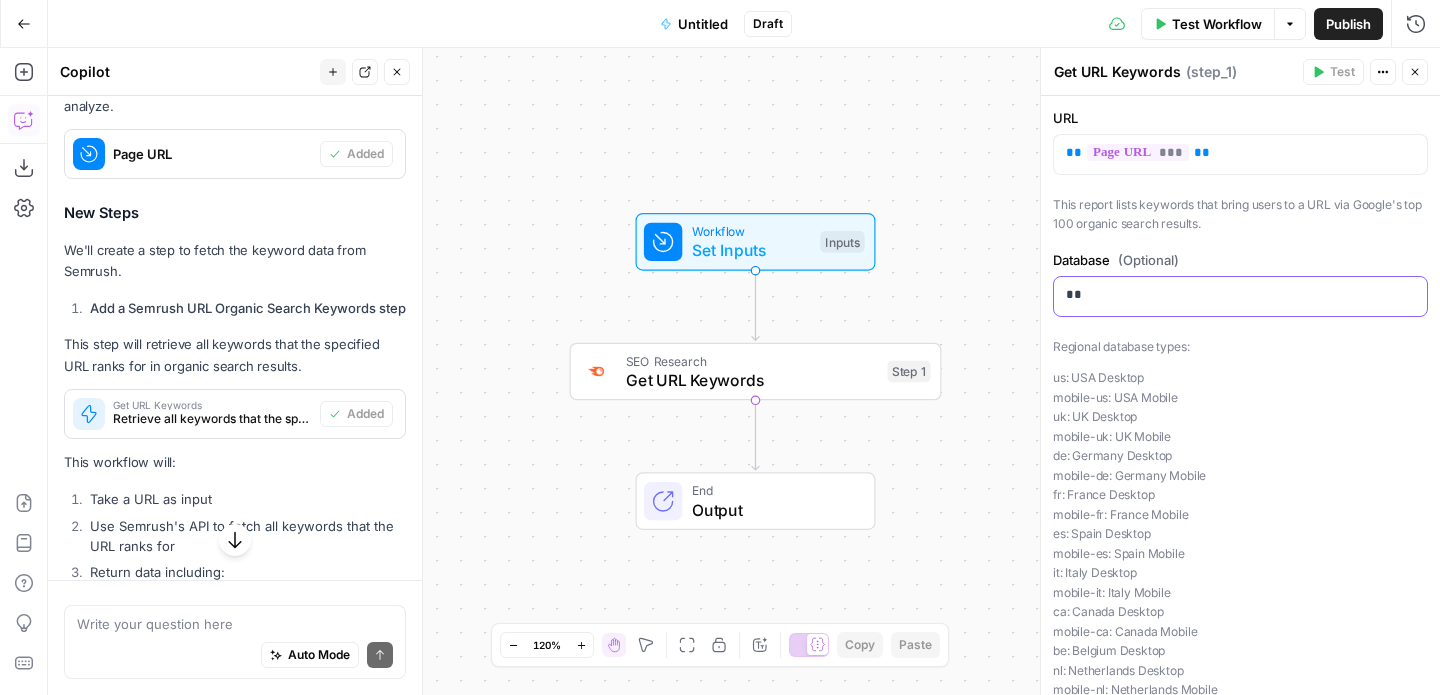 click on "**" at bounding box center (1240, 295) 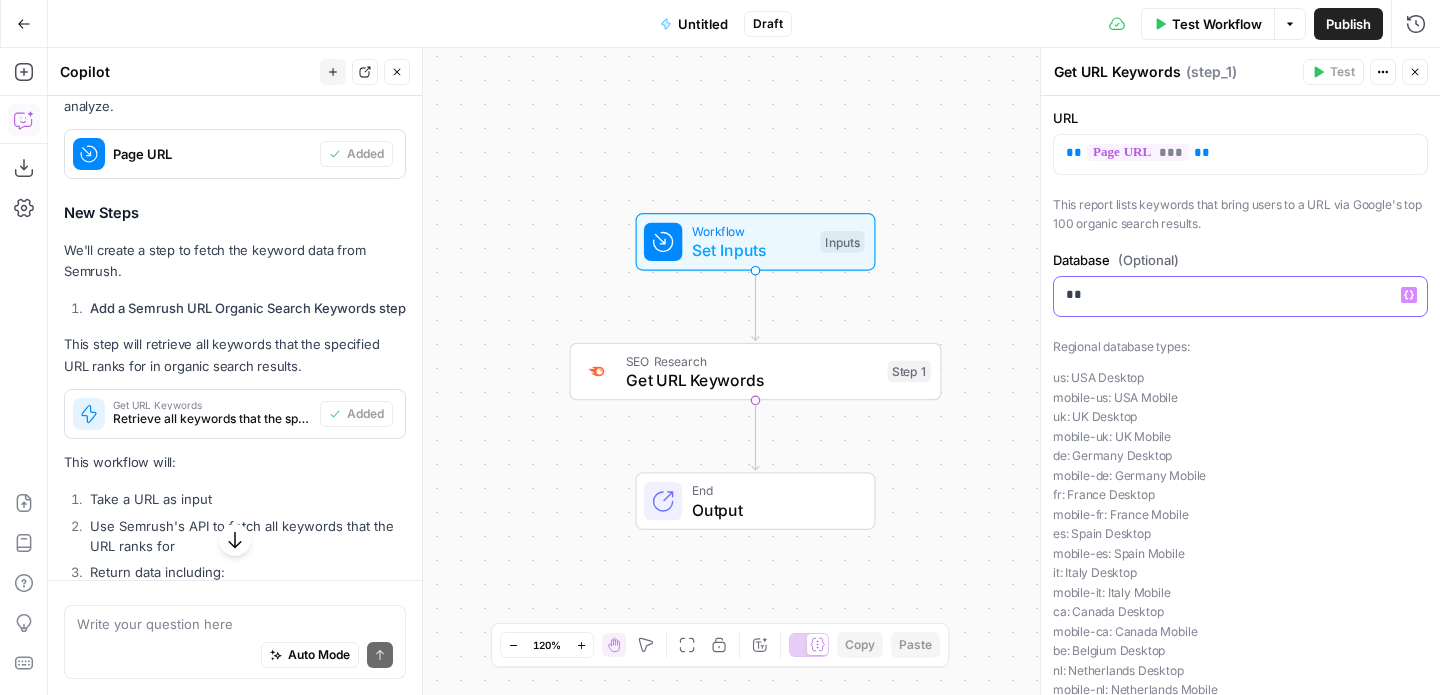type 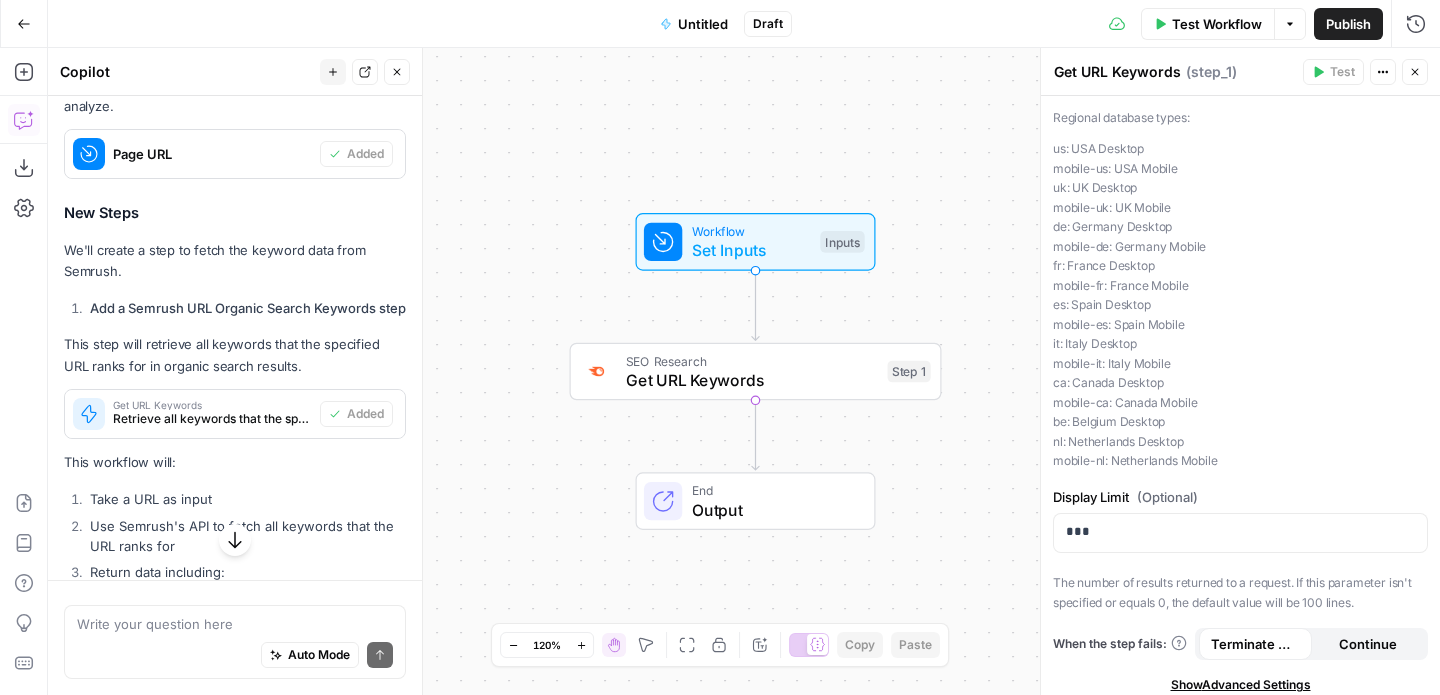 scroll, scrollTop: 240, scrollLeft: 0, axis: vertical 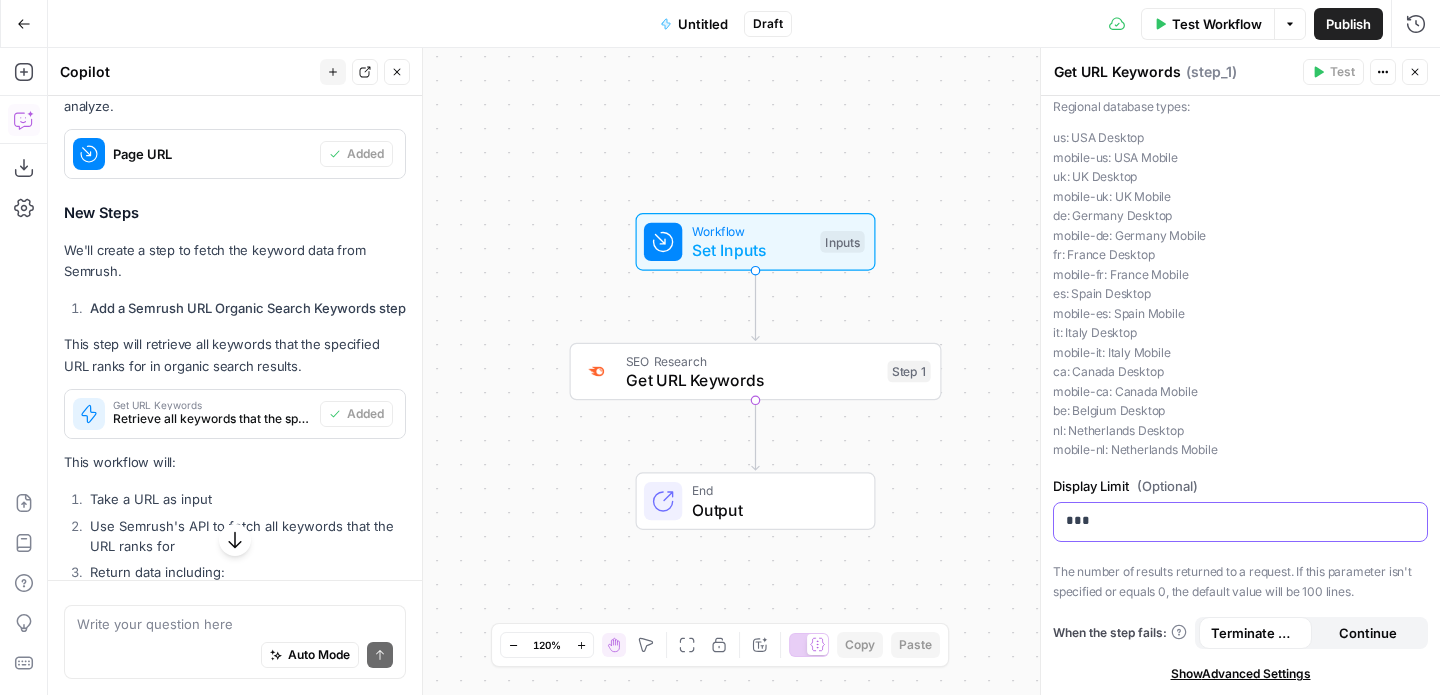 click on "***" at bounding box center [1240, 522] 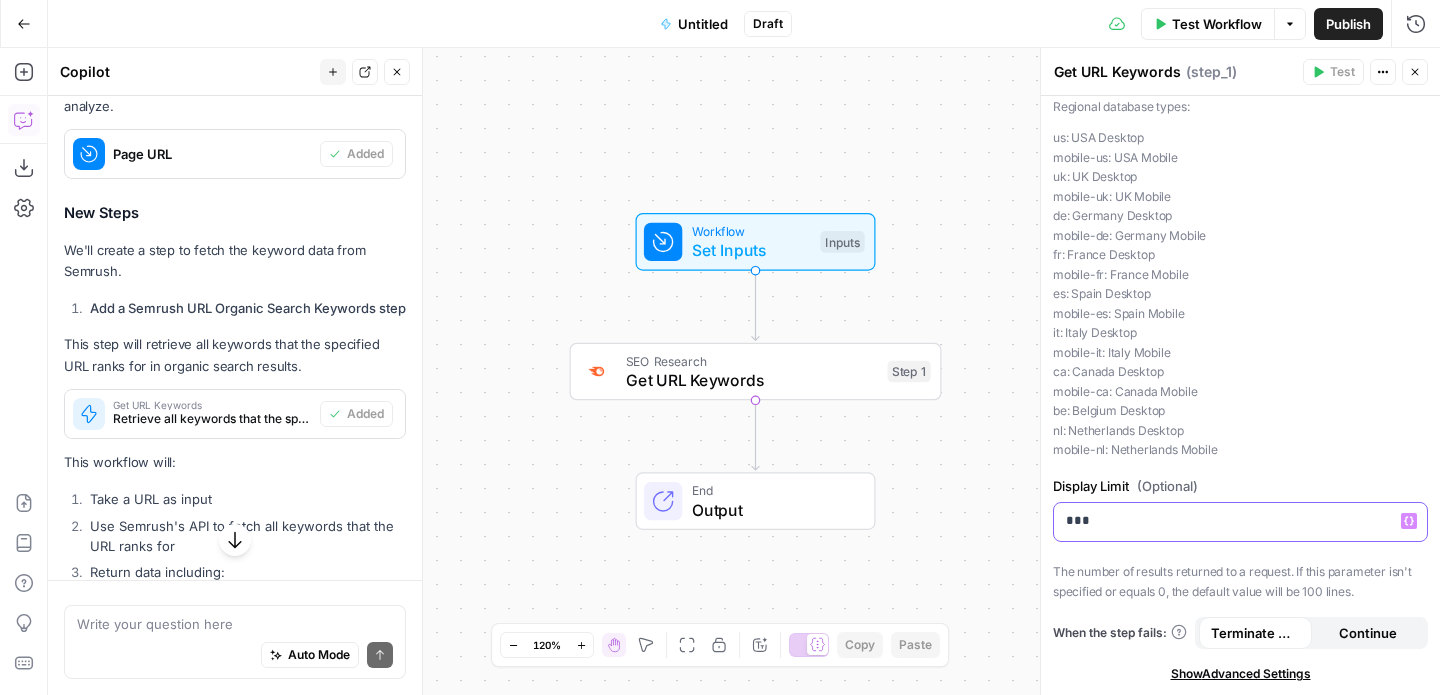 drag, startPoint x: 1177, startPoint y: 537, endPoint x: 1154, endPoint y: 536, distance: 23.021729 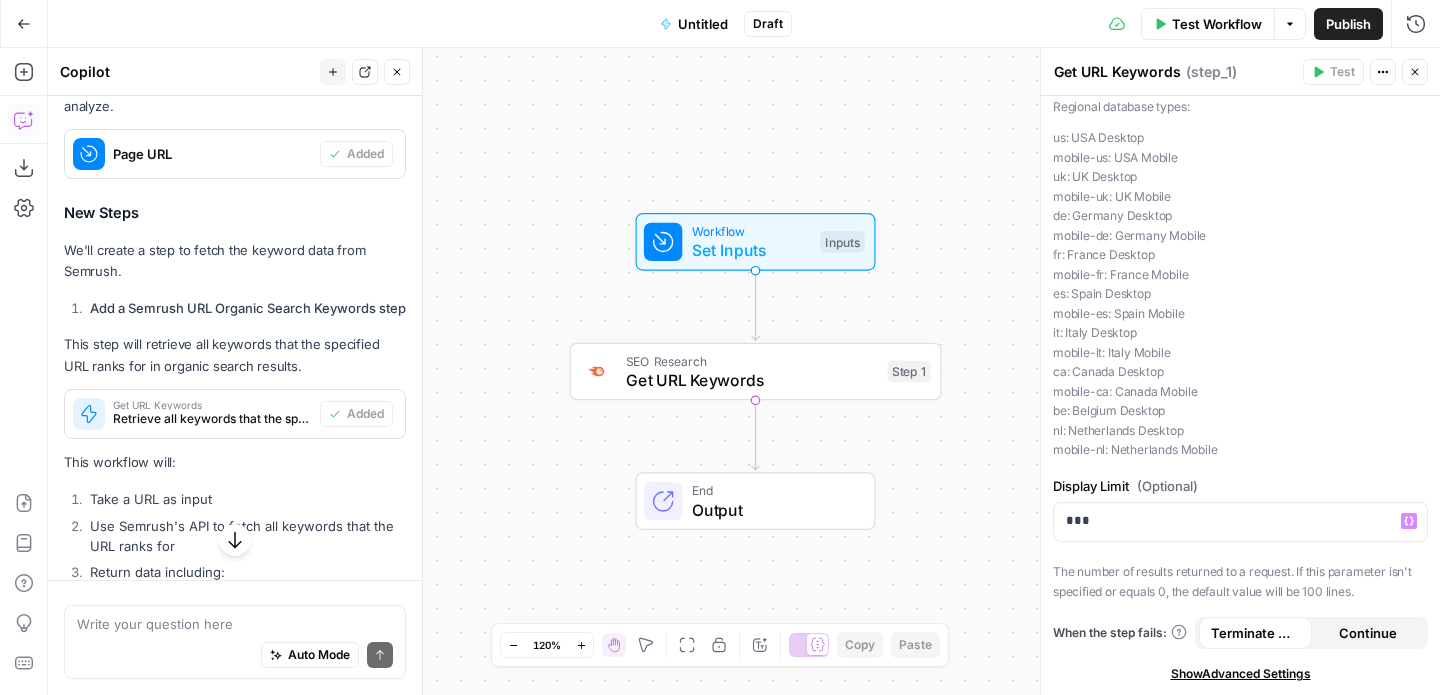 click on "Workflow Set Inputs Inputs SEO Research Get URL Keywords Step 1 End Output" at bounding box center [744, 371] 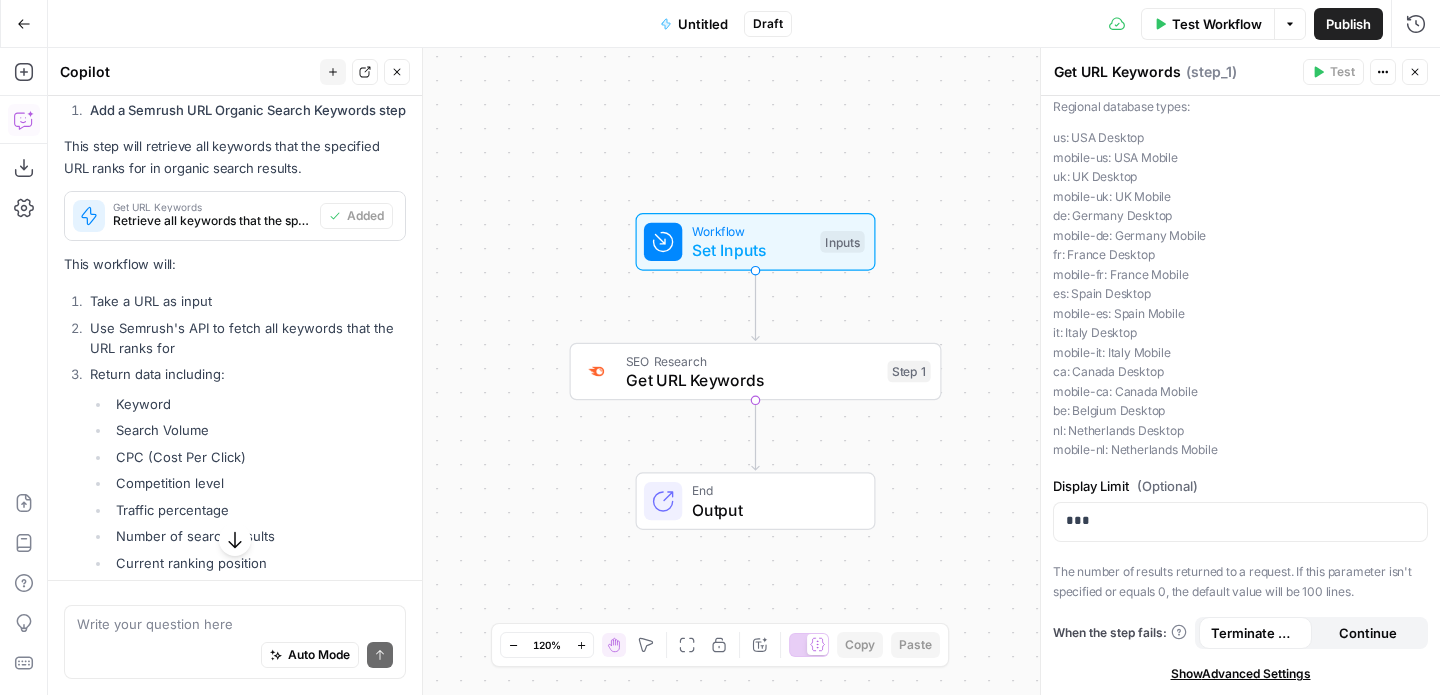 scroll, scrollTop: 998, scrollLeft: 0, axis: vertical 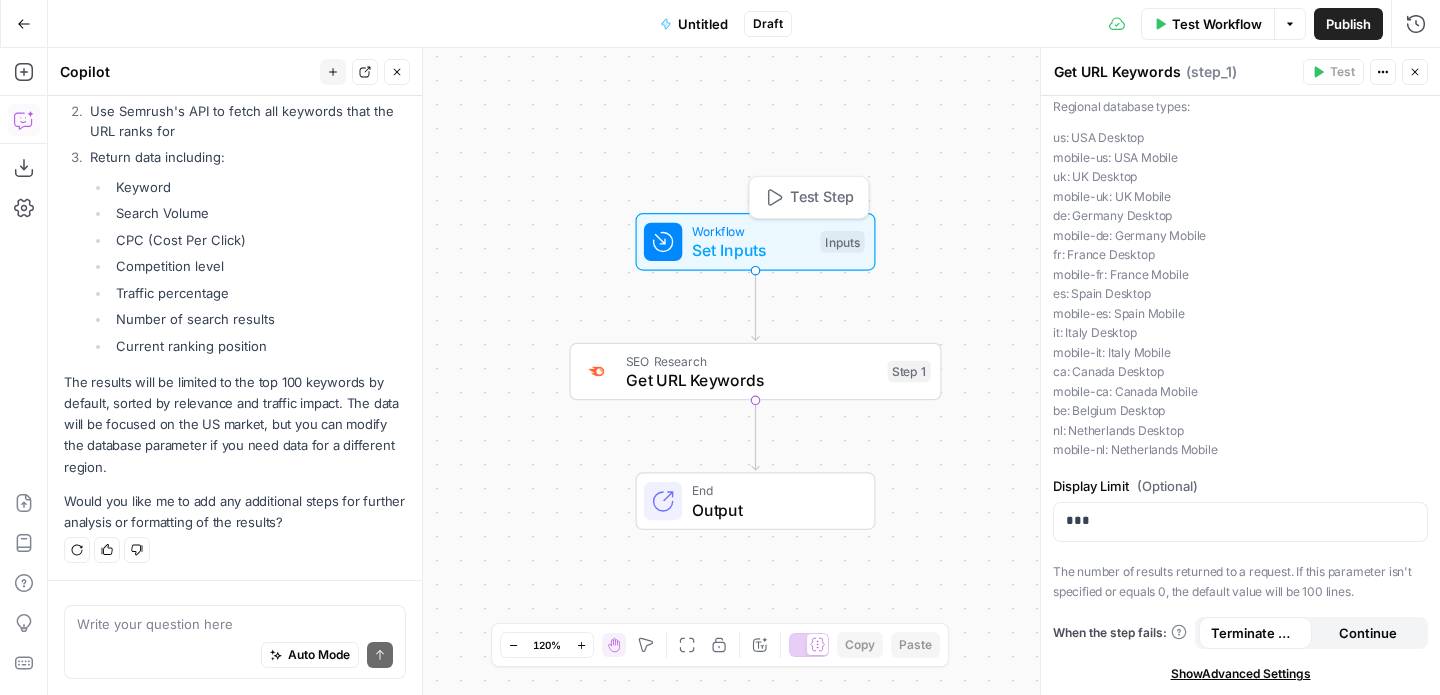 click on "Set Inputs" at bounding box center [751, 250] 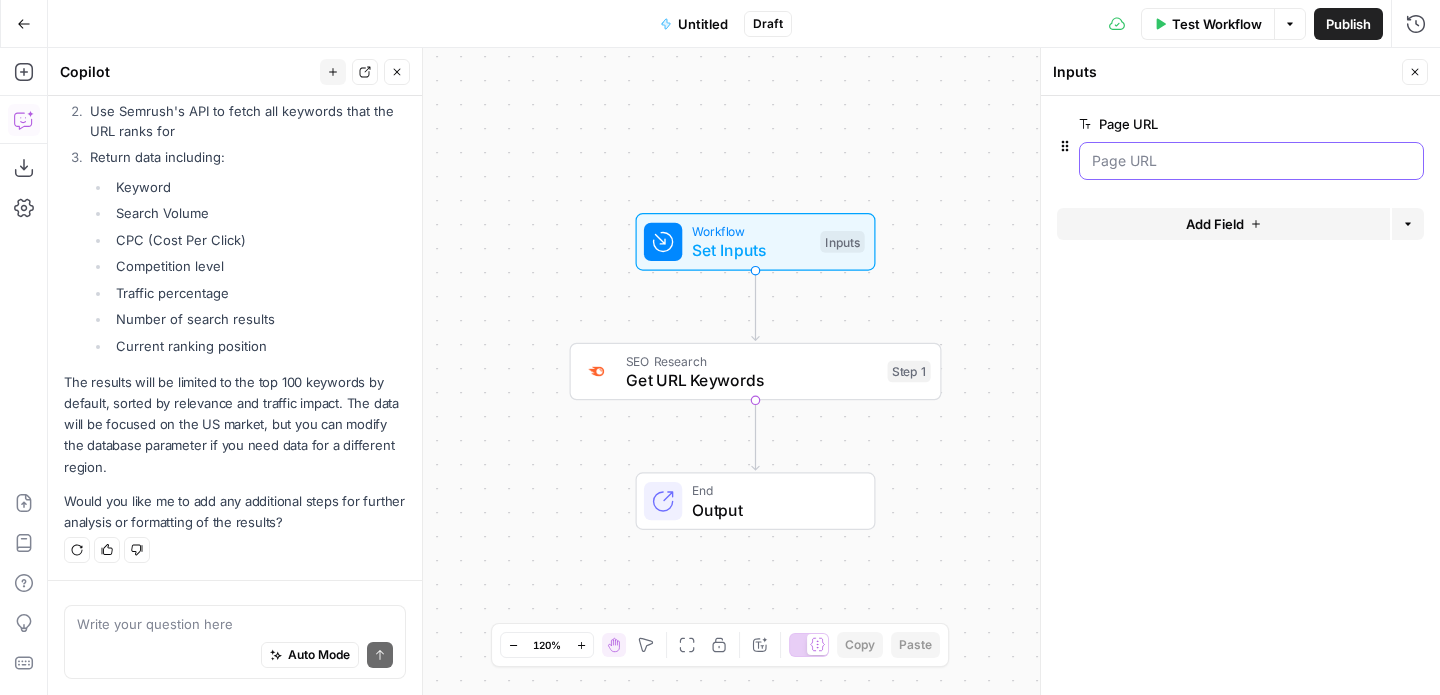 click on "Page URL" at bounding box center (1251, 161) 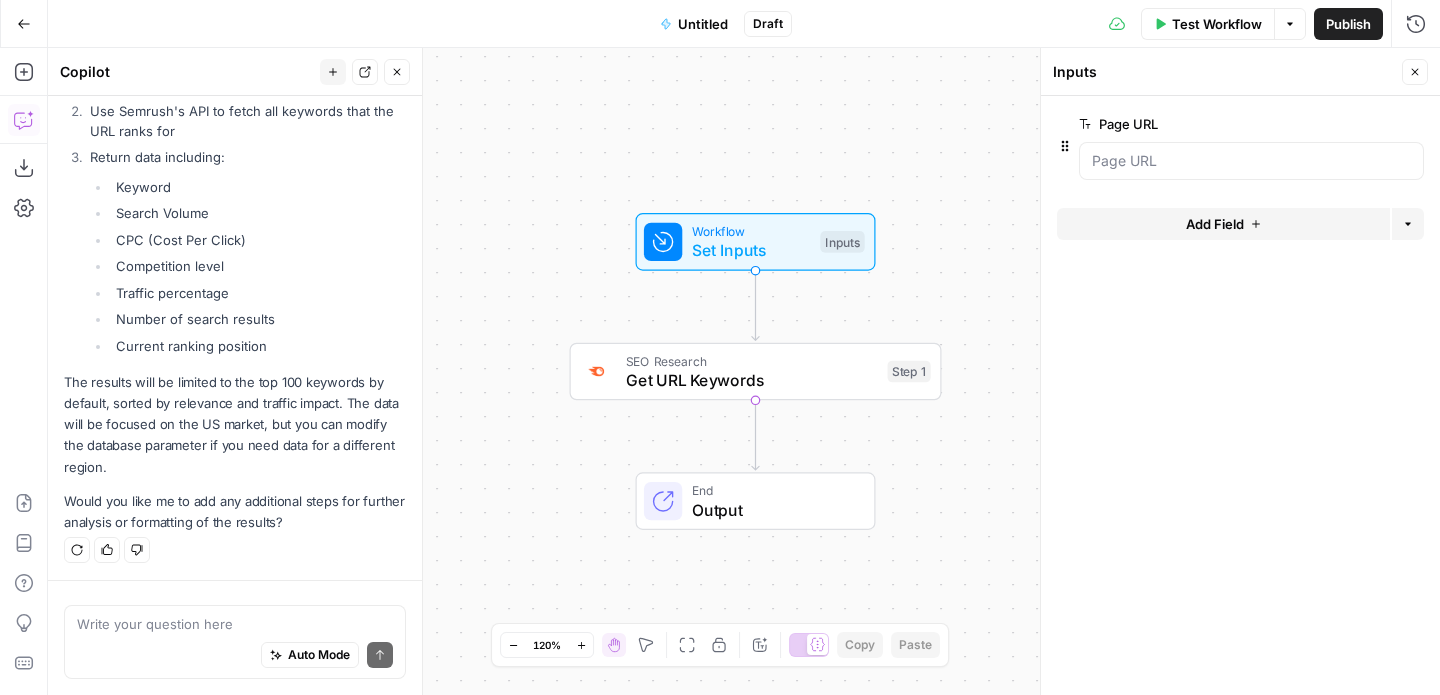 click on "edit field" at bounding box center [1349, 124] 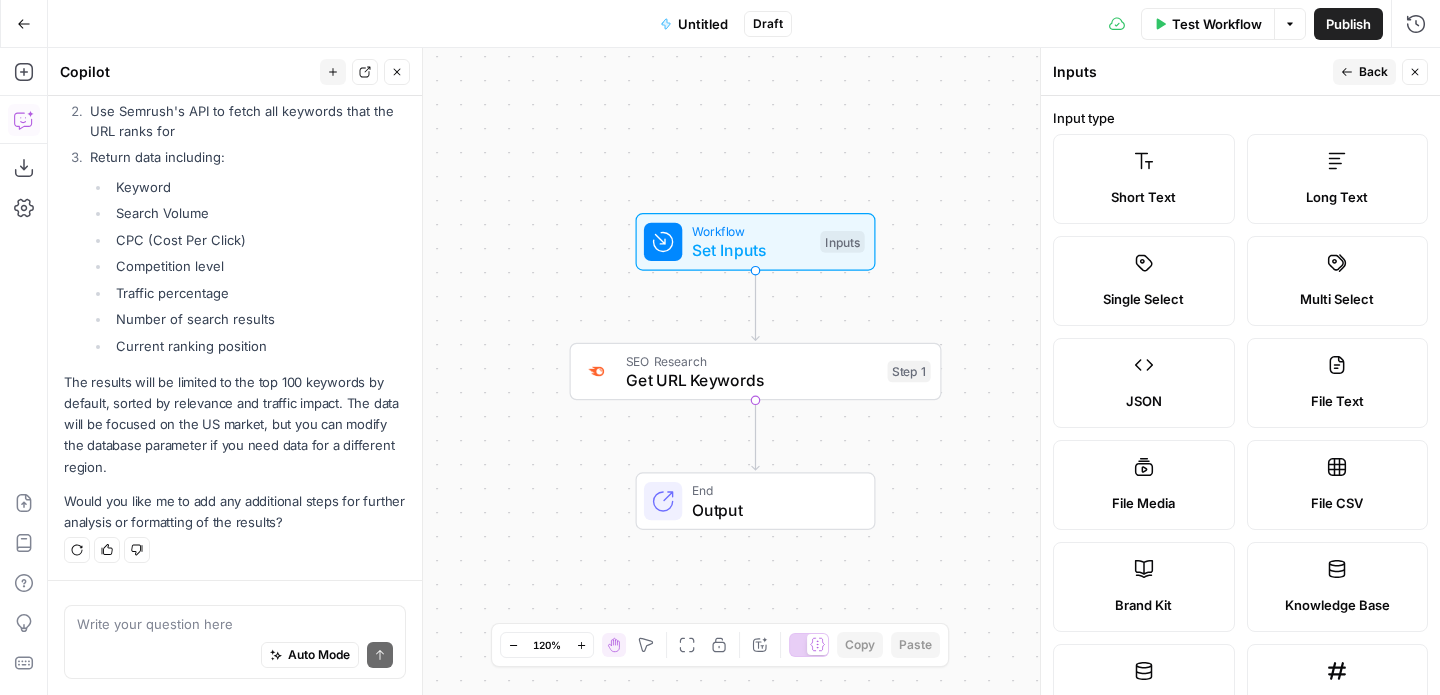 click on "Short Text" at bounding box center [1143, 197] 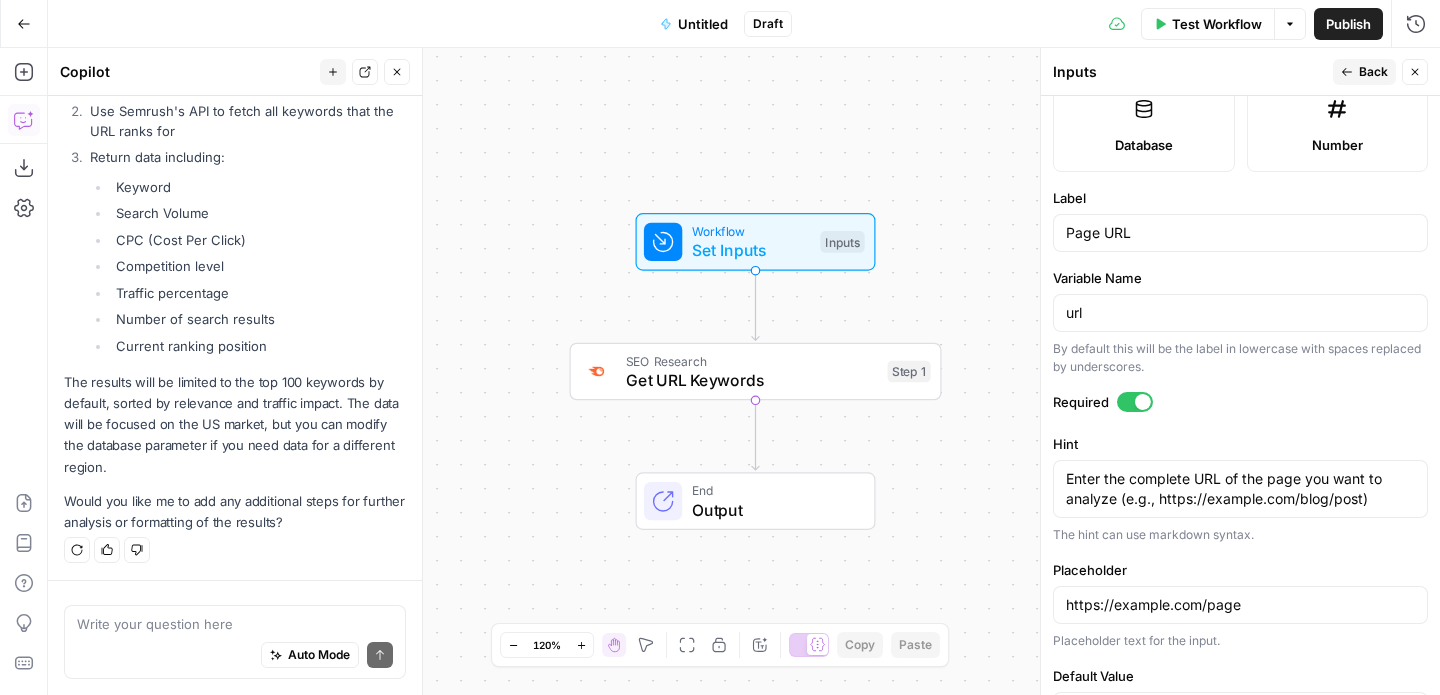 scroll, scrollTop: 648, scrollLeft: 0, axis: vertical 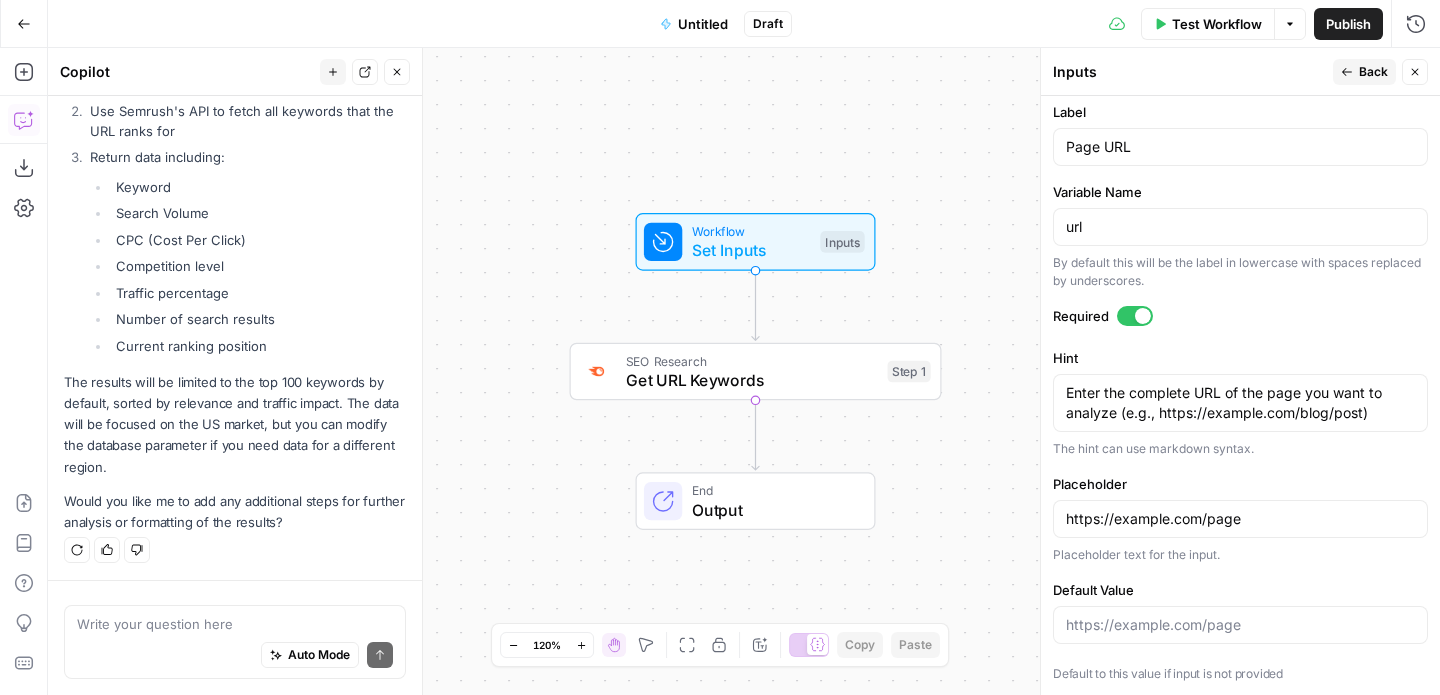 click 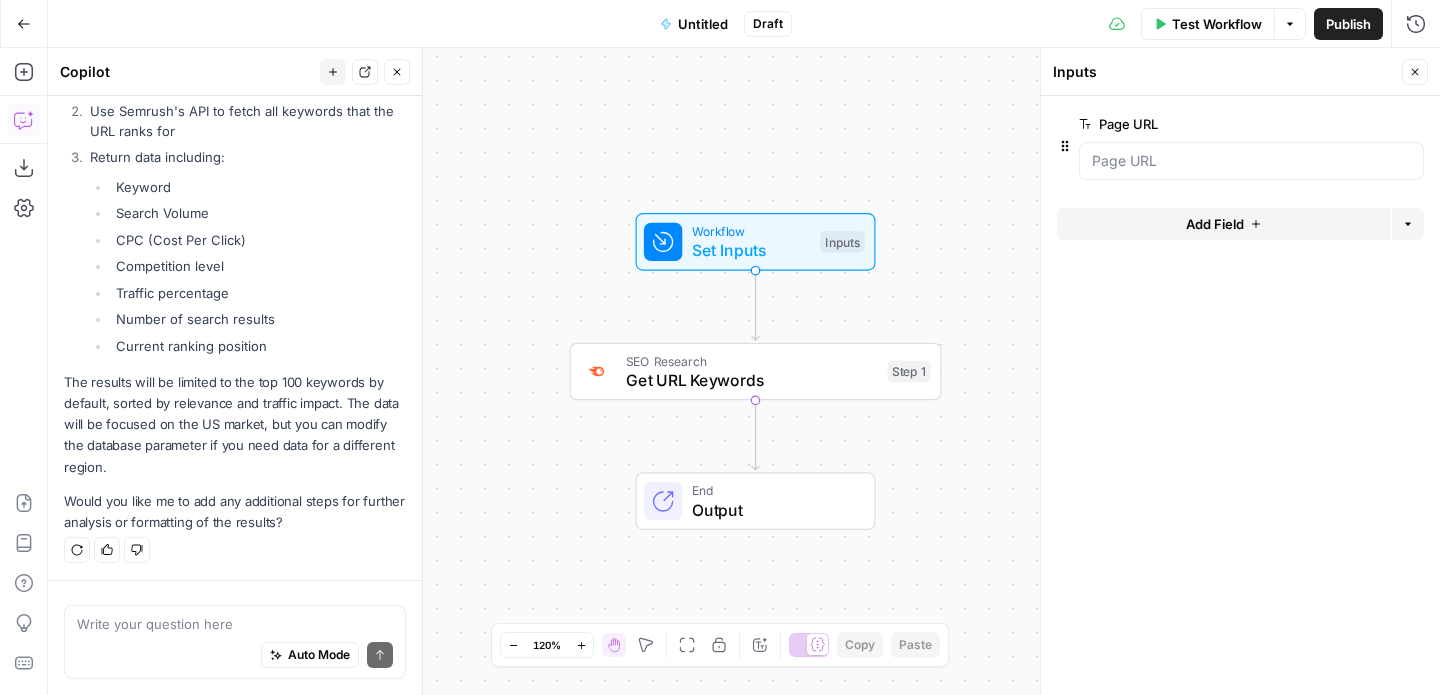 click 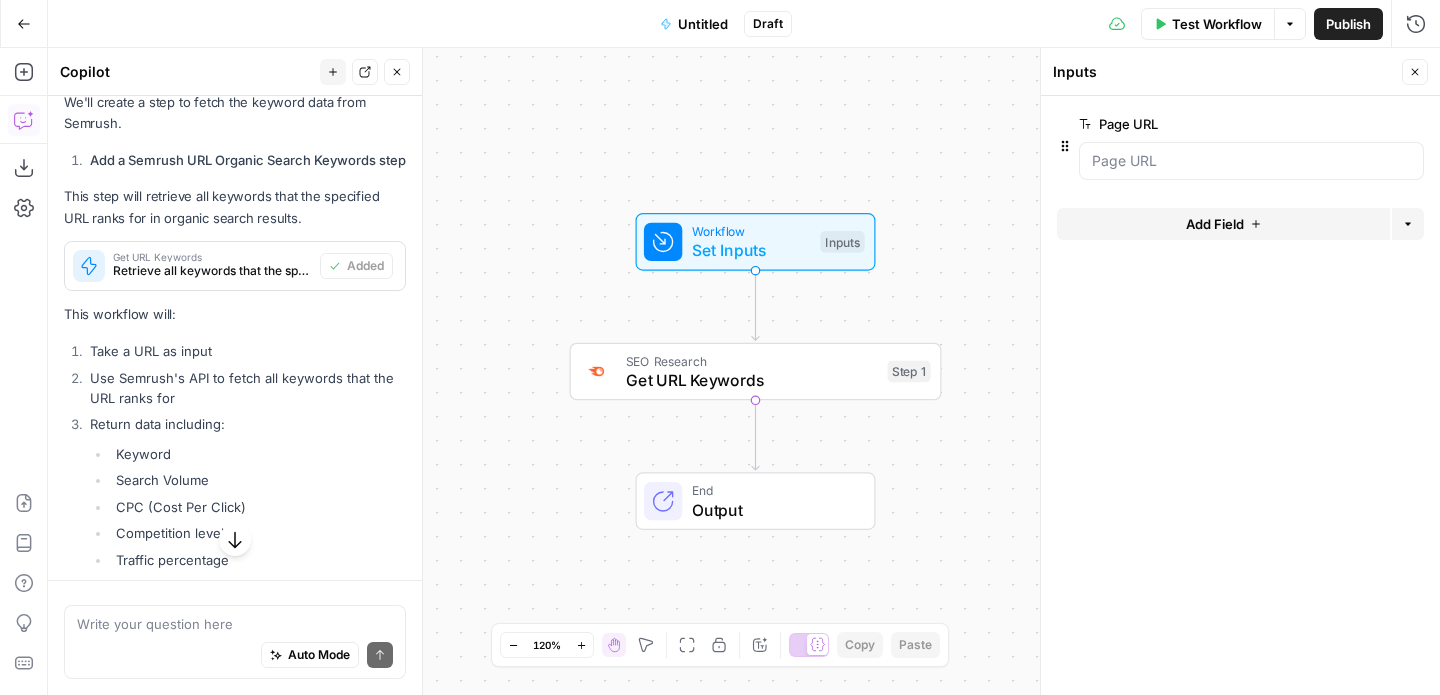 scroll, scrollTop: 998, scrollLeft: 0, axis: vertical 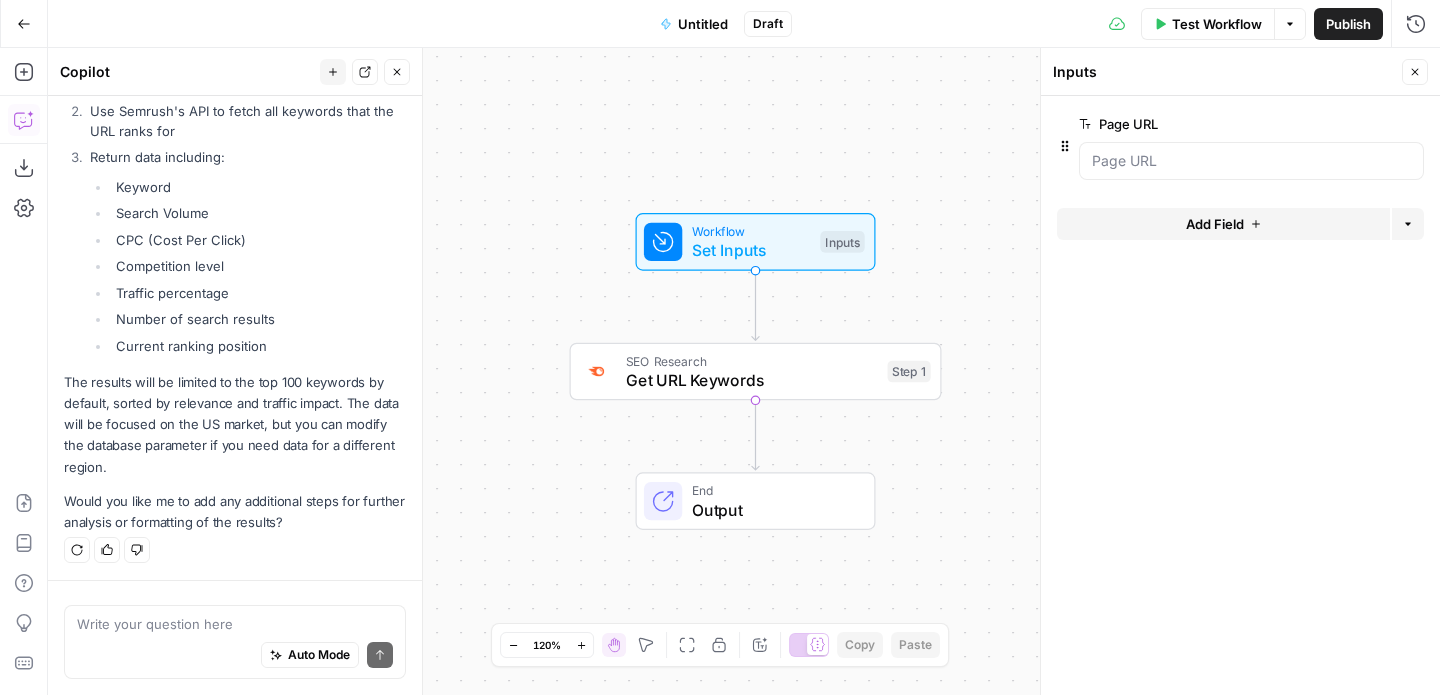 click on "Workflow Set Inputs Inputs SEO Research Get URL Keywords Step 1 End Output" at bounding box center (744, 371) 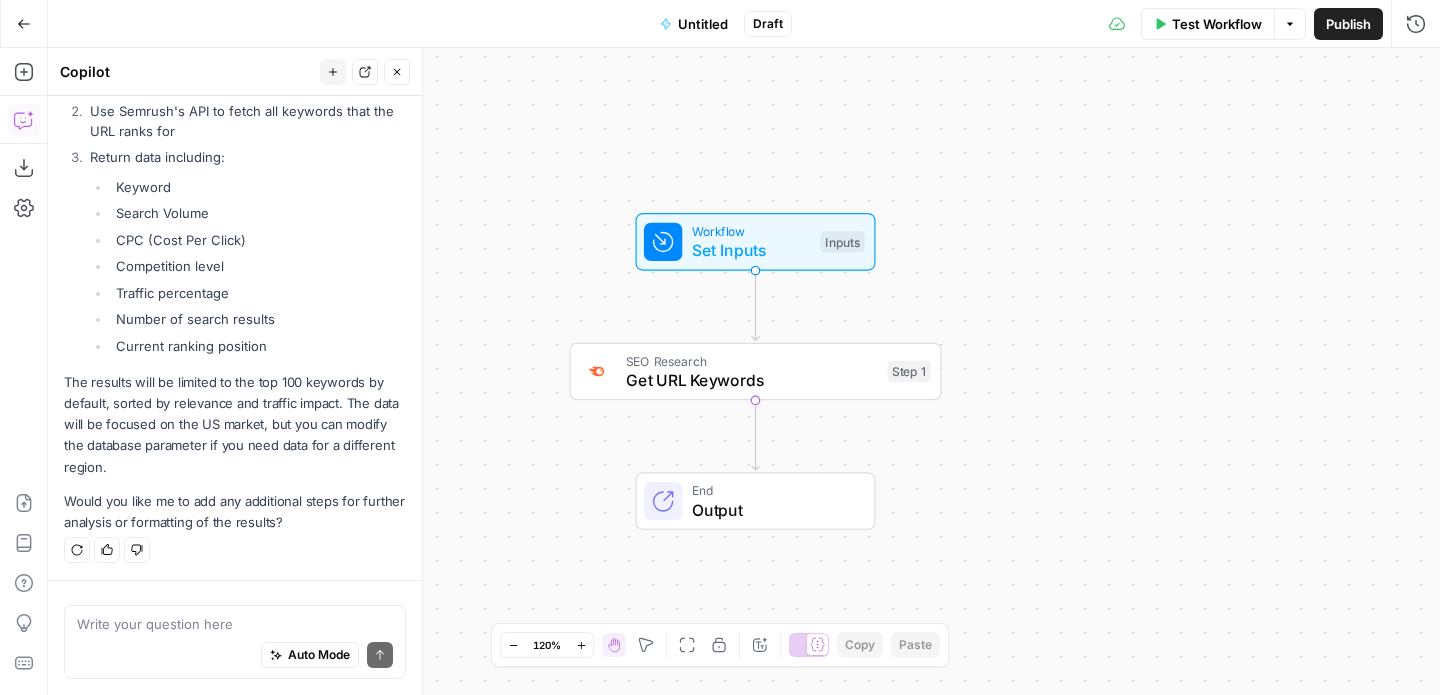 click on "Workflow Set Inputs Inputs Test Step" at bounding box center (756, 242) 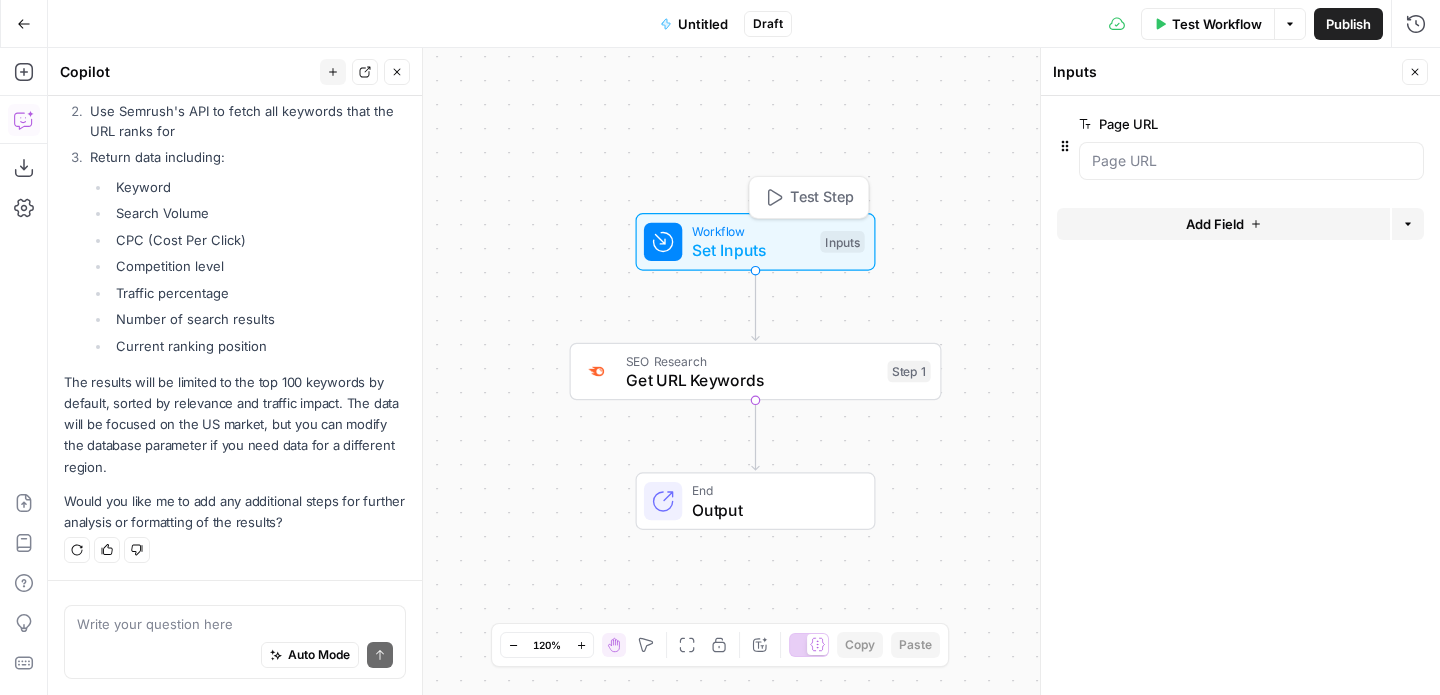 click on "Test Step" at bounding box center (822, 198) 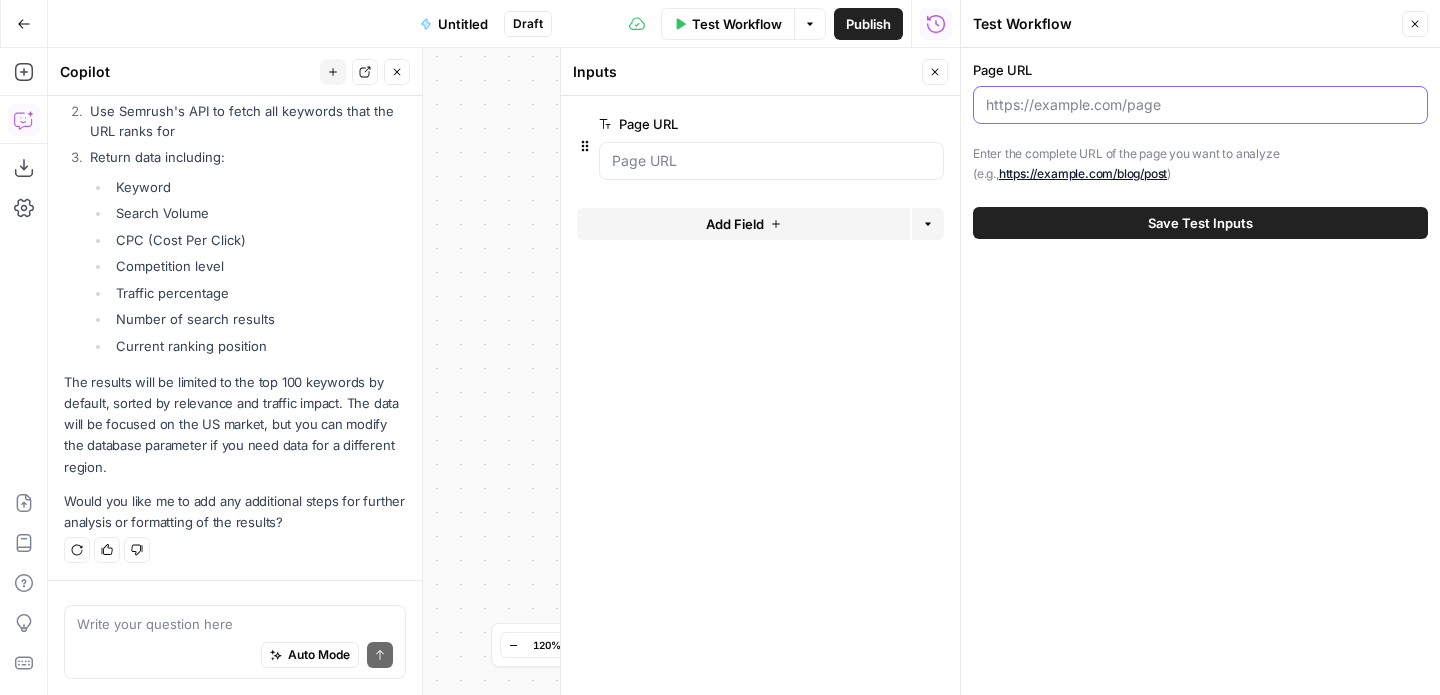 click on "Page URL" at bounding box center [1200, 105] 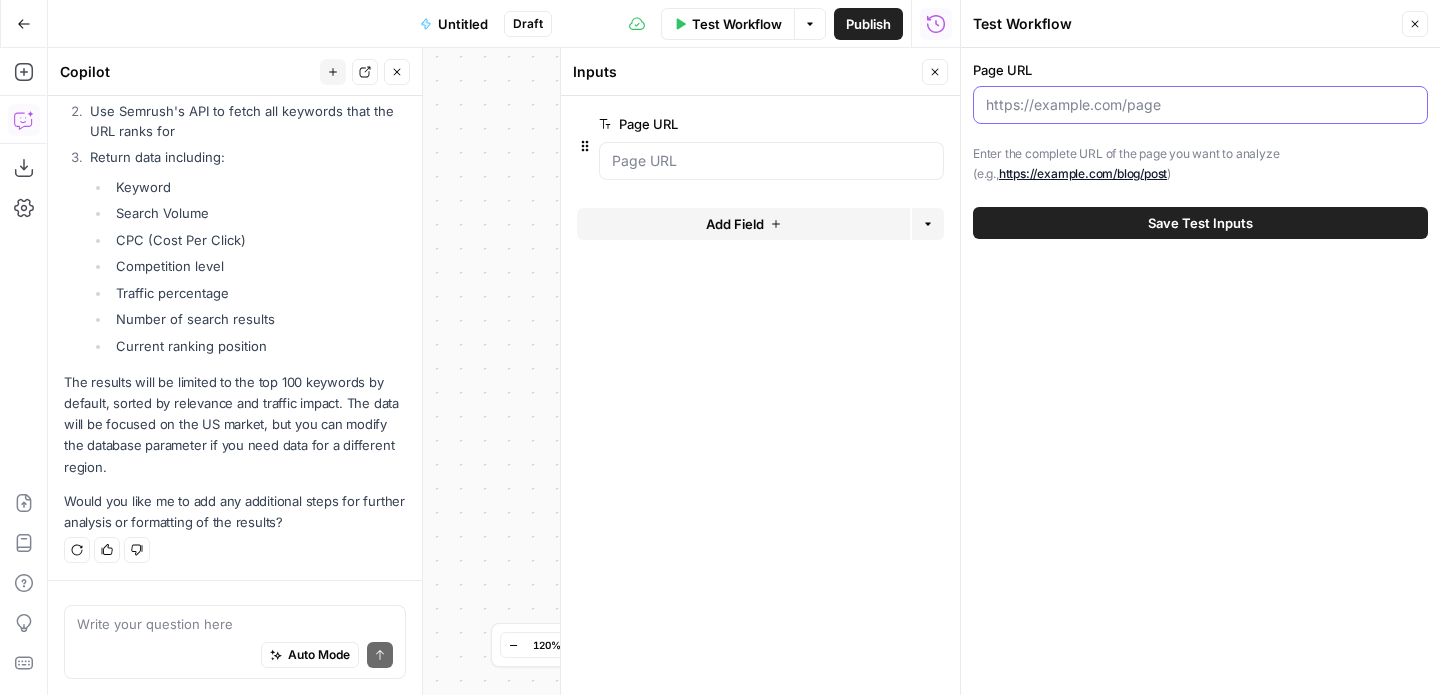 click on "Page URL" at bounding box center [1200, 105] 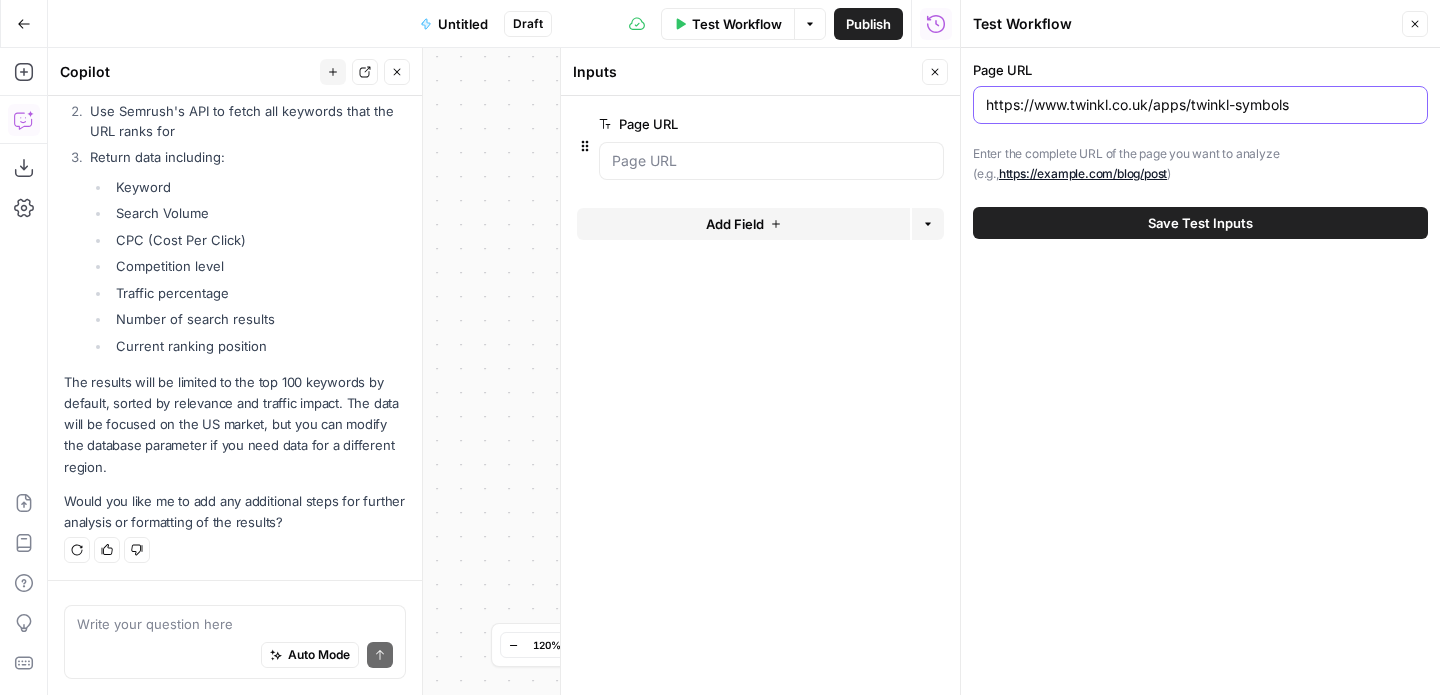 type on "https://www.twinkl.co.uk/apps/twinkl-symbols" 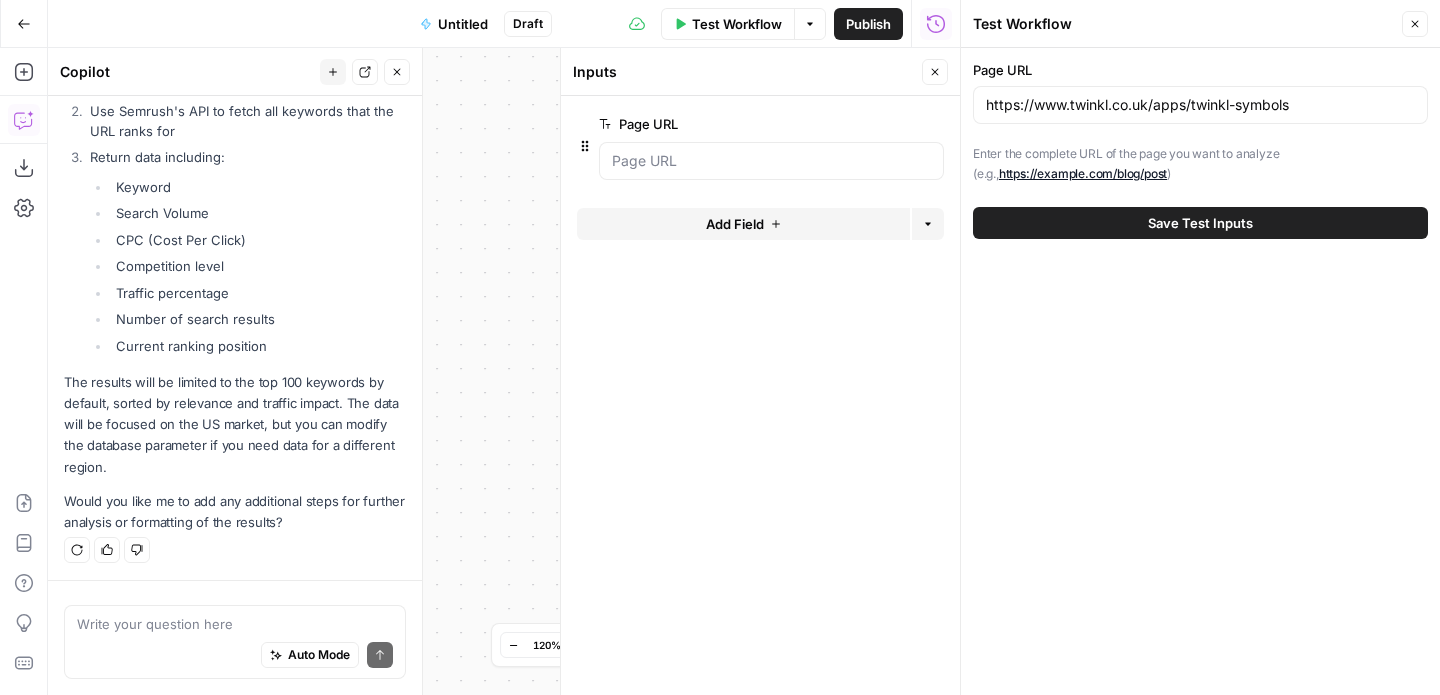 click on "Save Test Inputs" at bounding box center [1200, 223] 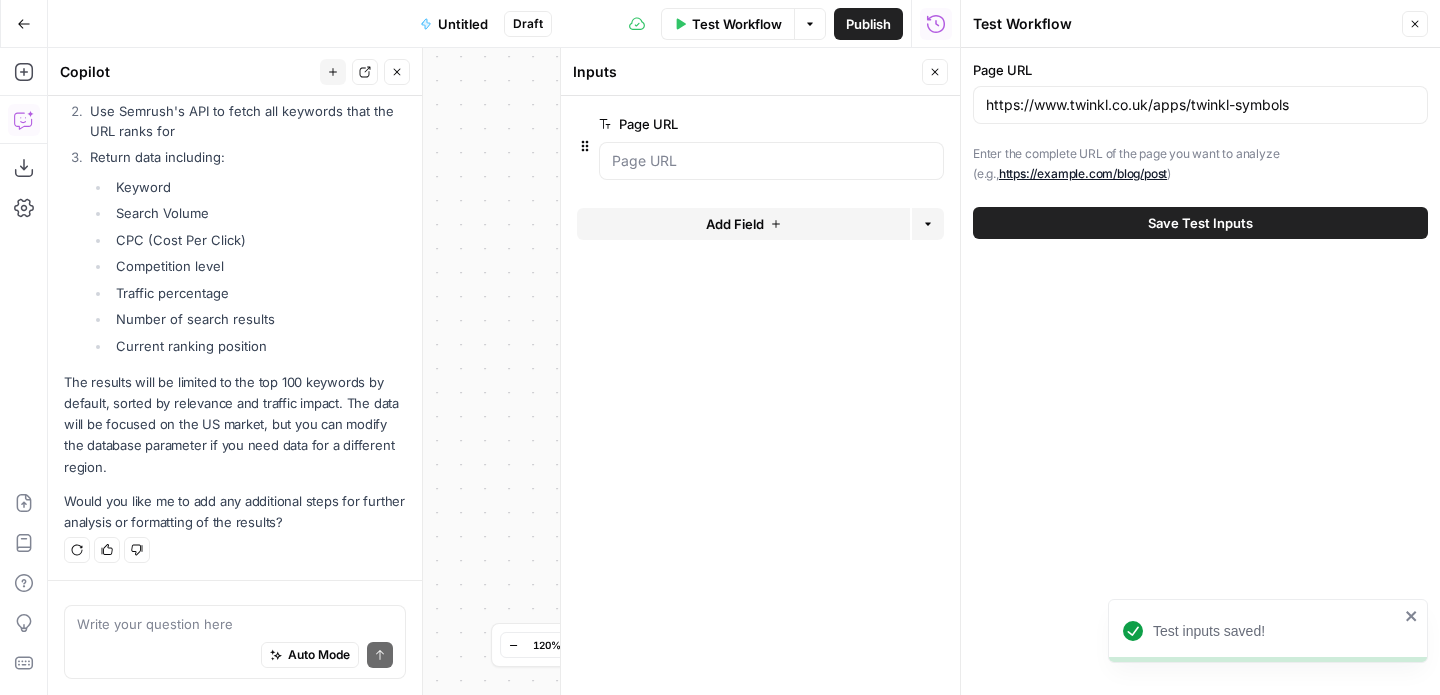 click on "Workflow Set Inputs Inputs SEO Research Get URL Keywords Step 1 End Output" at bounding box center (504, 371) 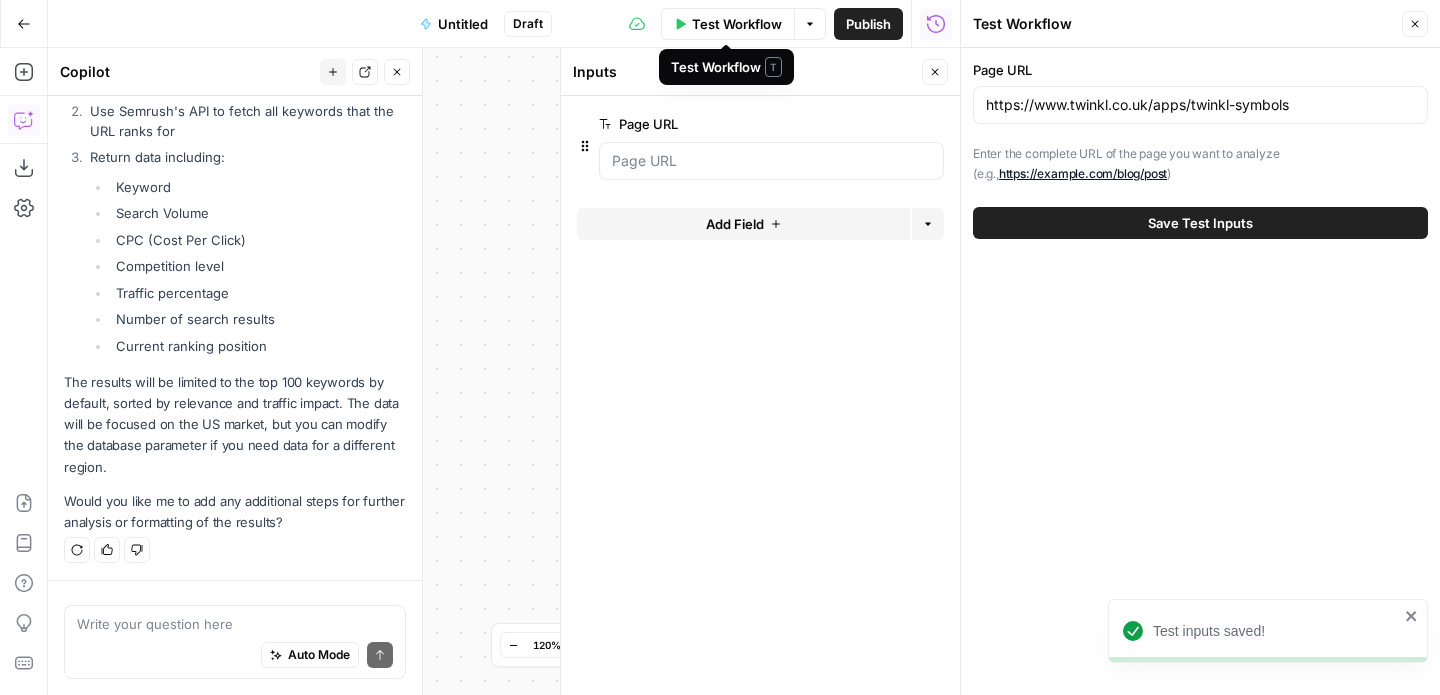 click on "Test Workflow" at bounding box center (737, 24) 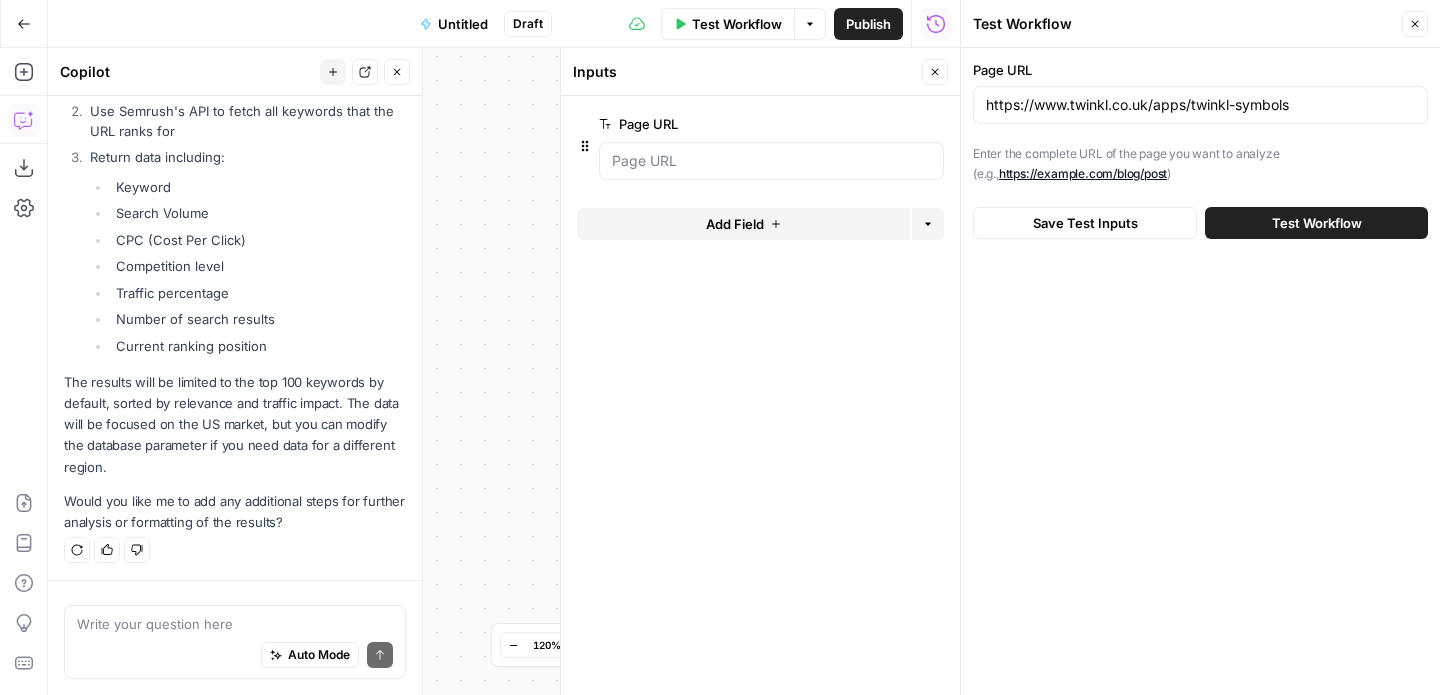 click 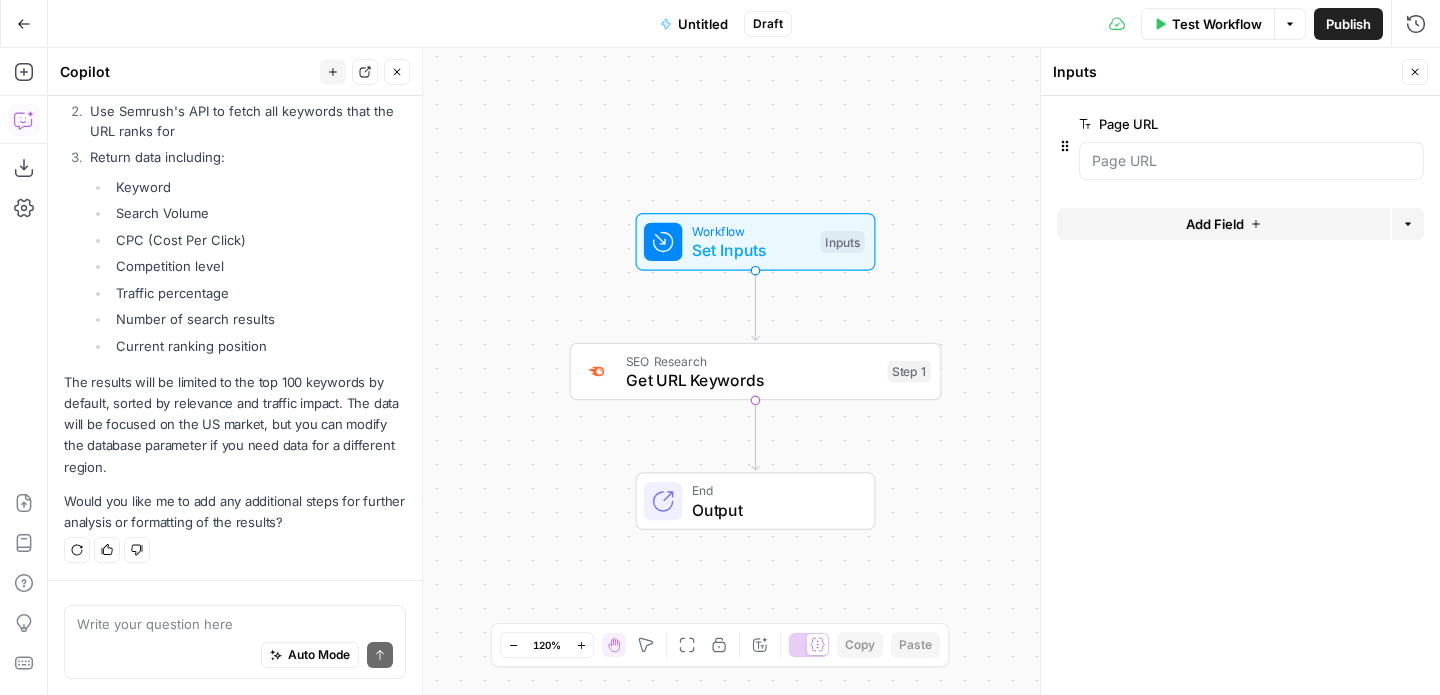 click 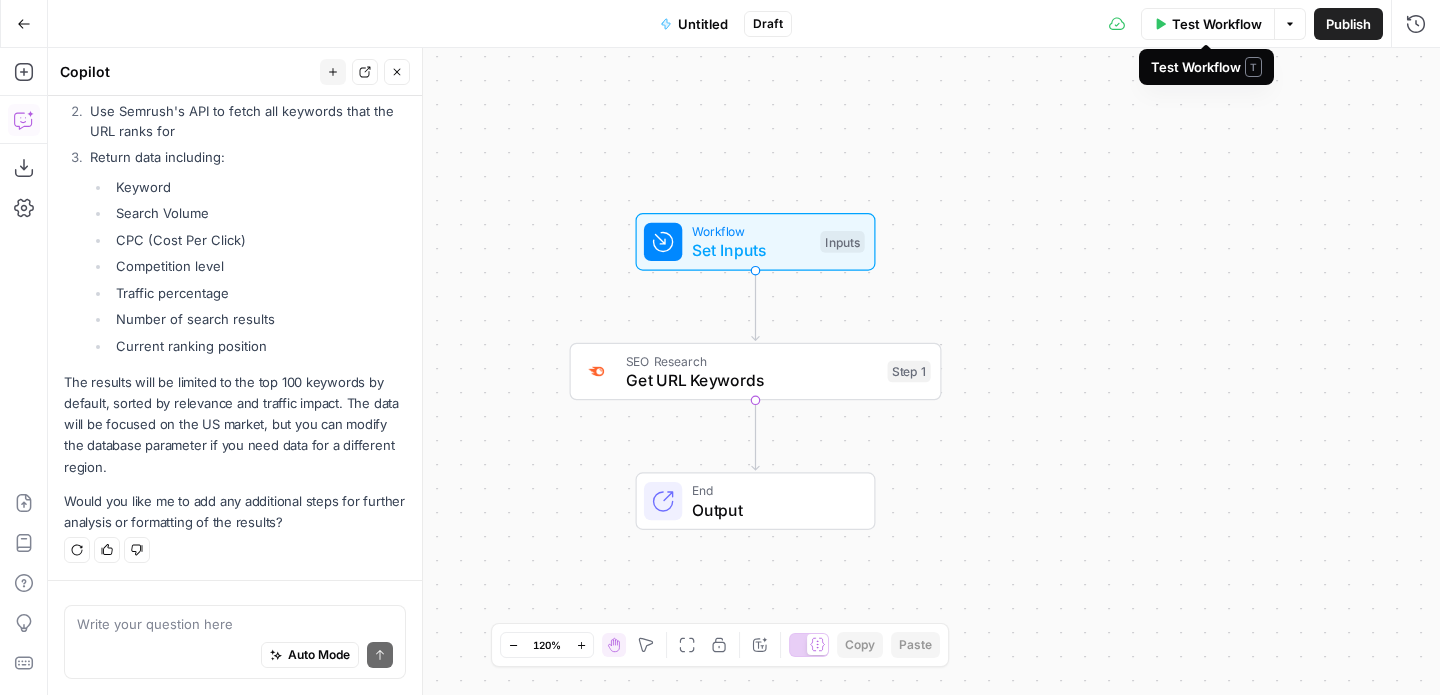 click on "Test Workflow" at bounding box center (1217, 24) 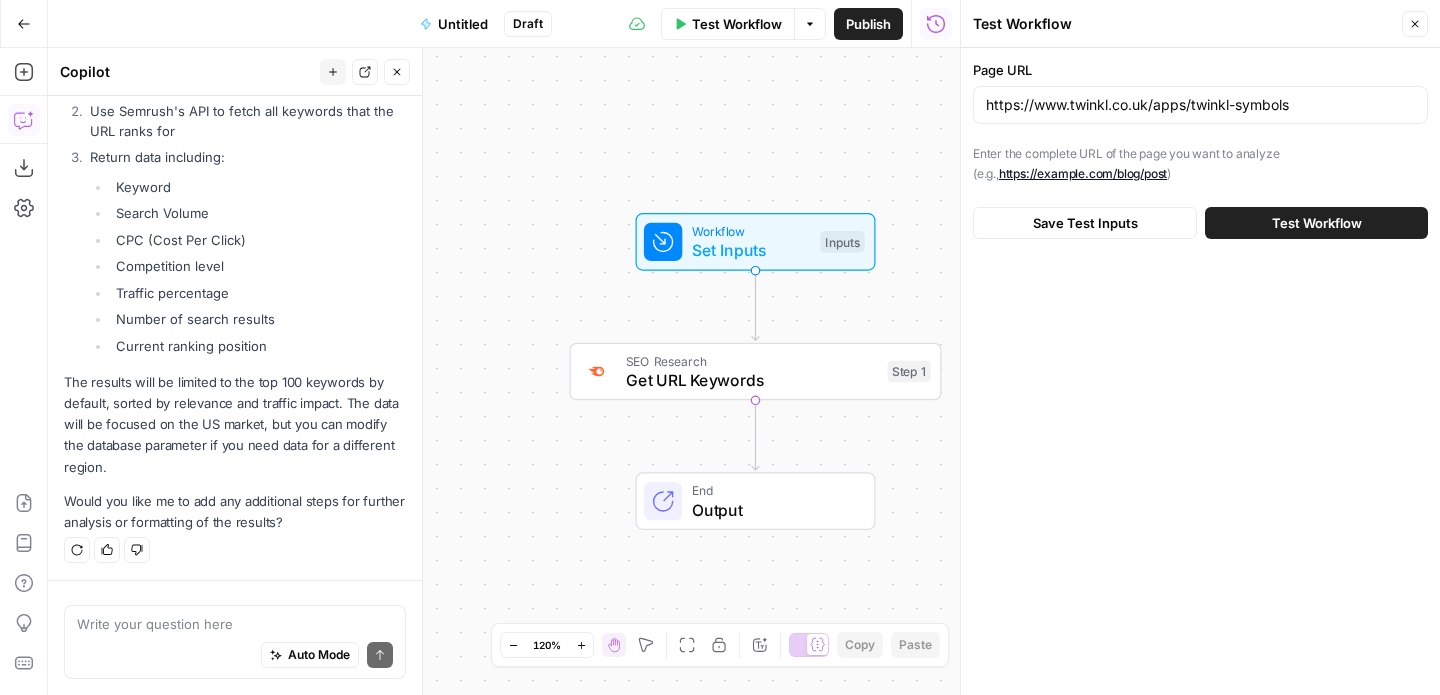 click on "Test Workflow" at bounding box center (1317, 223) 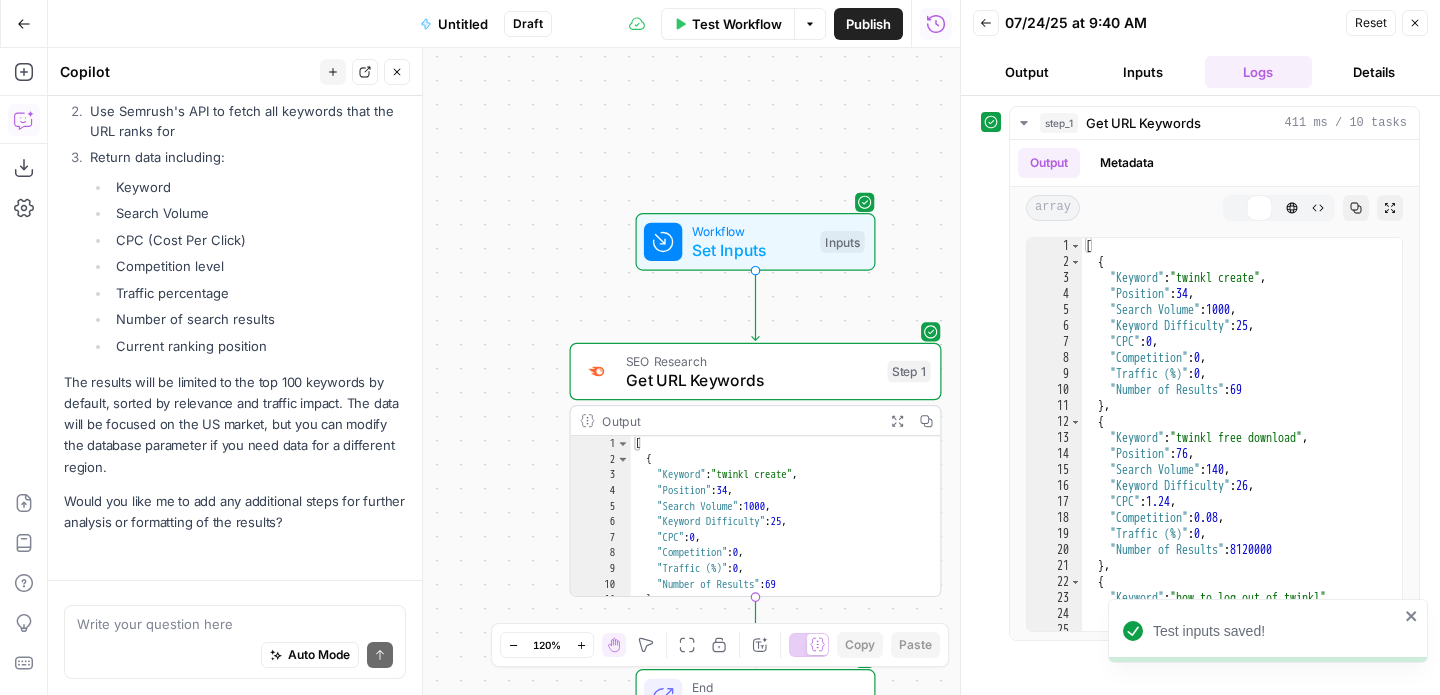 scroll, scrollTop: 998, scrollLeft: 0, axis: vertical 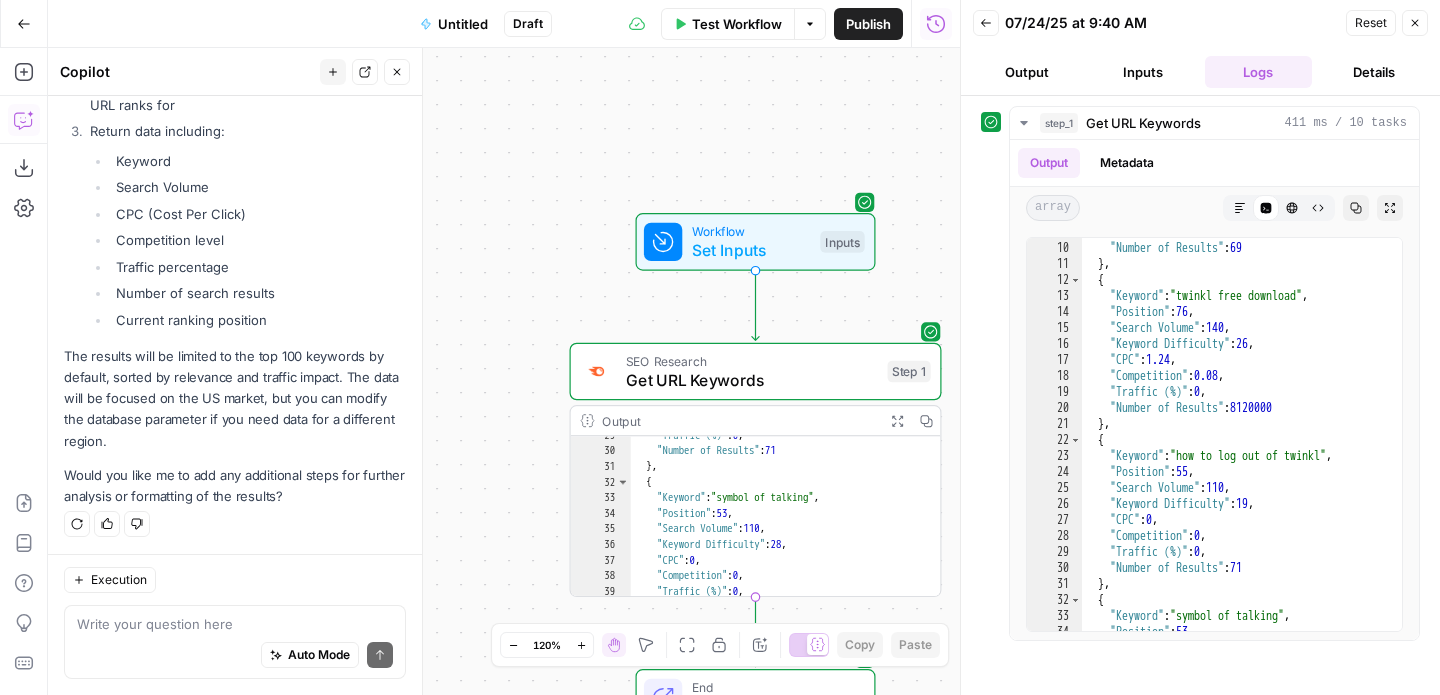 click on "Inputs" at bounding box center [1143, 72] 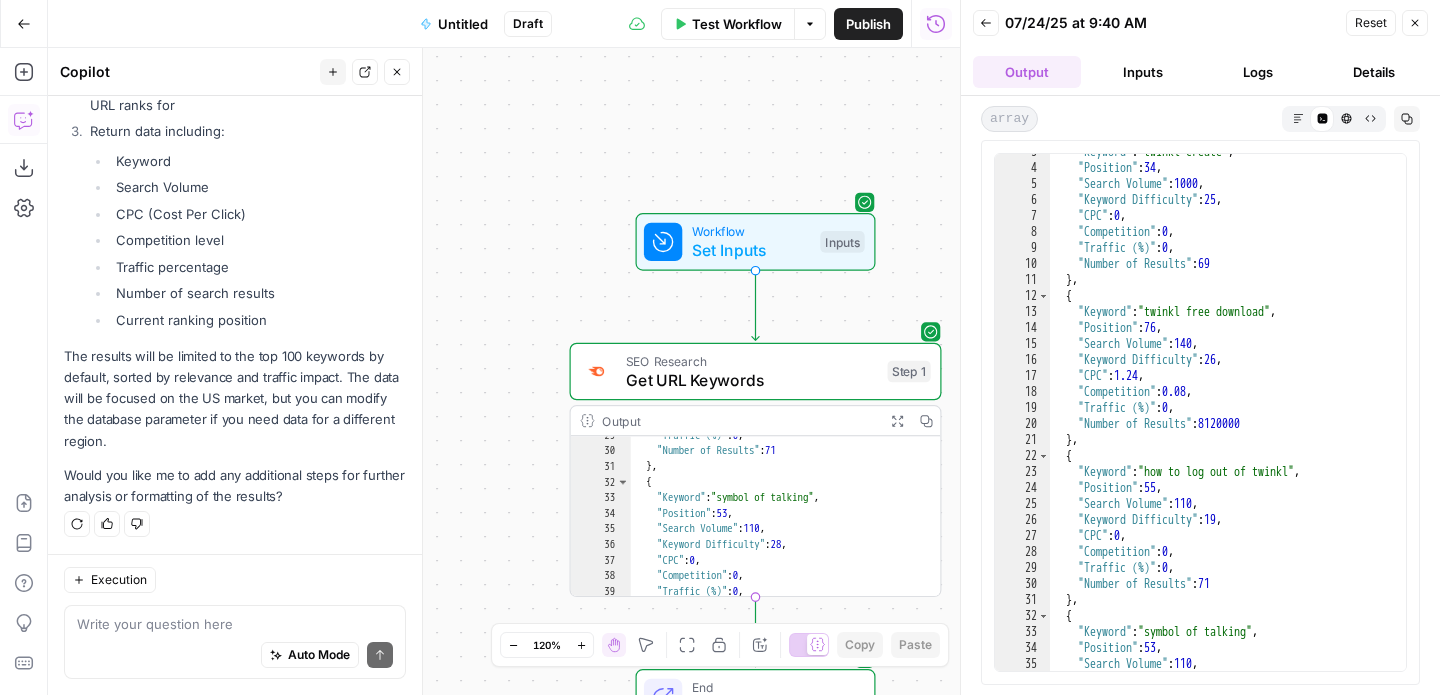 scroll, scrollTop: 0, scrollLeft: 0, axis: both 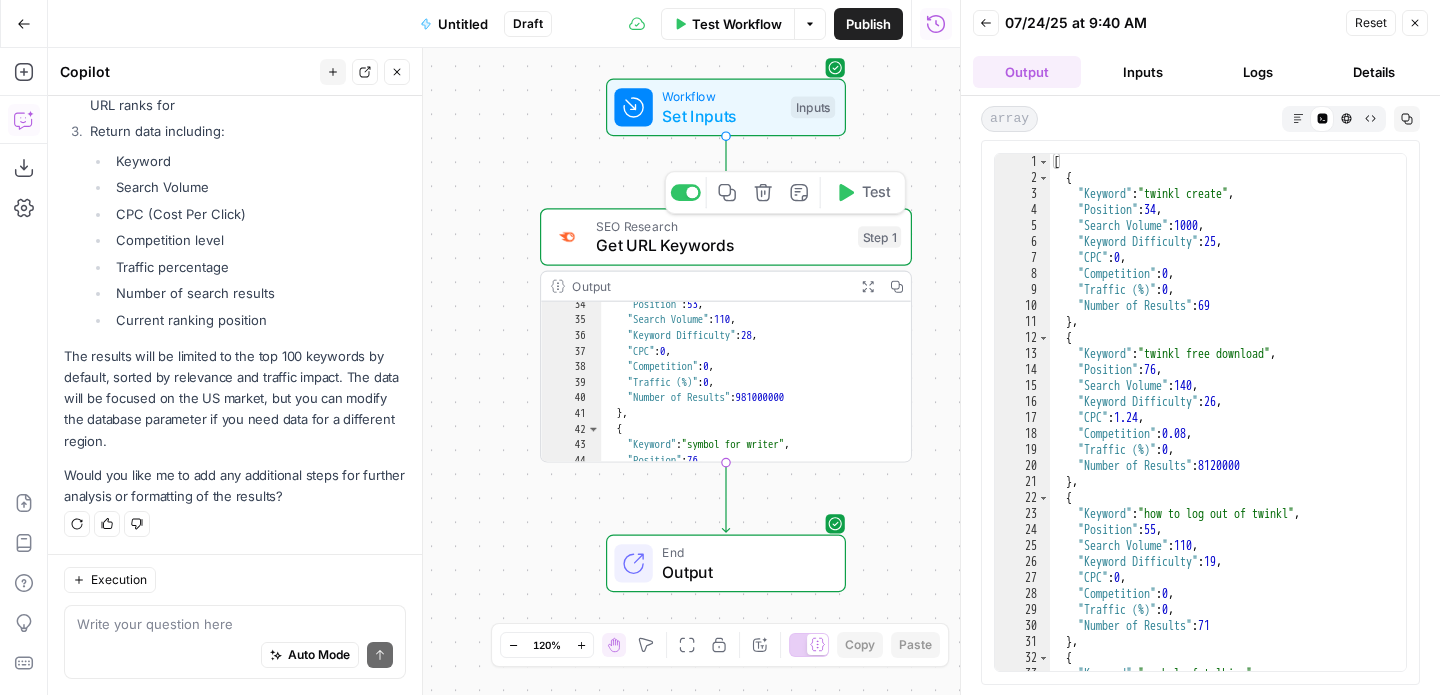 click on "Get URL Keywords" at bounding box center [722, 245] 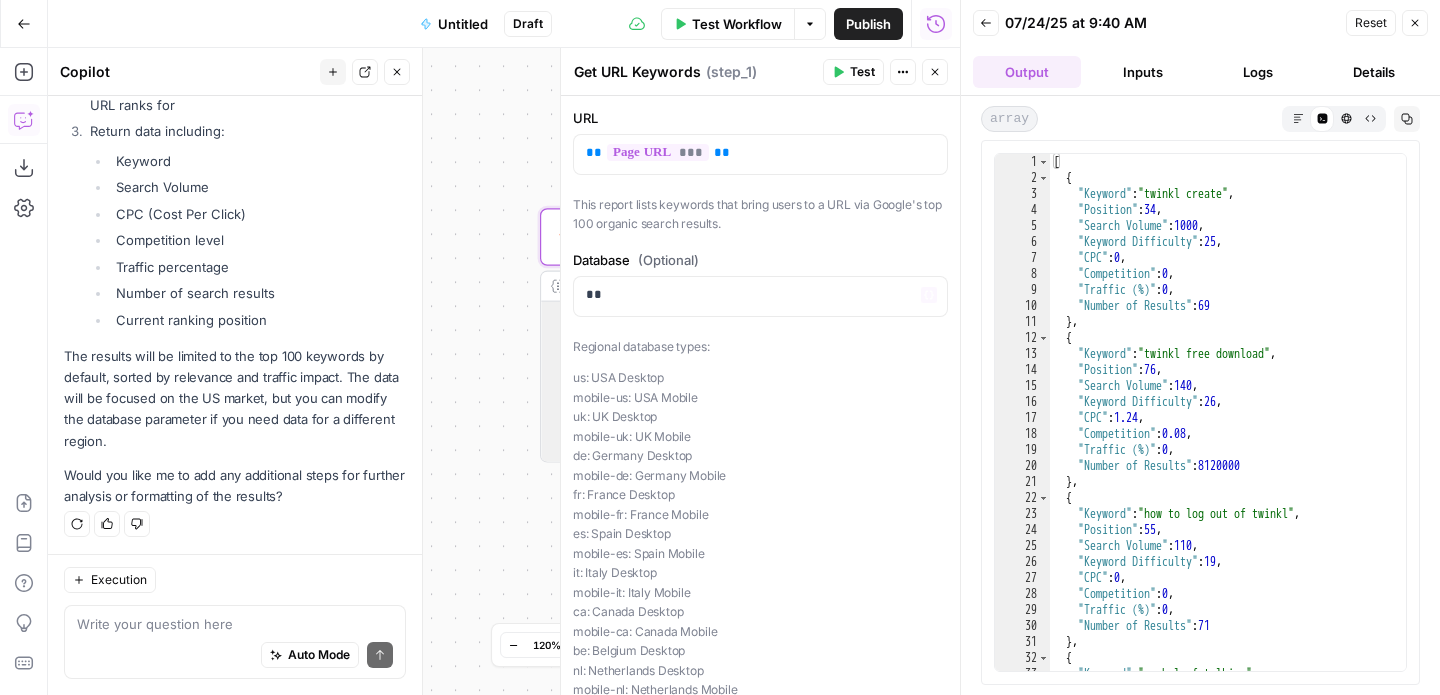 scroll, scrollTop: 240, scrollLeft: 0, axis: vertical 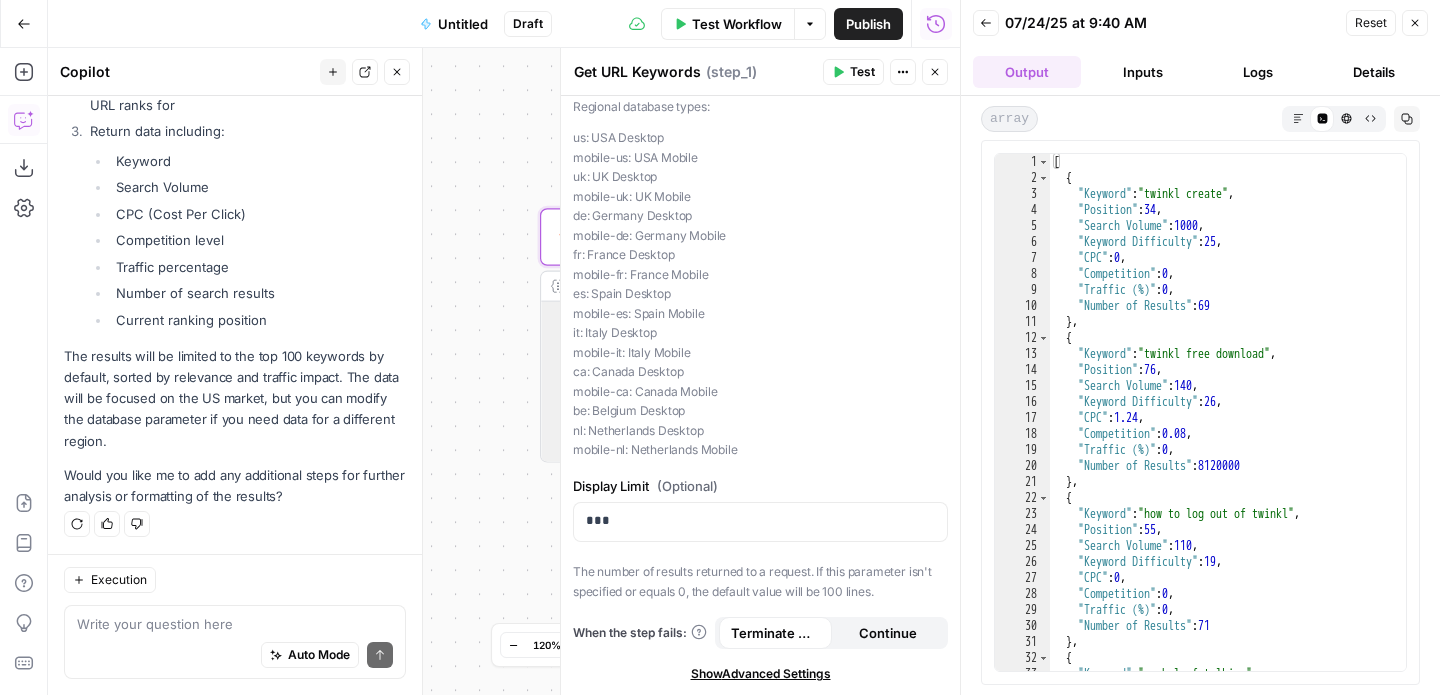 click on "Workflow Set Inputs Inputs SEO Research Get URL Keywords Step 1 Output Expand Output Copy 34 35 36 37 38 39 40 41 42 43 44 45 46      "Position" :  53 ,      "Search Volume" :  110 ,      "Keyword Difficulty" :  28 ,      "CPC" :  0 ,      "Competition" :  0 ,      "Traffic (%)" :  0 ,      "Number of Results" :  981000000    } ,    {      "Keyword" :  "symbol for writer" ,      "Position" :  76 ,      "Search Volume" :  210 ,     [REDACTED] End Output" at bounding box center (504, 371) 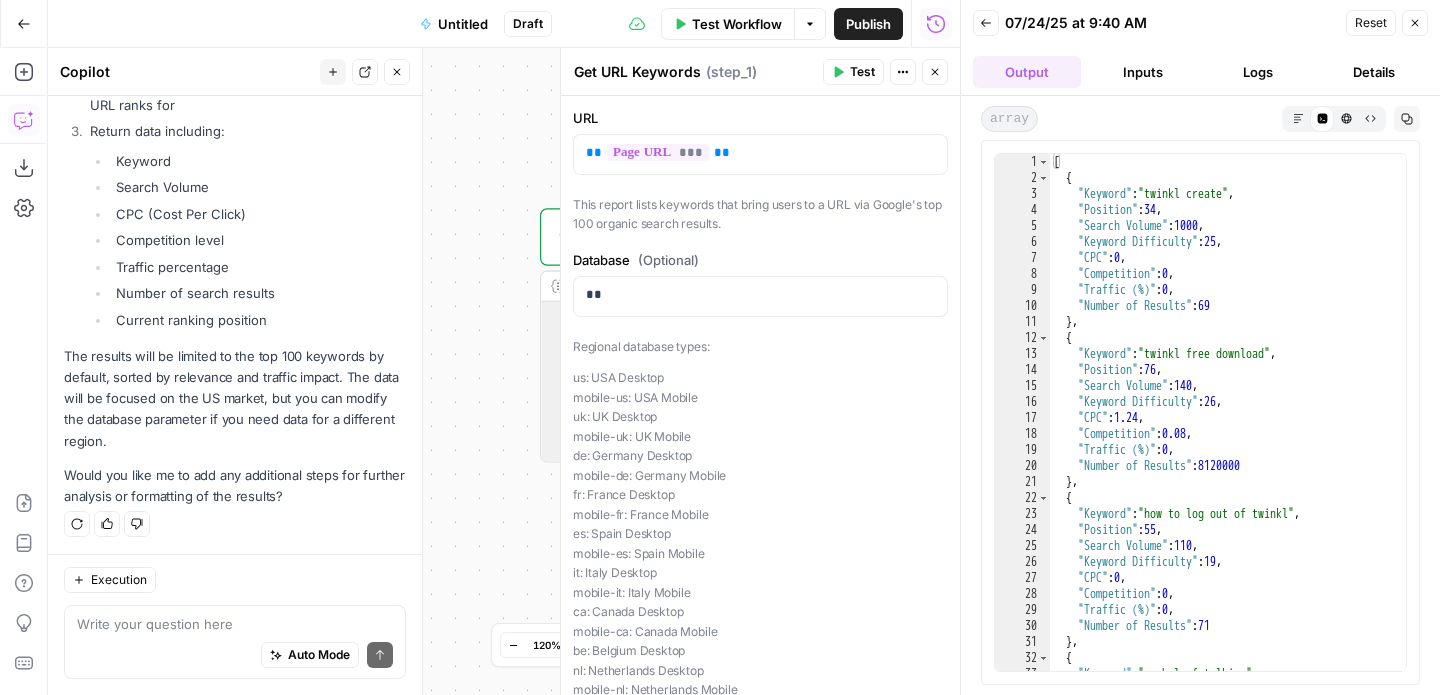 scroll, scrollTop: 240, scrollLeft: 0, axis: vertical 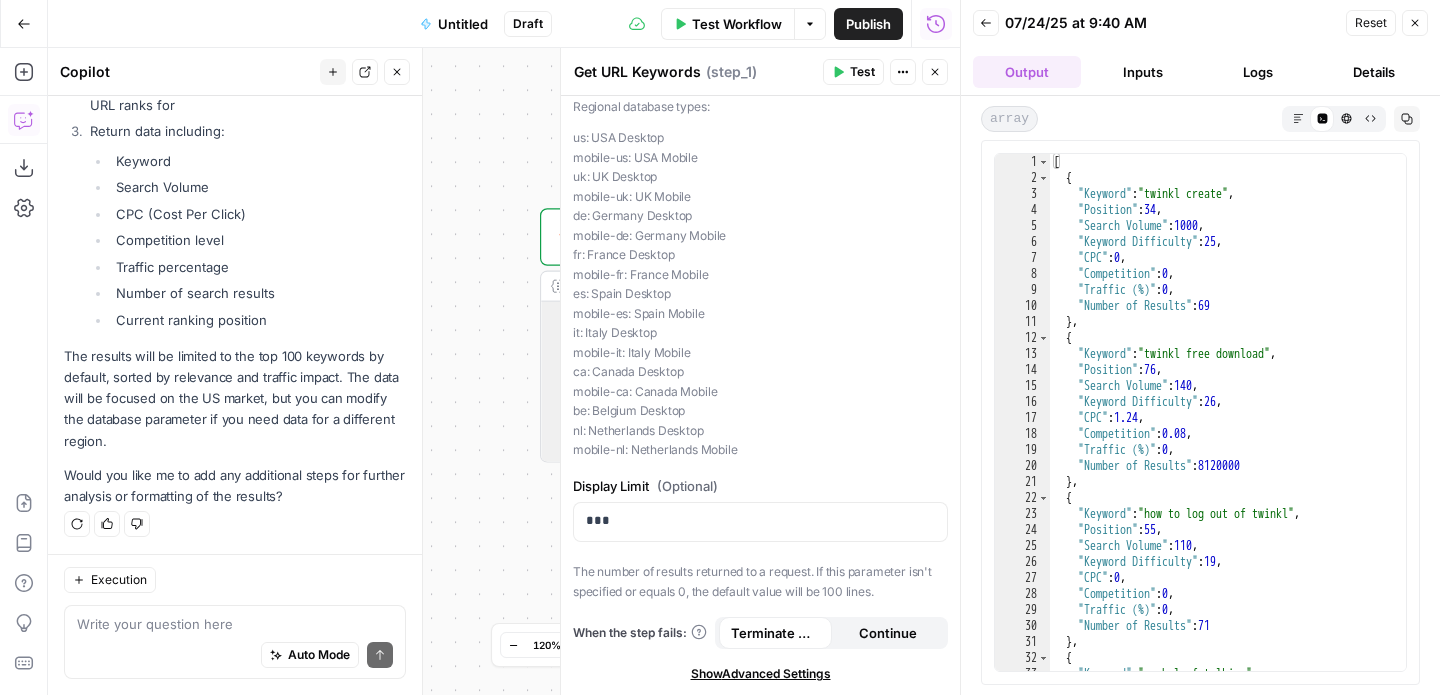 click 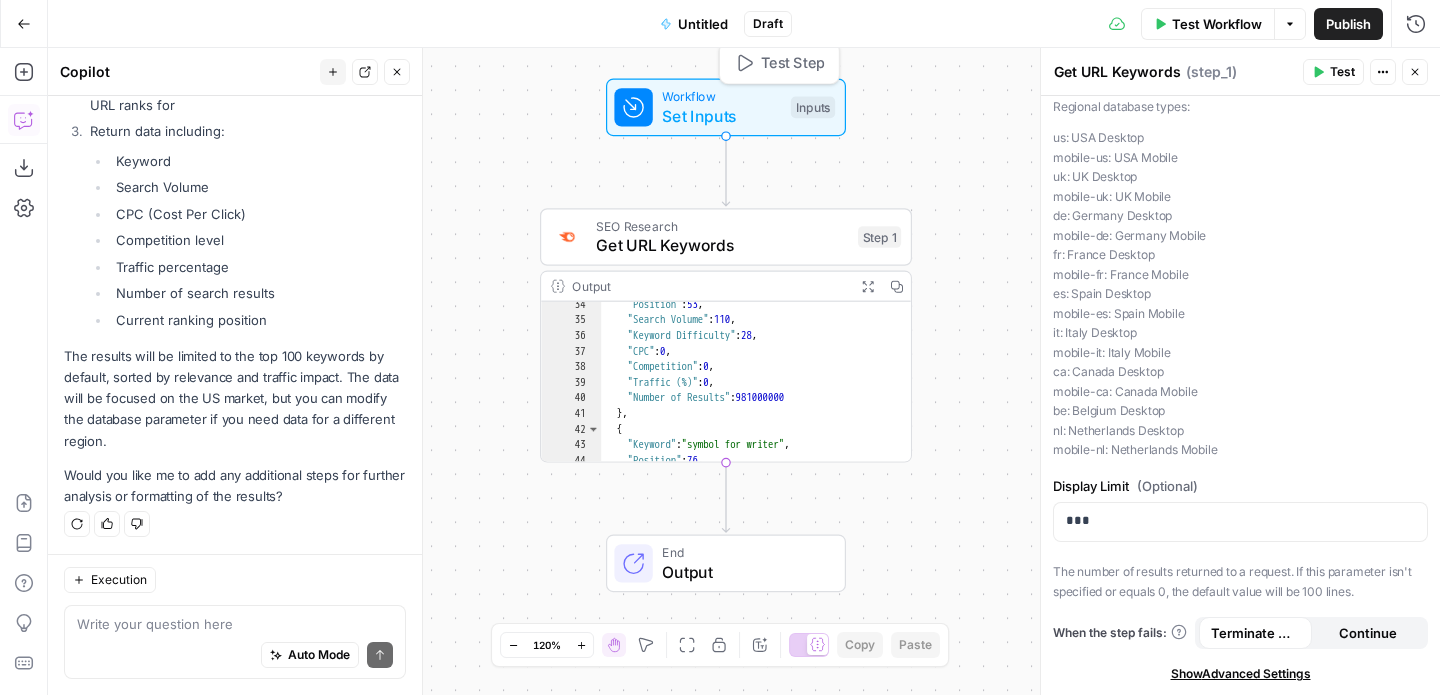 click on "Inputs" at bounding box center [813, 108] 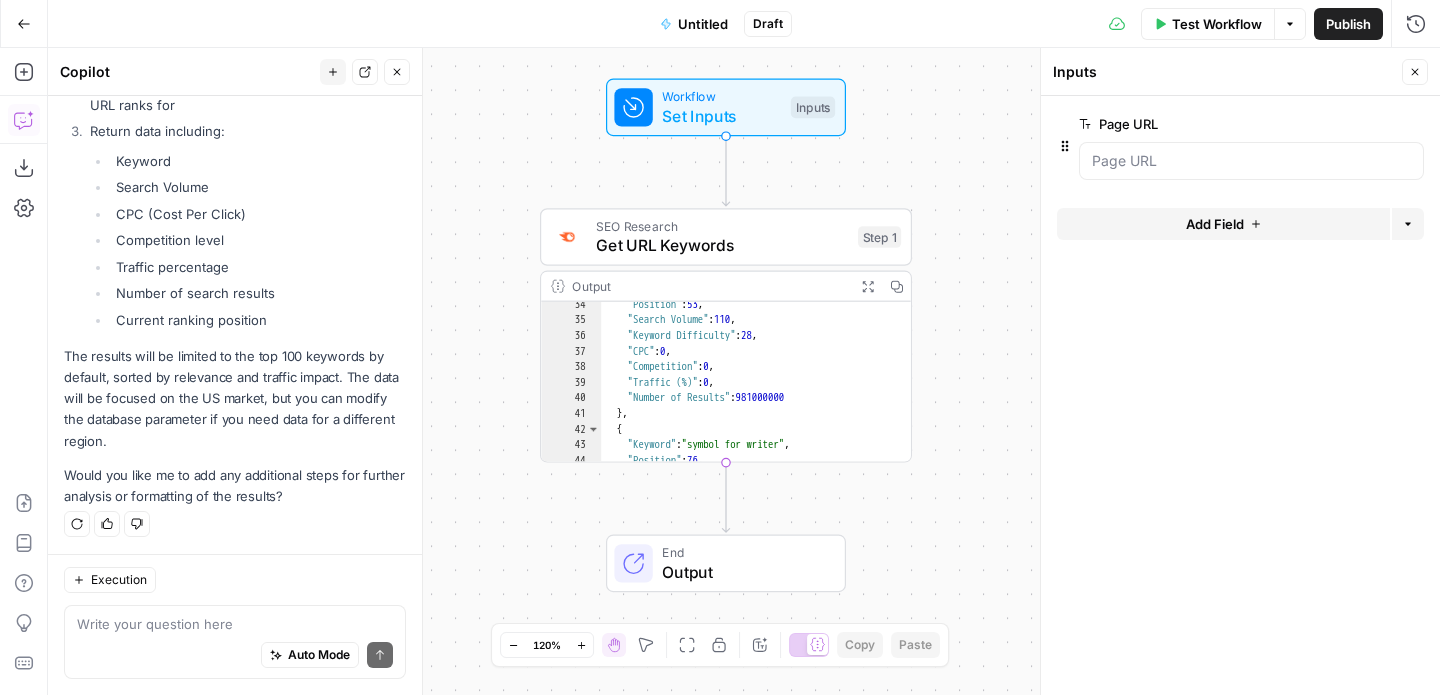 click 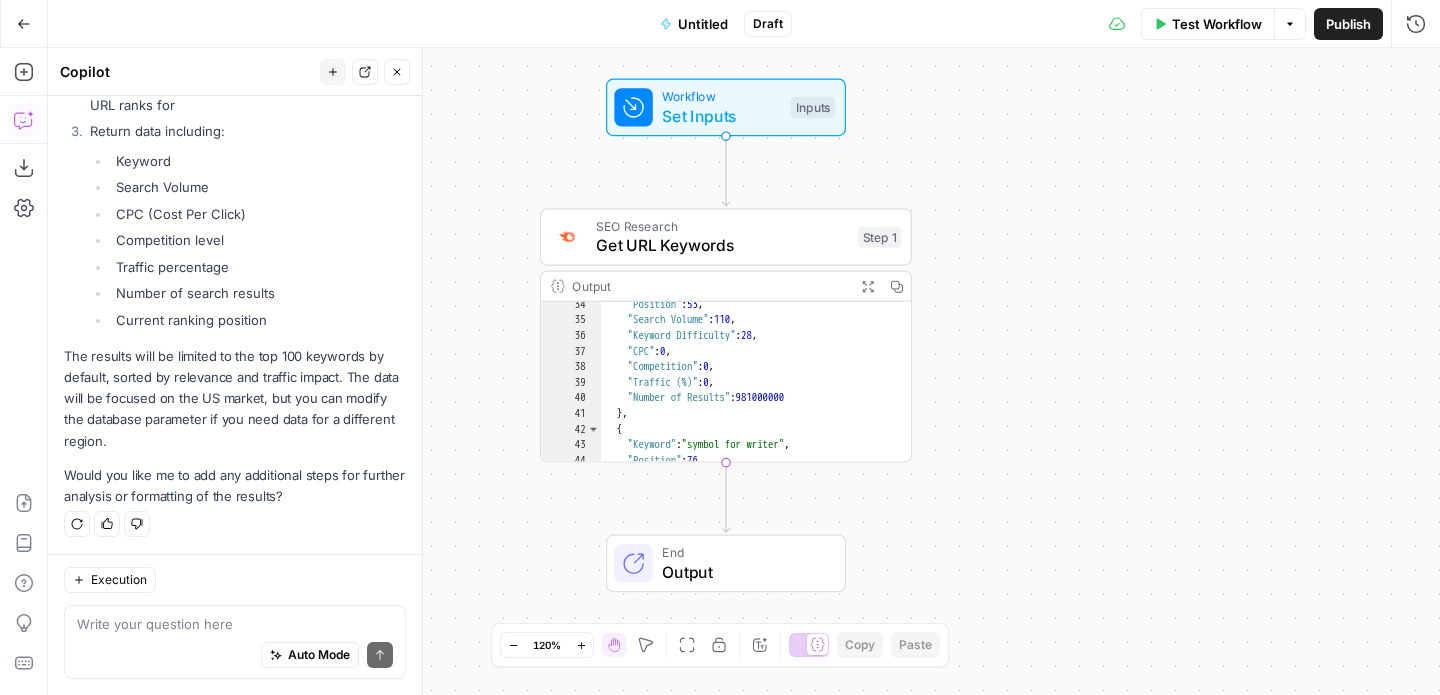 click on "Workflow" at bounding box center [721, 96] 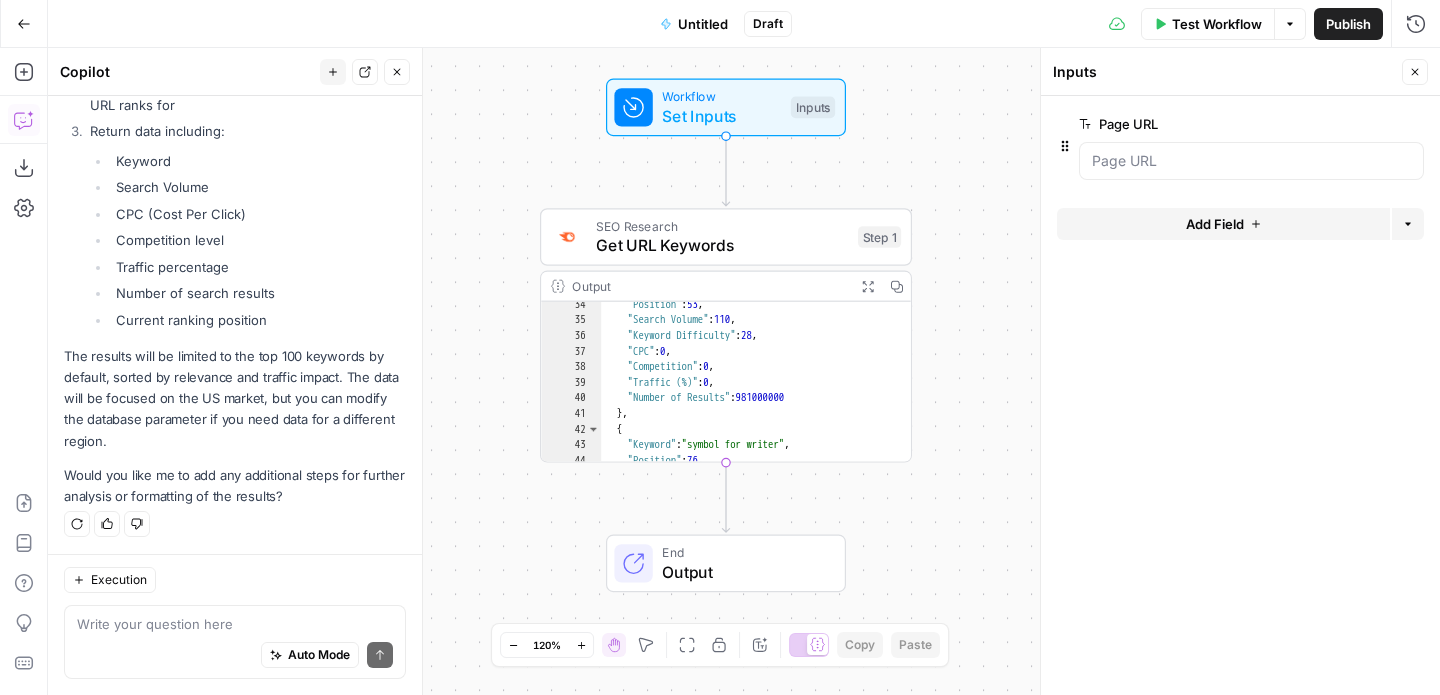 click on "Test Workflow" at bounding box center [1217, 24] 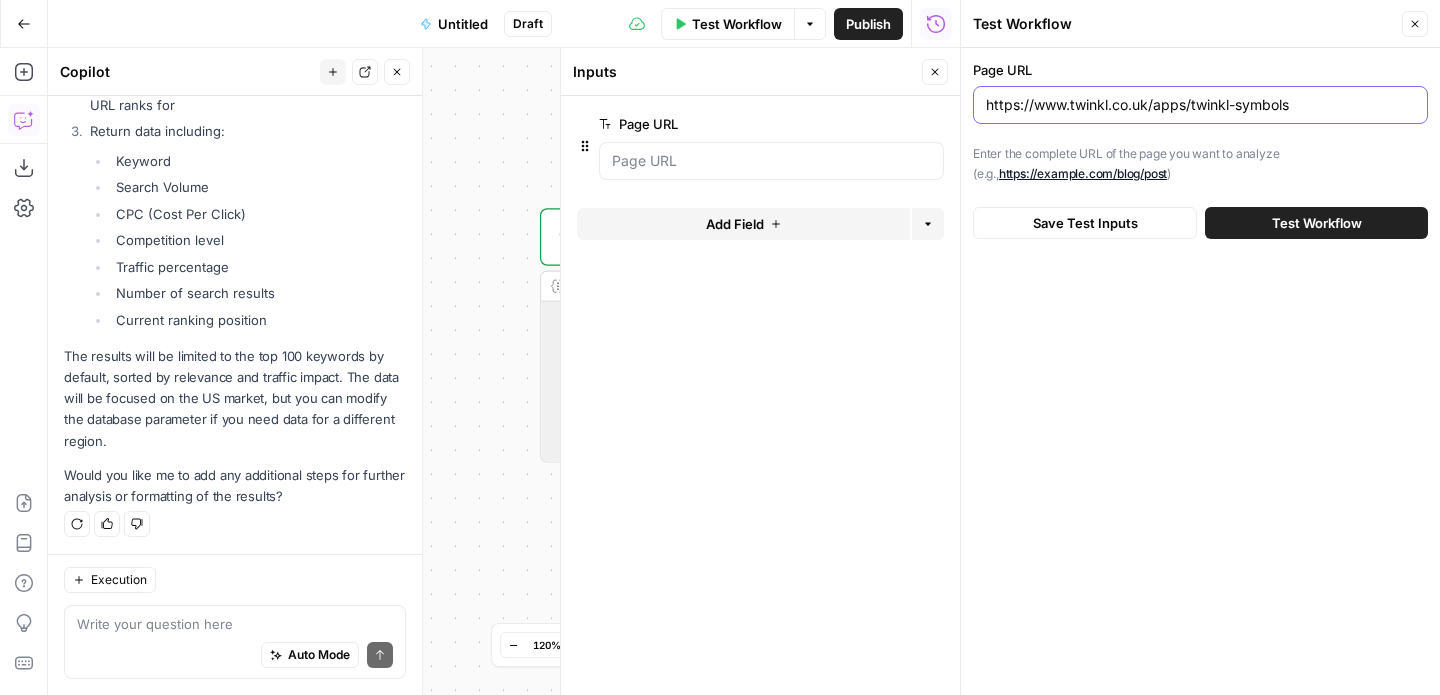 click on "https://www.twinkl.co.uk/apps/twinkl-symbols" at bounding box center [1200, 105] 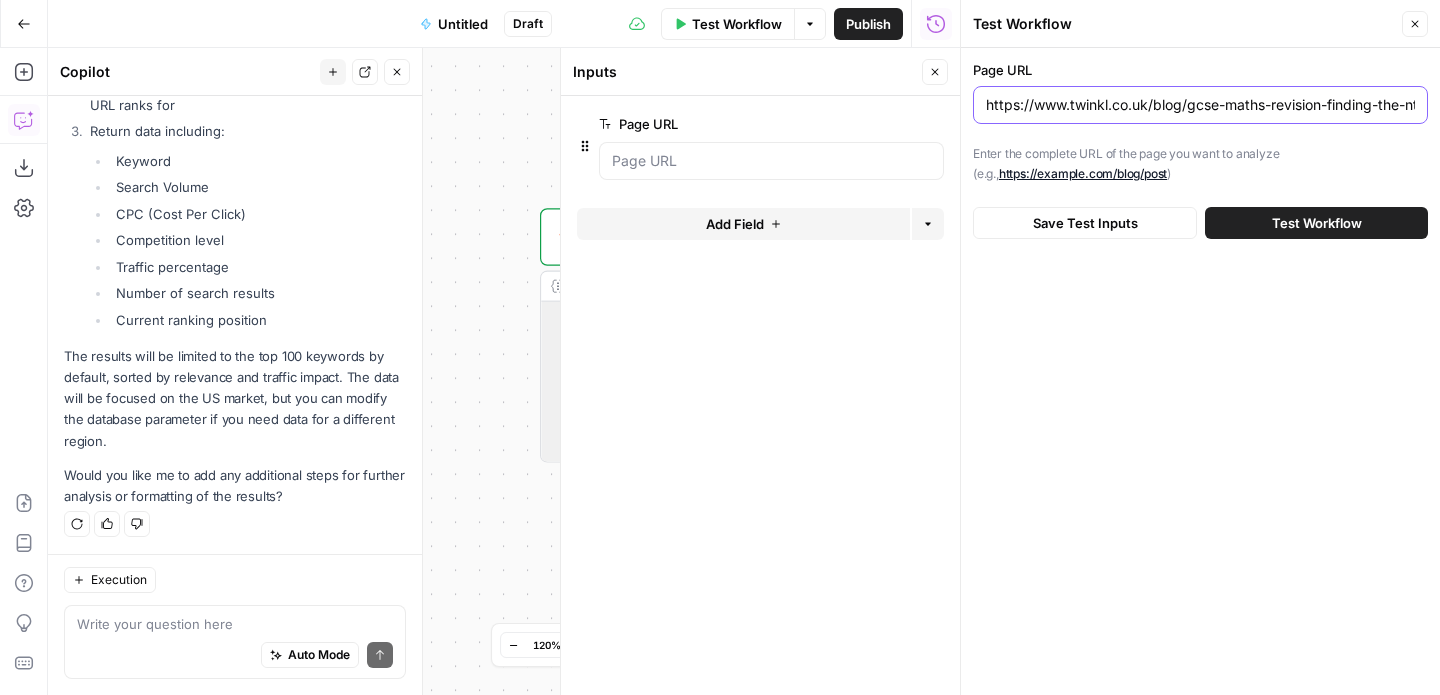 scroll, scrollTop: 0, scrollLeft: 229, axis: horizontal 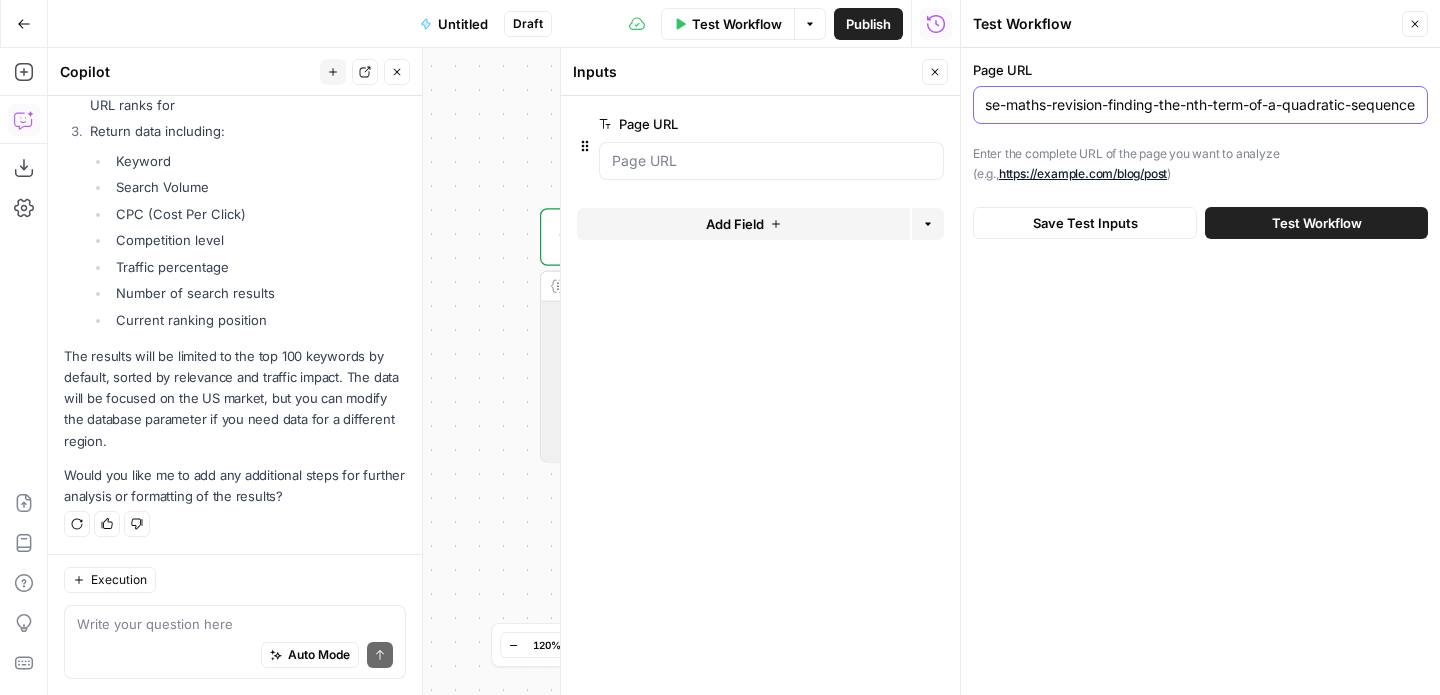 type on "https://www.twinkl.co.uk/blog/gcse-maths-revision-finding-the-nth-term-of-a-quadratic-sequence" 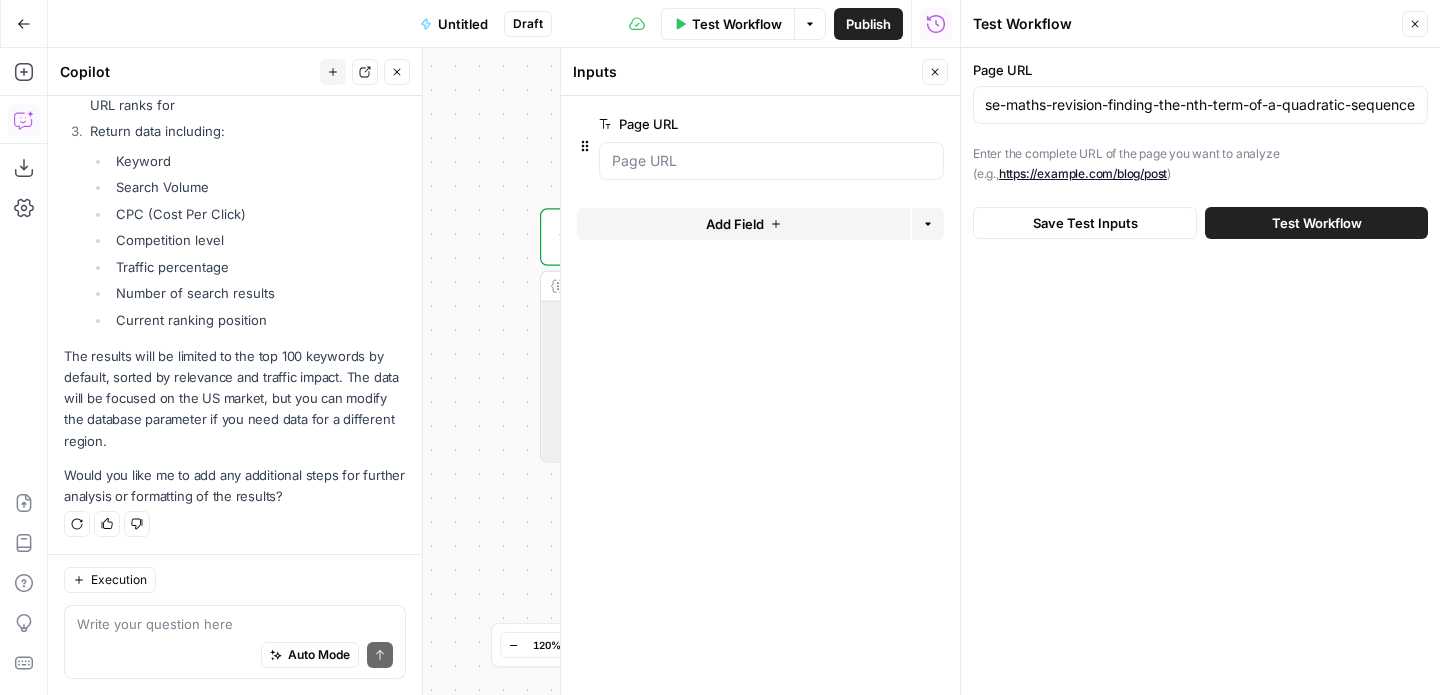 scroll, scrollTop: 0, scrollLeft: 0, axis: both 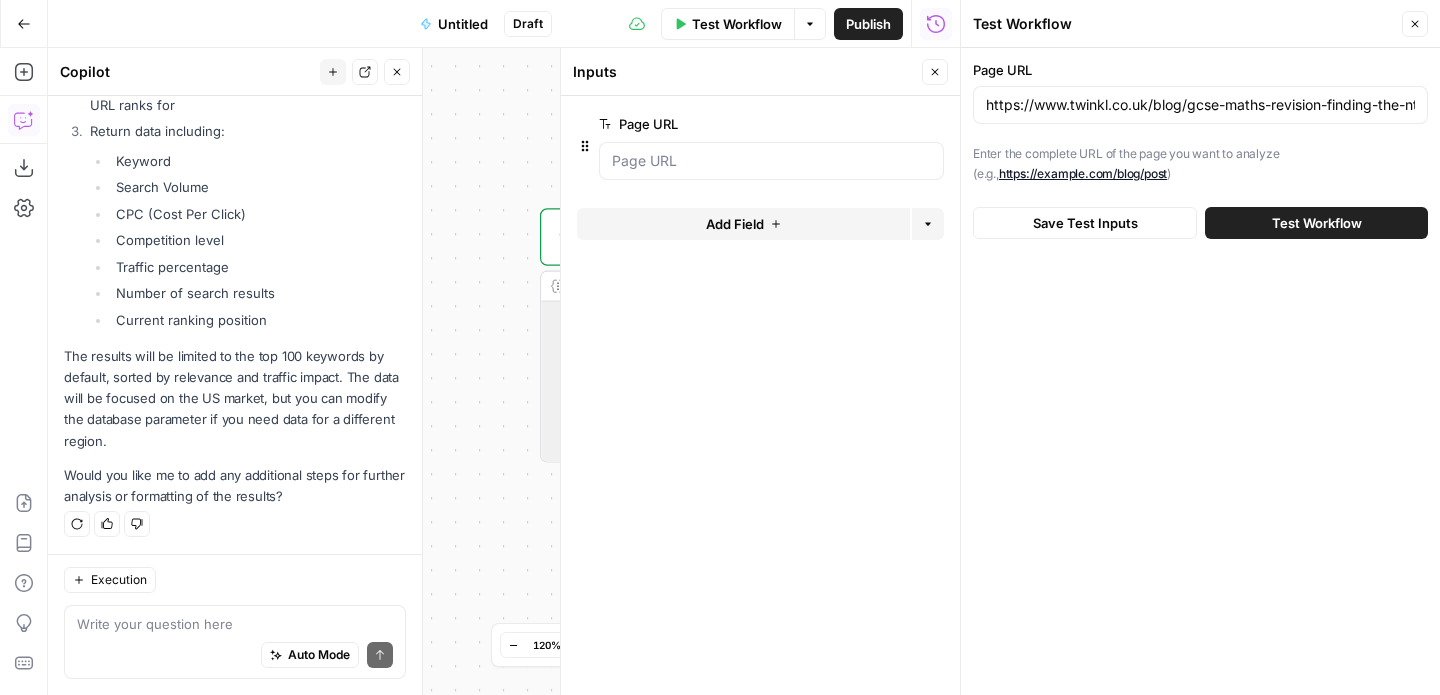 click on "Test Workflow" at bounding box center (1317, 223) 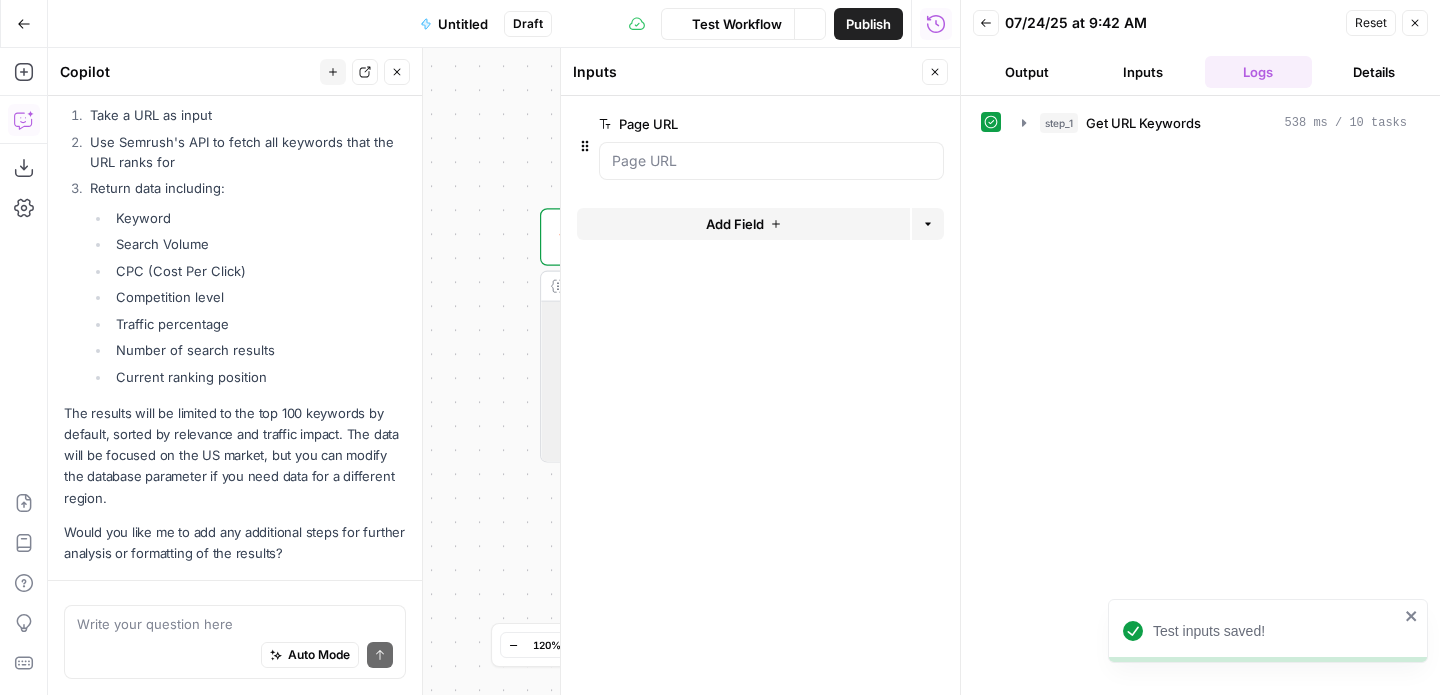 click 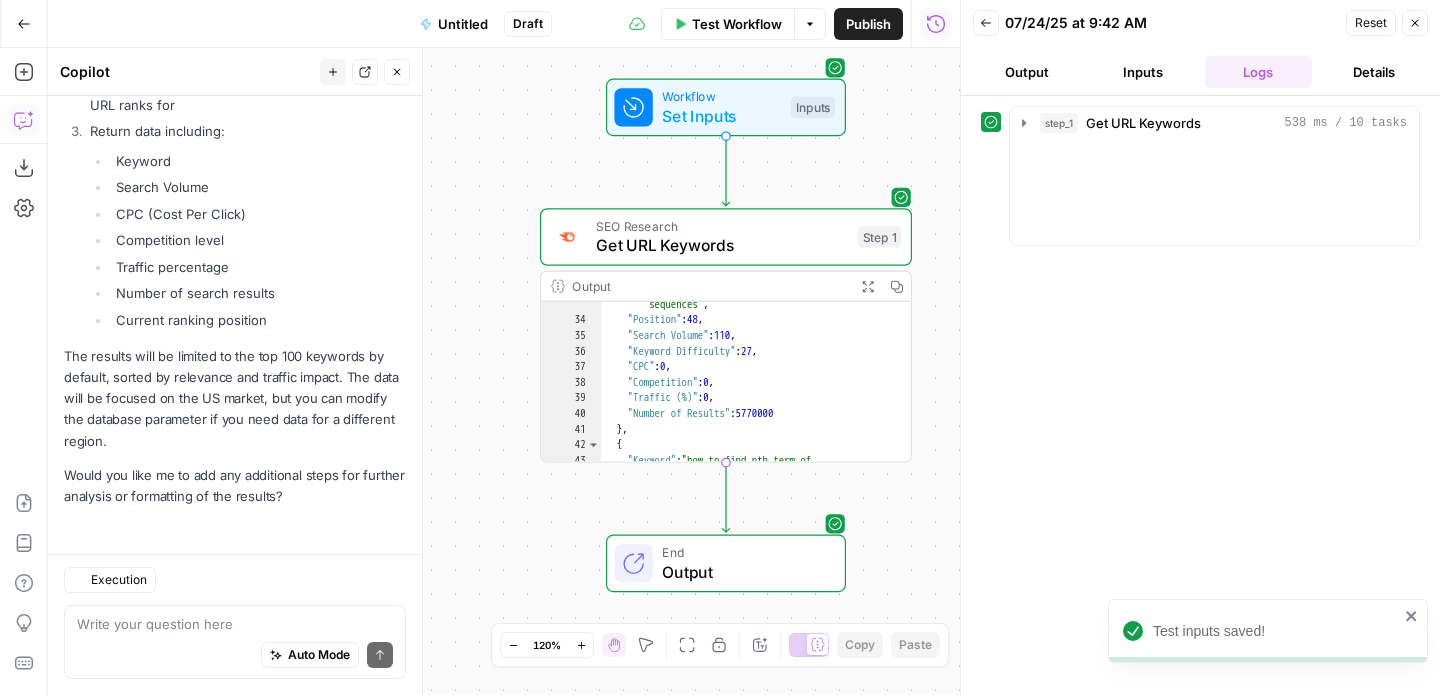 scroll, scrollTop: 1024, scrollLeft: 0, axis: vertical 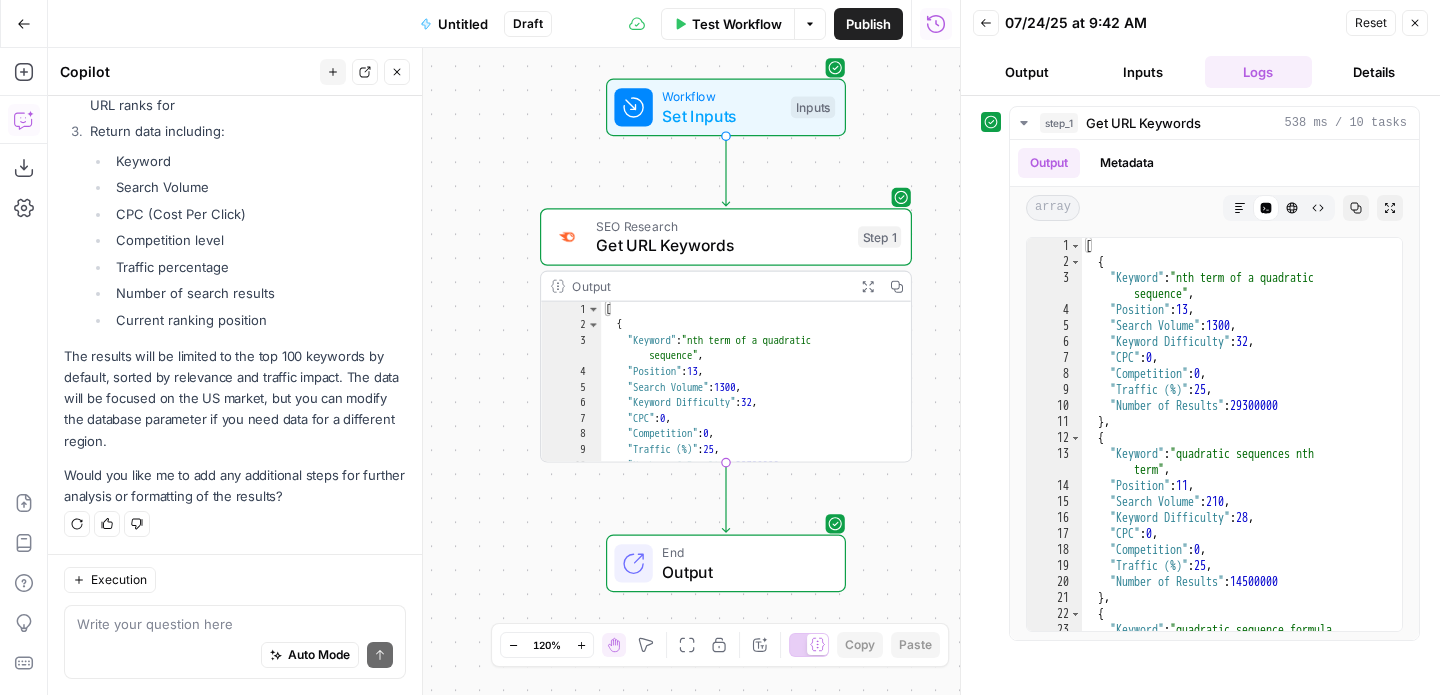 click on "Untitled" at bounding box center [463, 24] 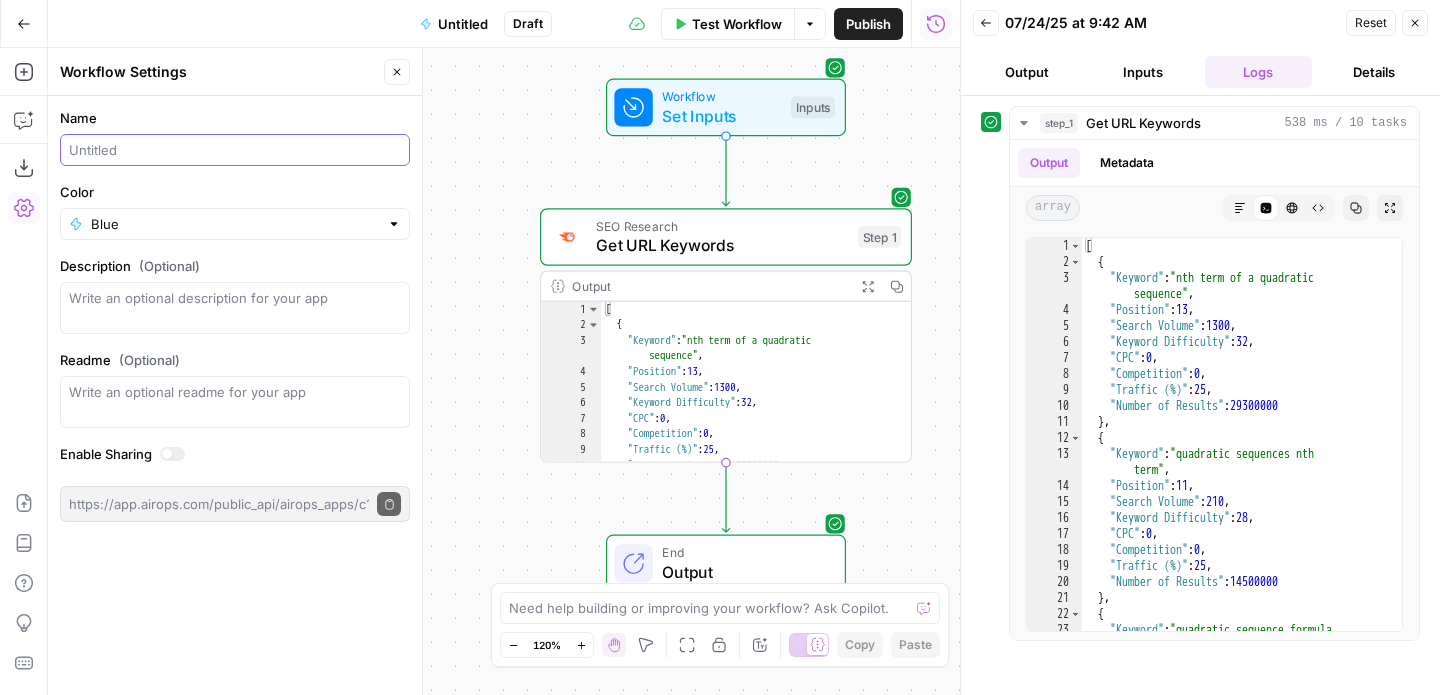 click on "Name" at bounding box center (235, 150) 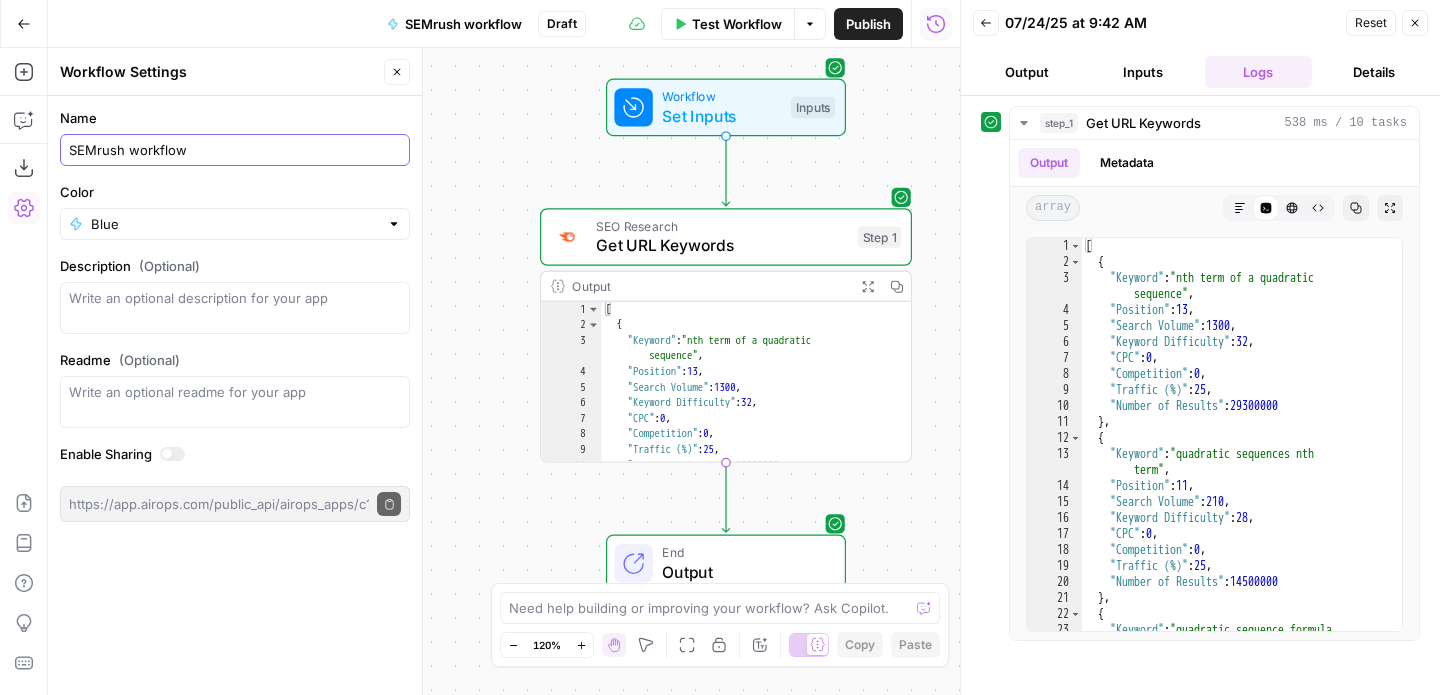 type on "SEMrush workflow" 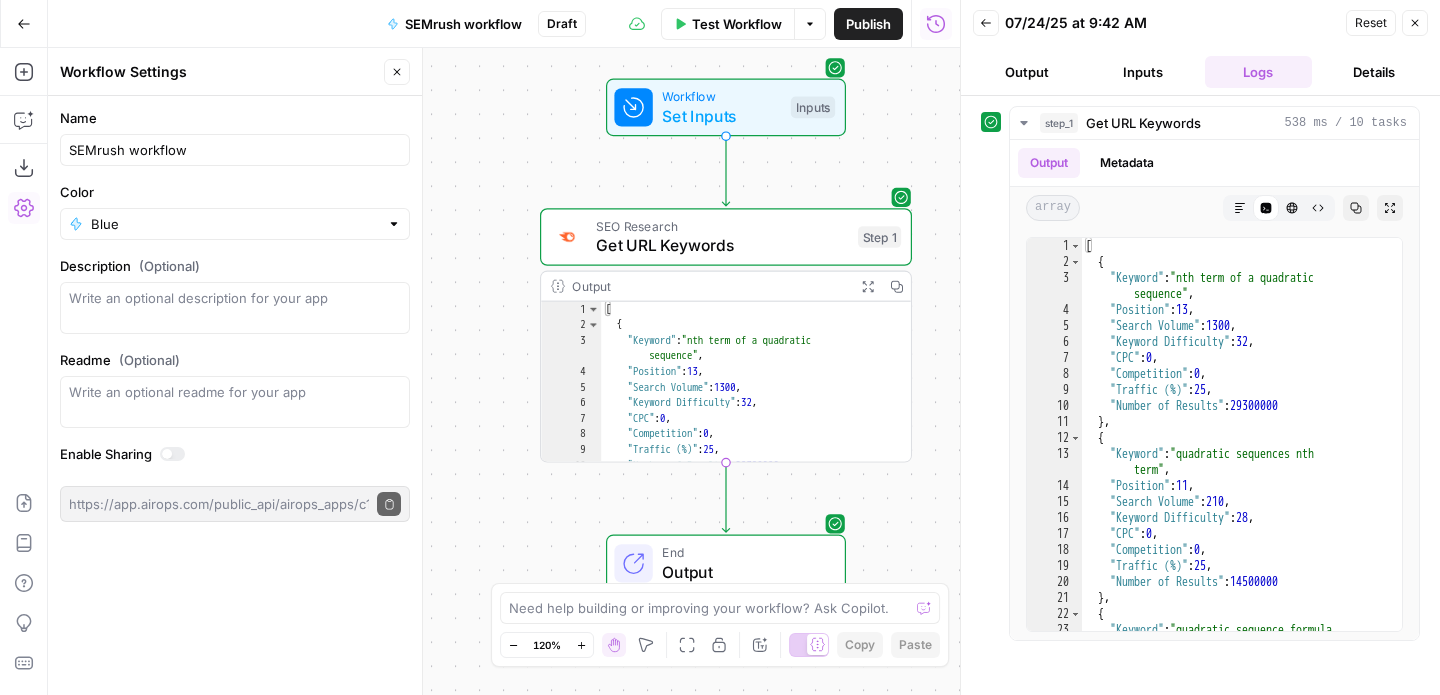 click 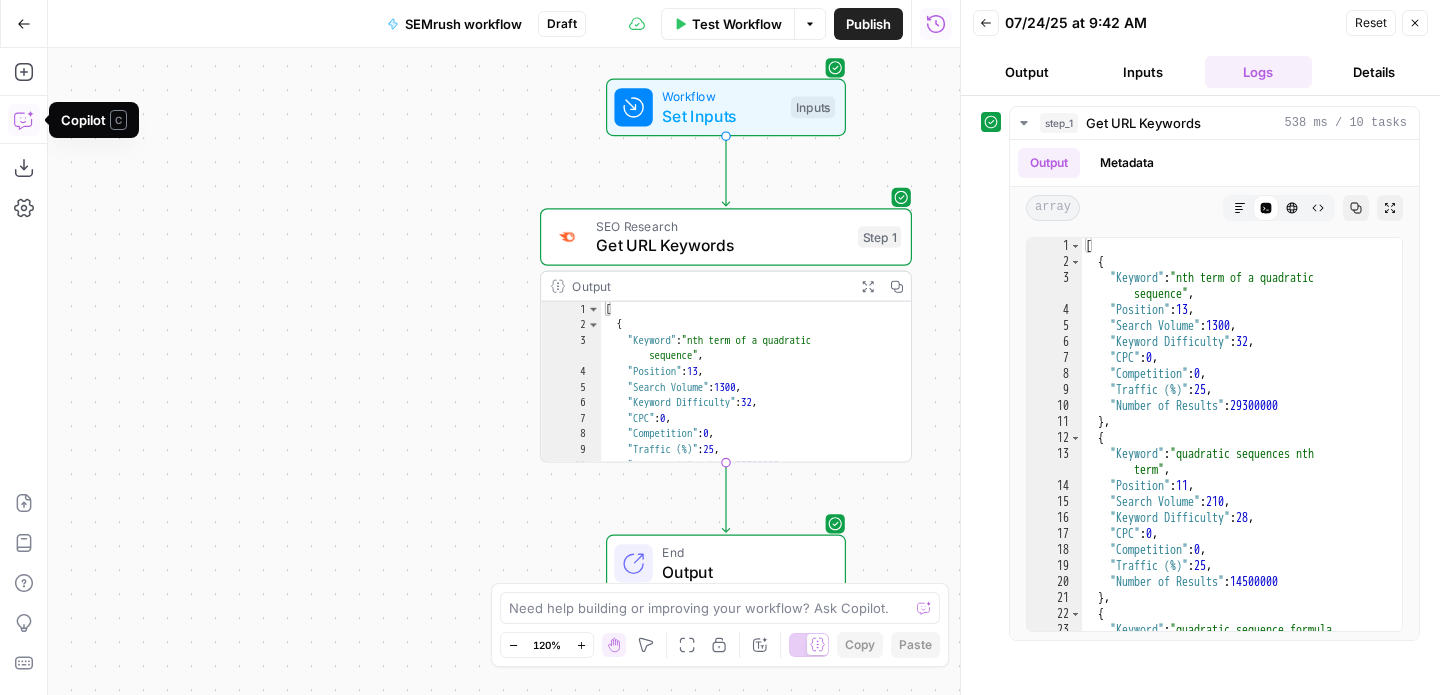 click 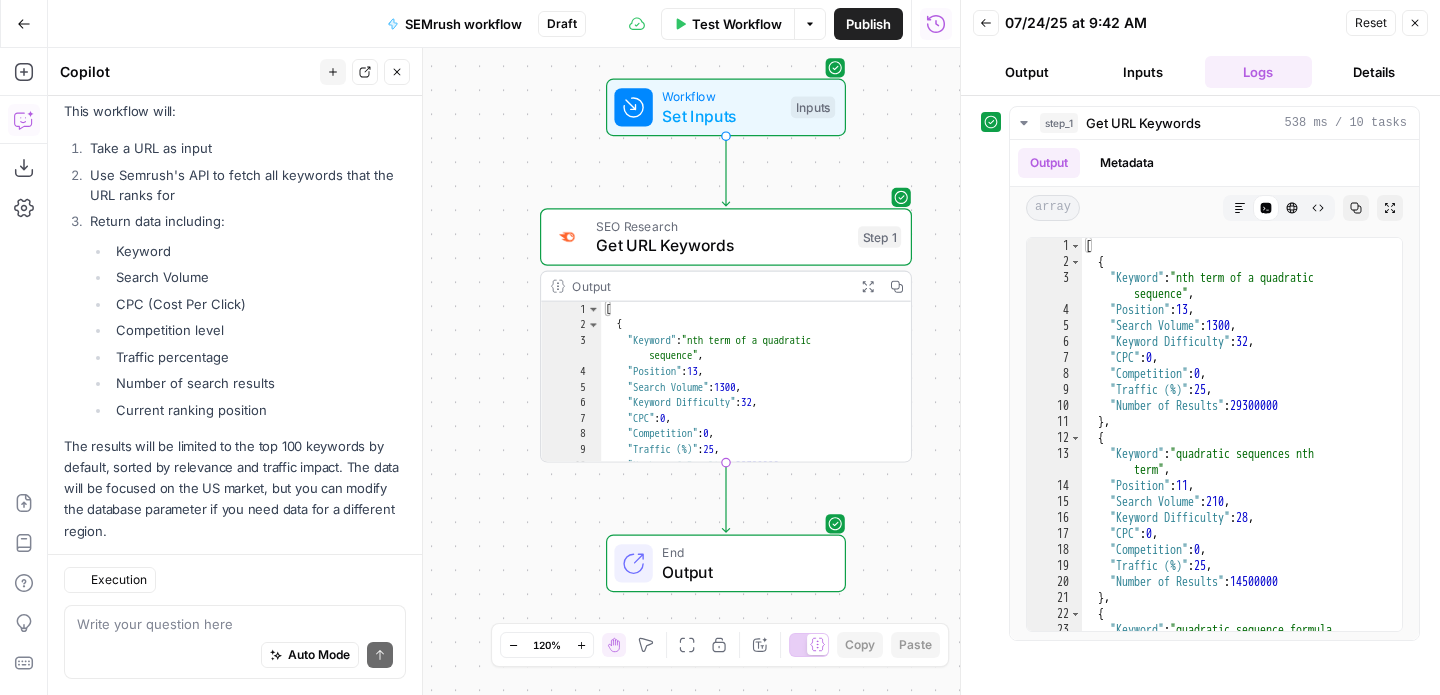 scroll, scrollTop: 1024, scrollLeft: 0, axis: vertical 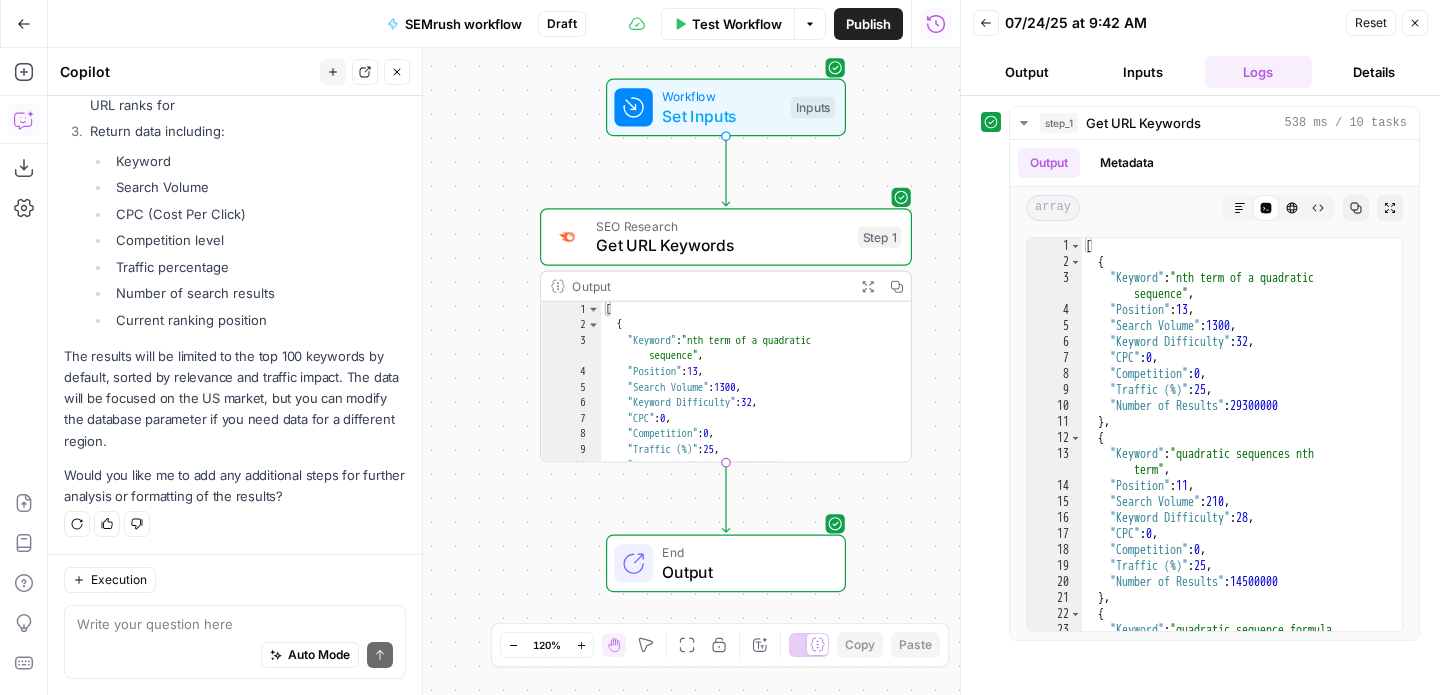 click at bounding box center (235, 624) 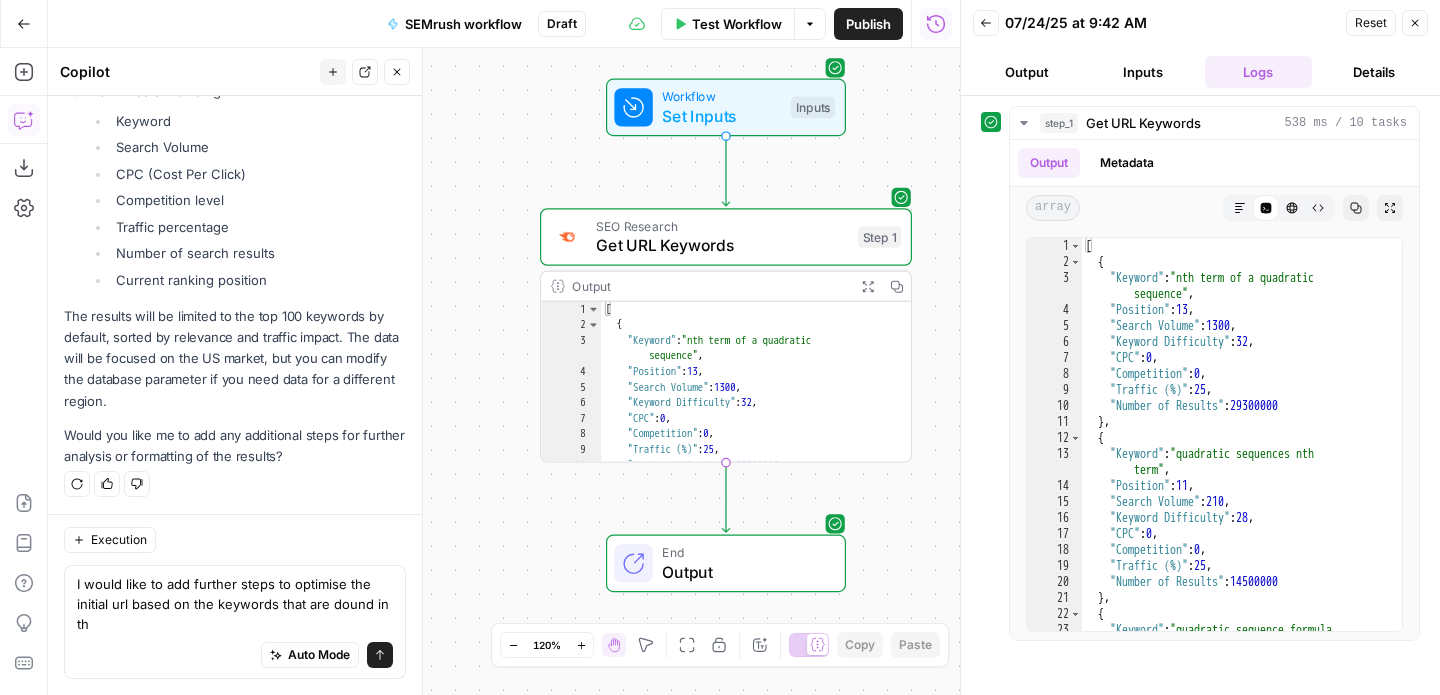 scroll, scrollTop: 1064, scrollLeft: 0, axis: vertical 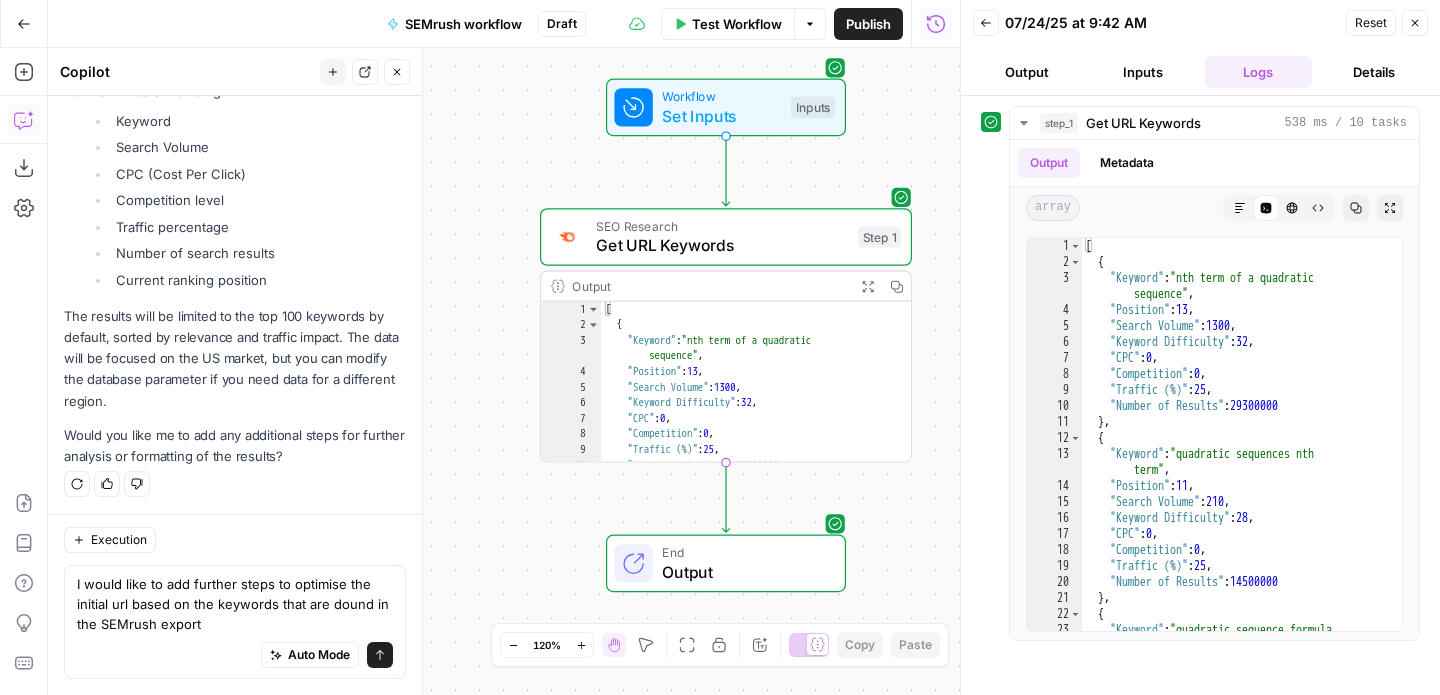 click on "I would like to add further steps to optimise the initial url based on the keywords that are dound in the SEMrush export" at bounding box center [235, 604] 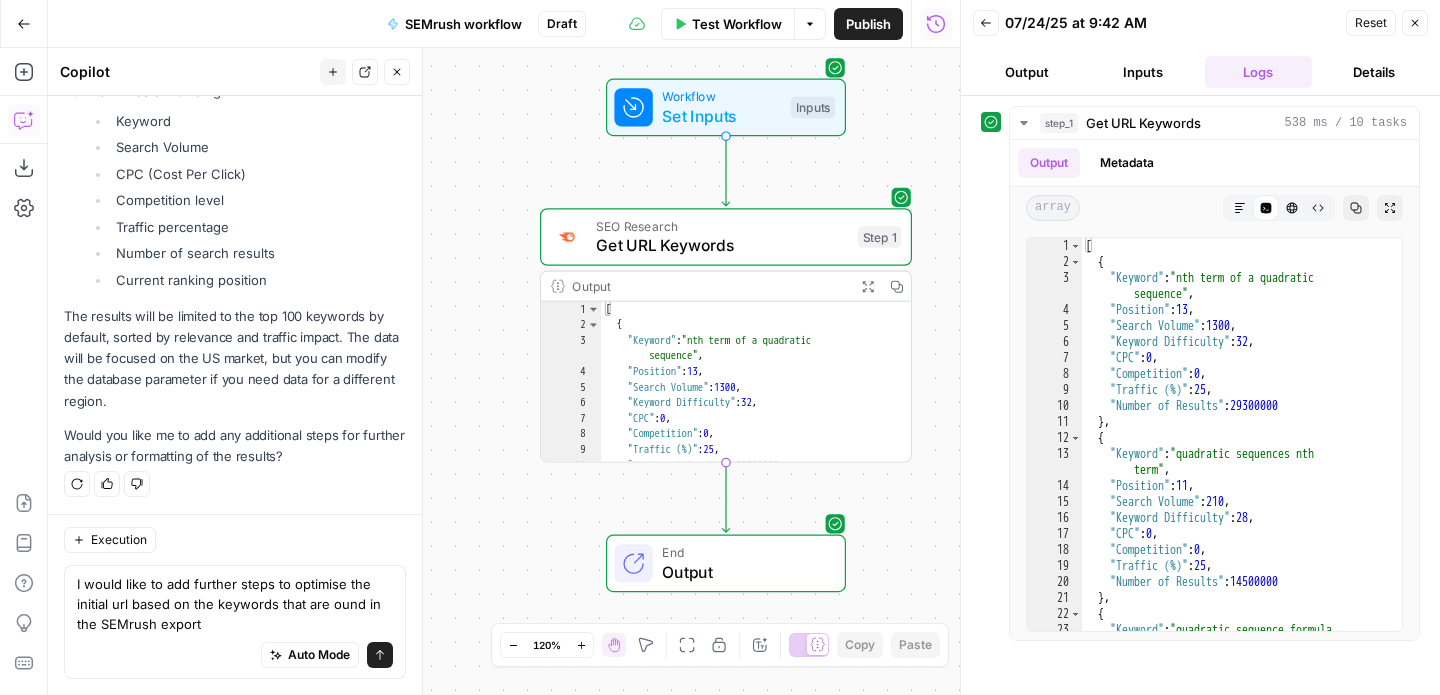type on "I would like to add further steps to optimise the initial url based on the keywords that are found in the SEMrush export" 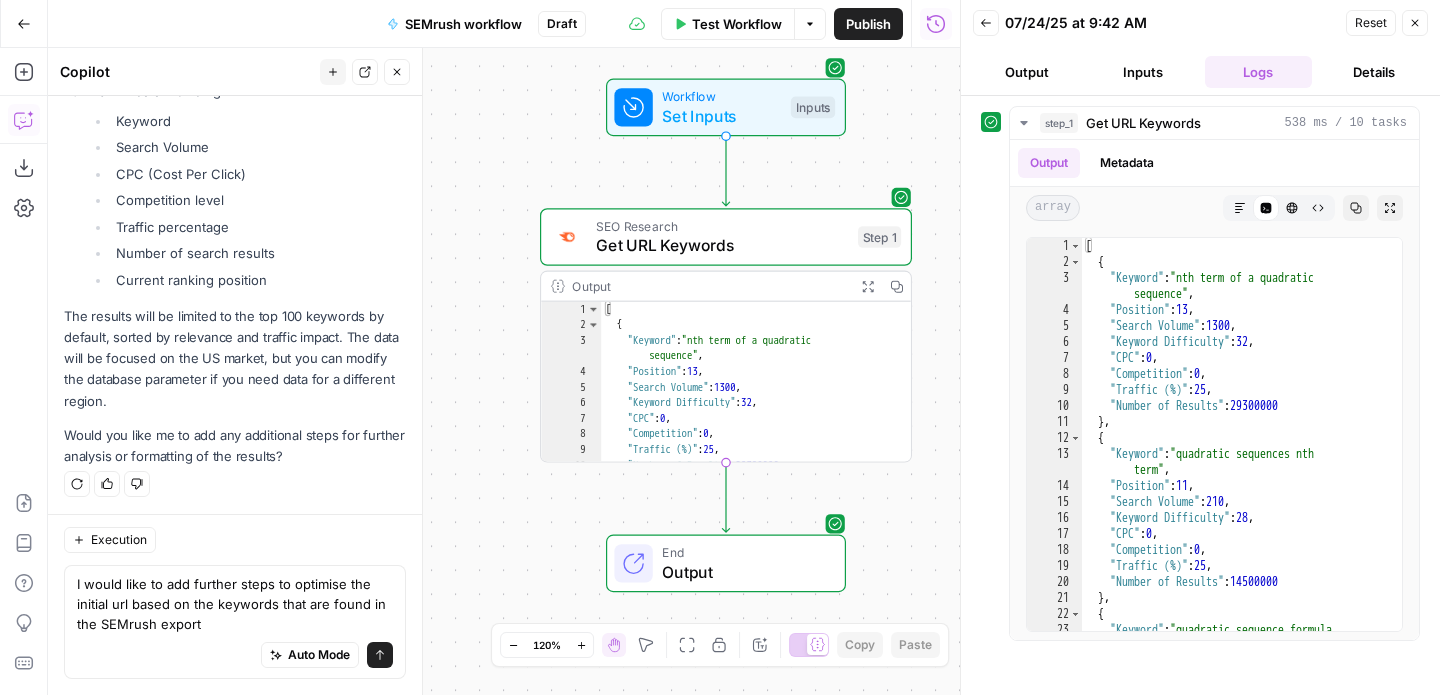 type 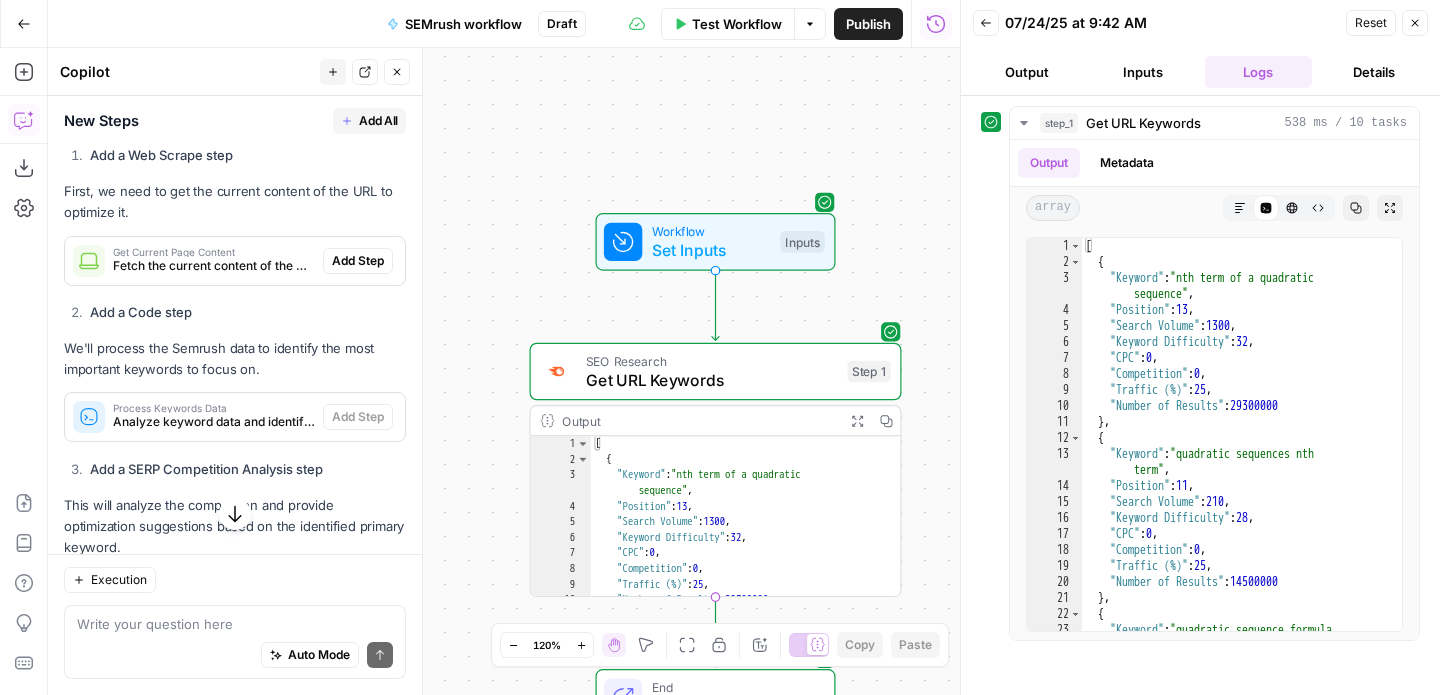 scroll, scrollTop: 1634, scrollLeft: 0, axis: vertical 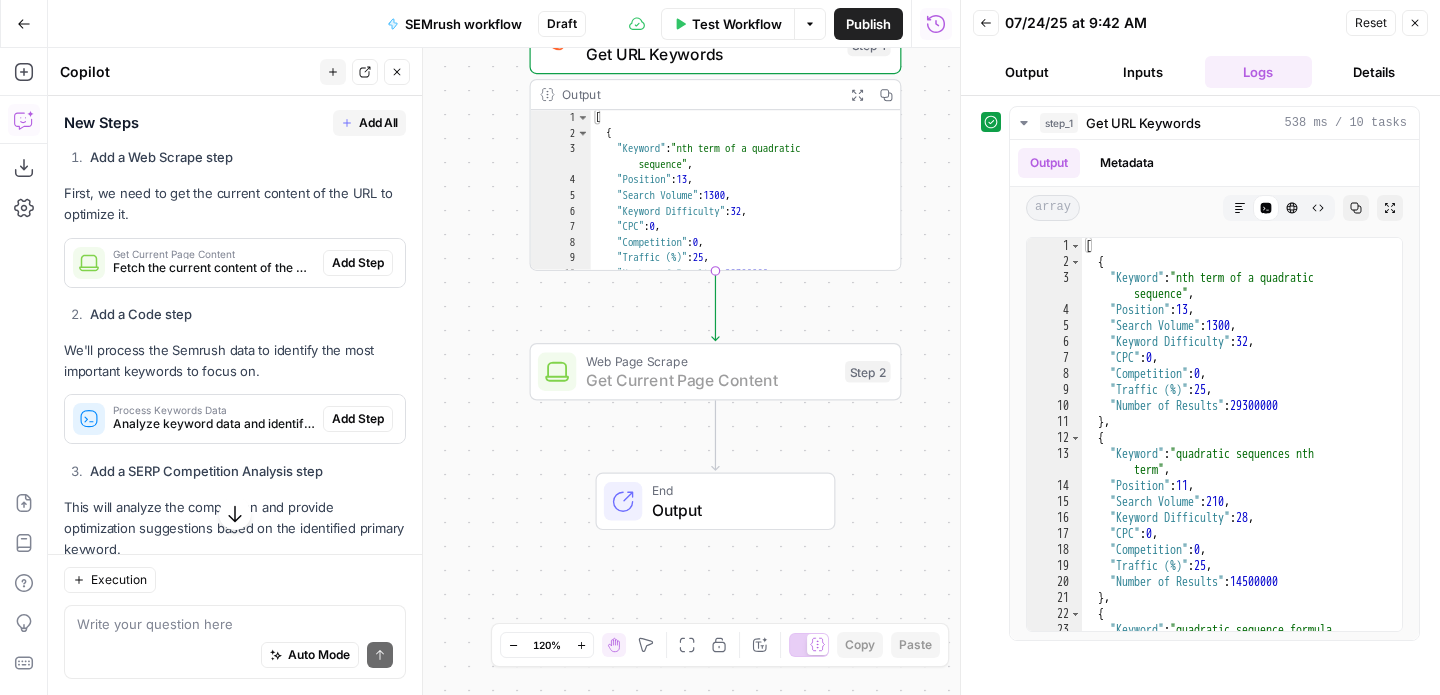 click on "Add Step" at bounding box center (358, 263) 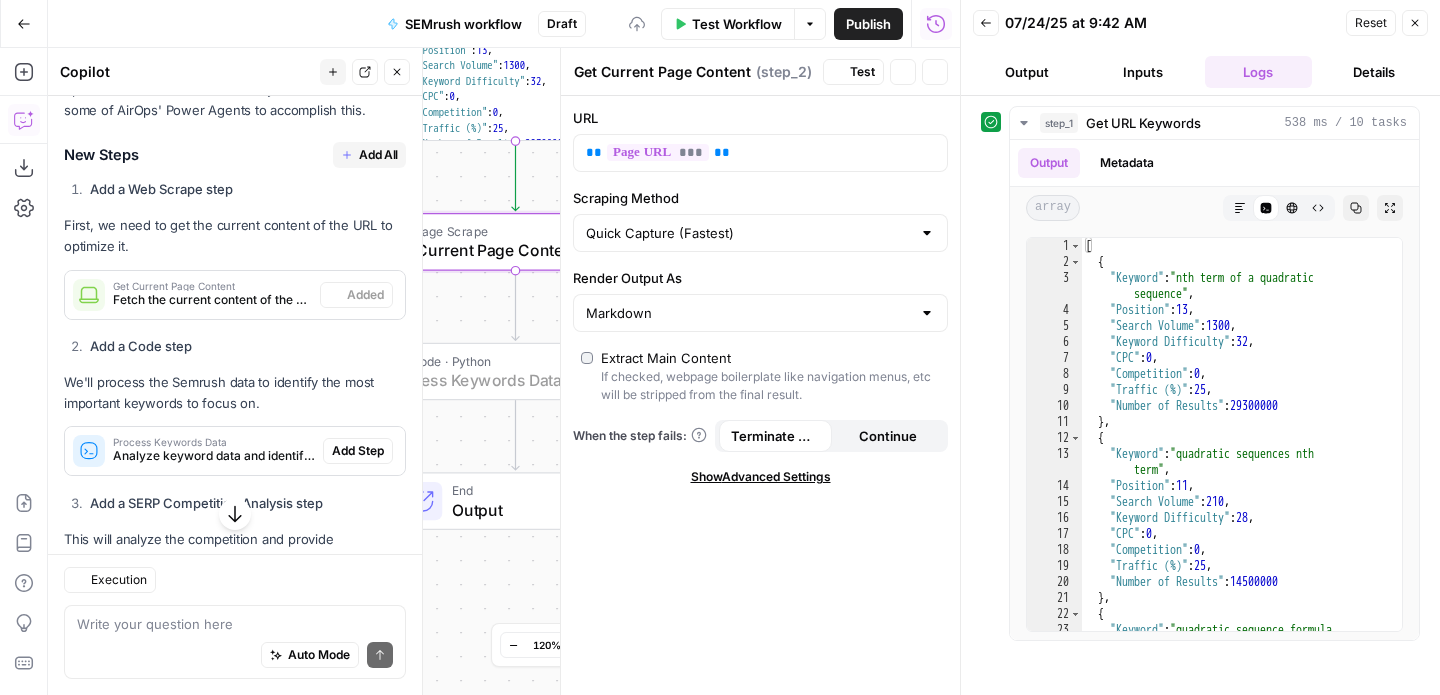 scroll, scrollTop: 1666, scrollLeft: 0, axis: vertical 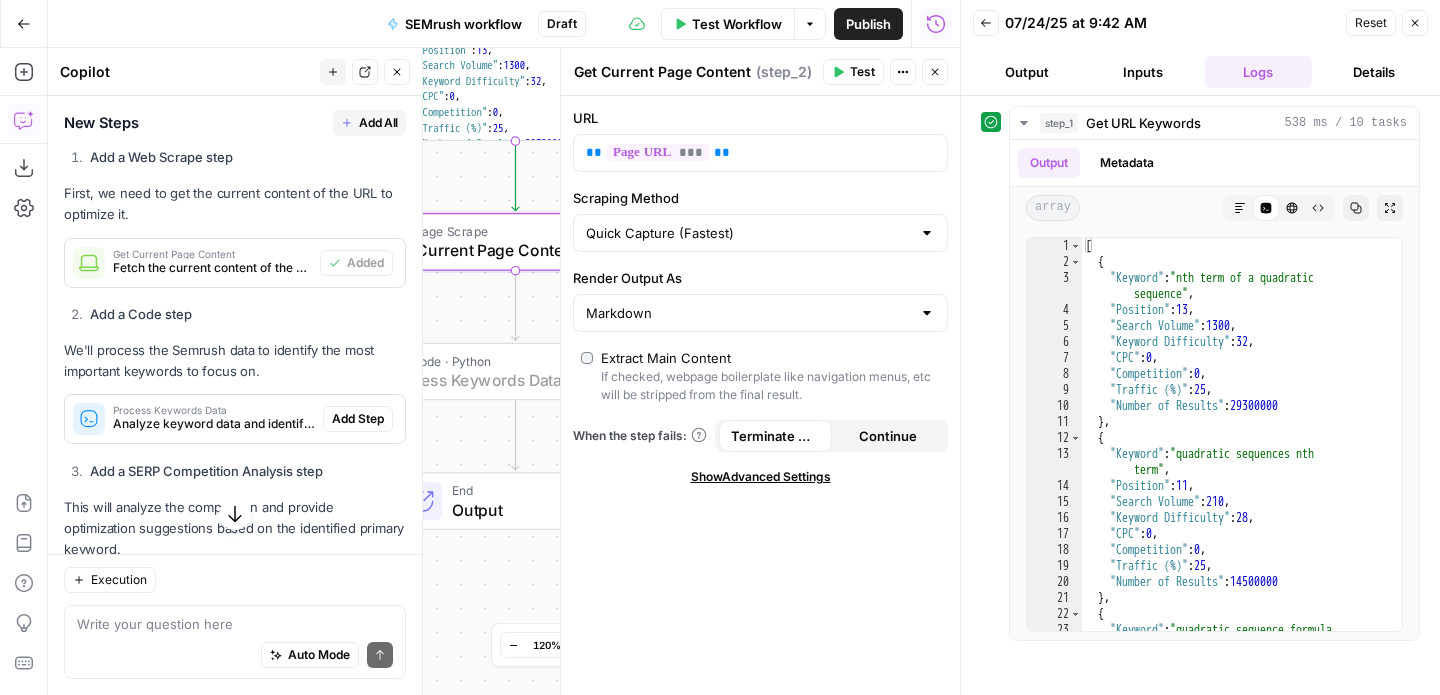 click on "Add Step" at bounding box center (358, 419) 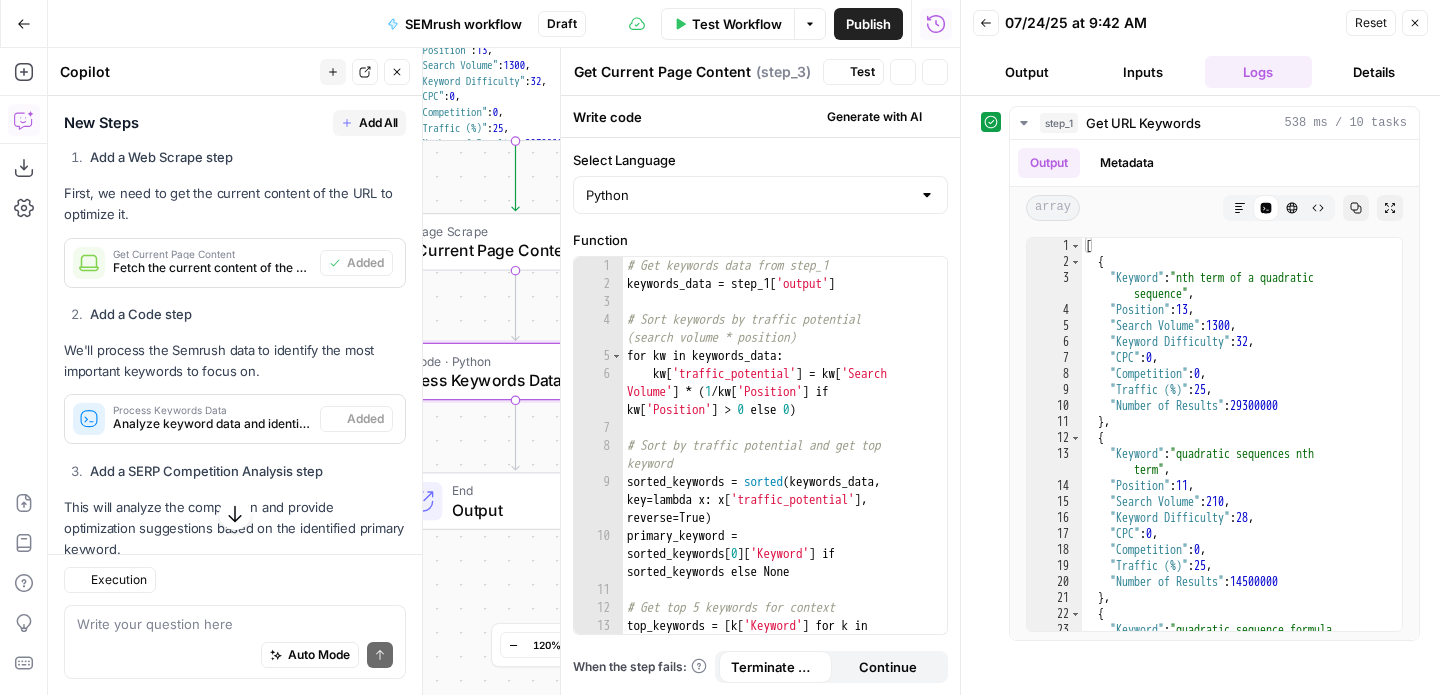 type on "Process Keywords Data" 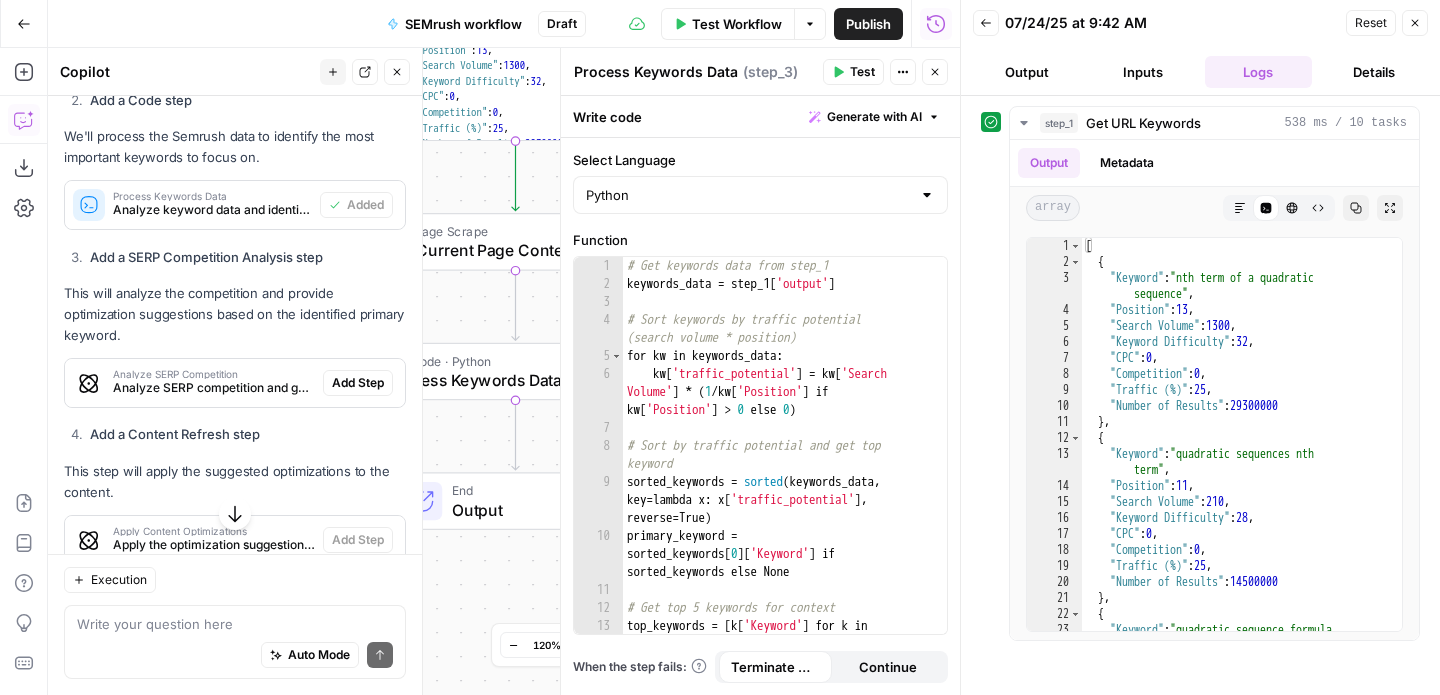 scroll, scrollTop: 1885, scrollLeft: 0, axis: vertical 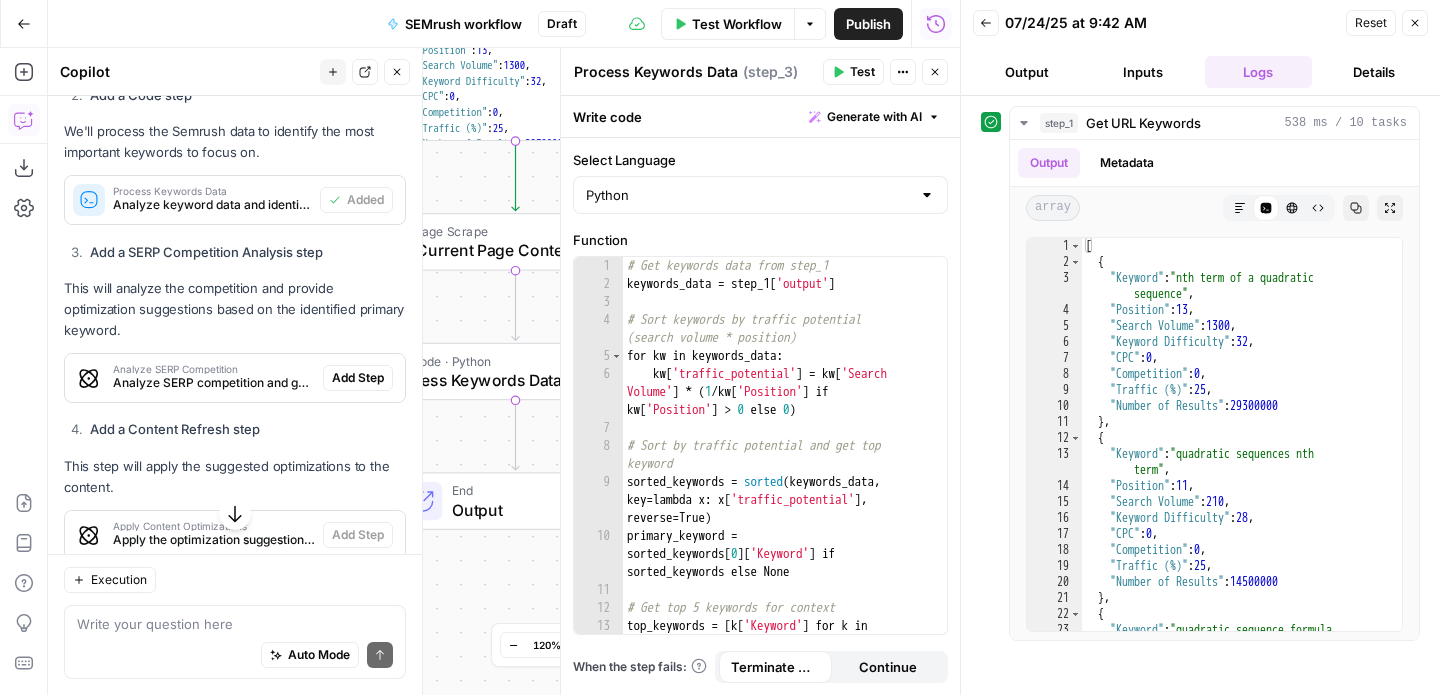 click on "Add Step" at bounding box center (358, 378) 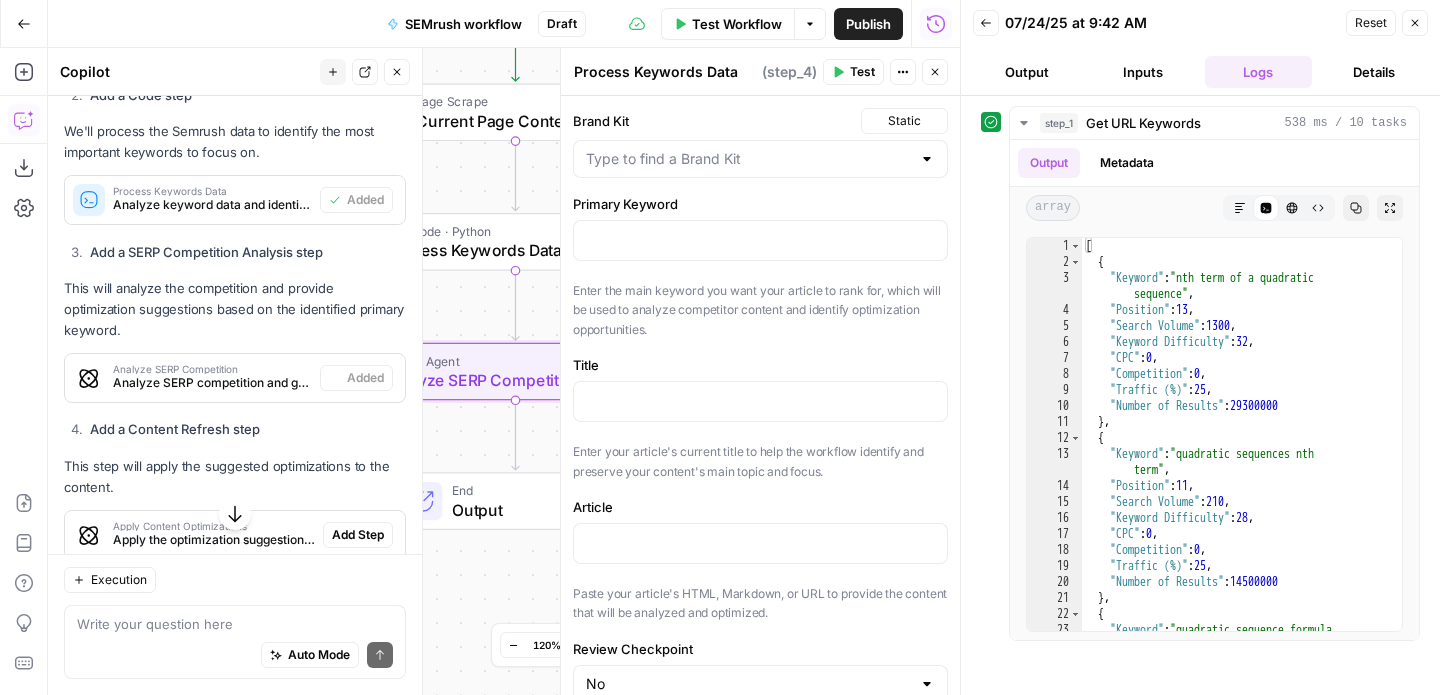 type on "Analyze SERP Competition" 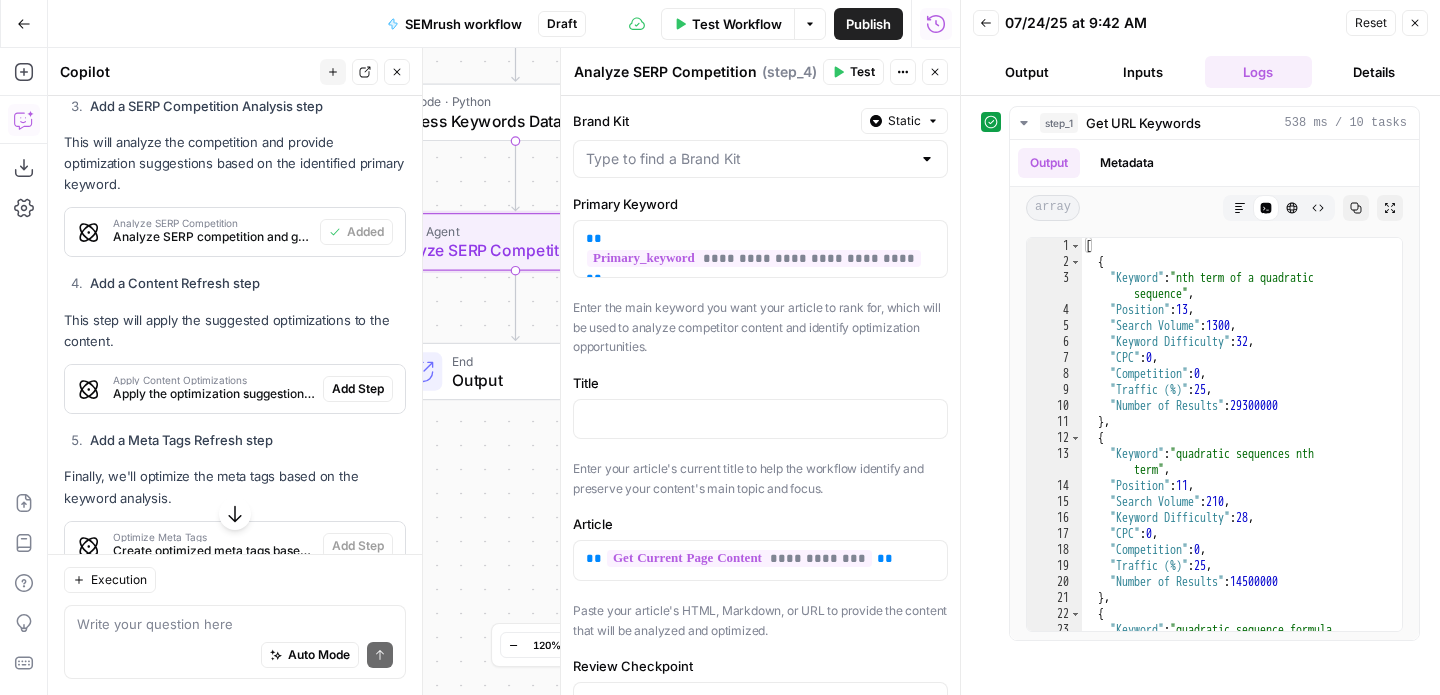 scroll, scrollTop: 2013, scrollLeft: 0, axis: vertical 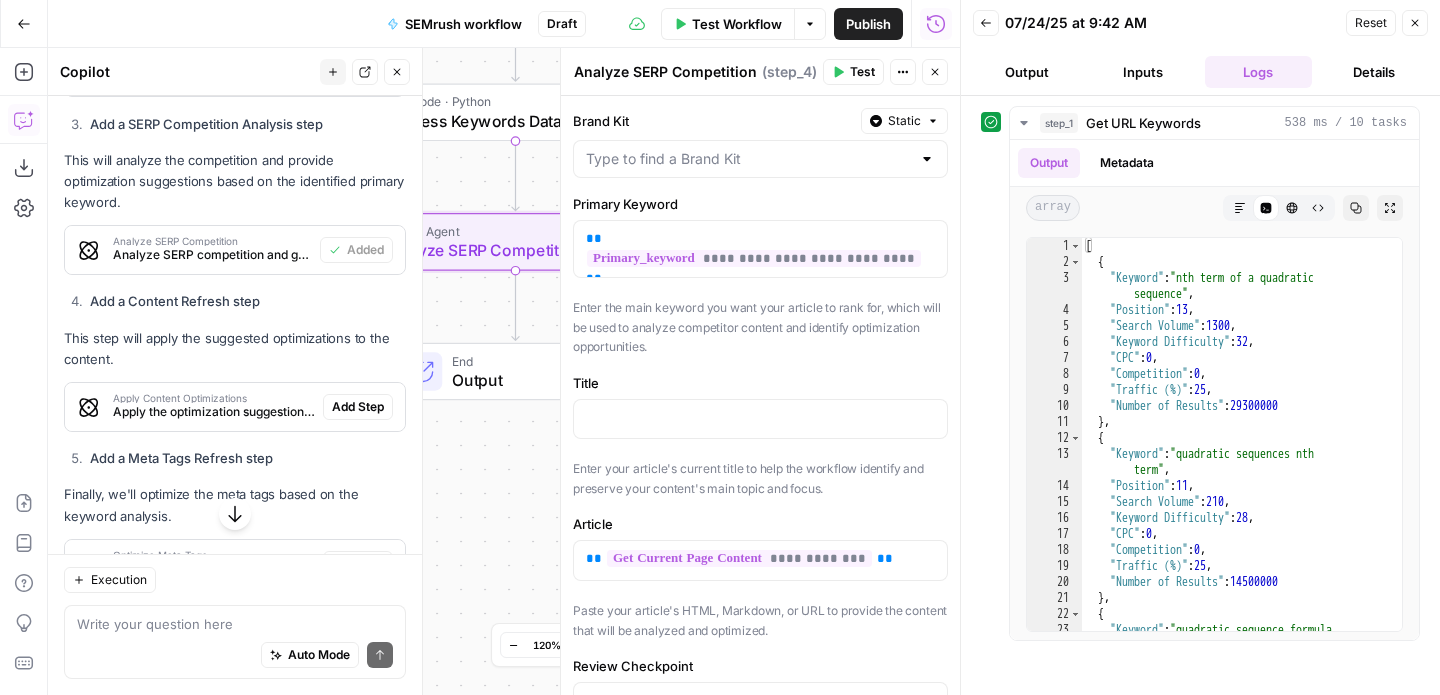 click on "Add Step" at bounding box center (358, 407) 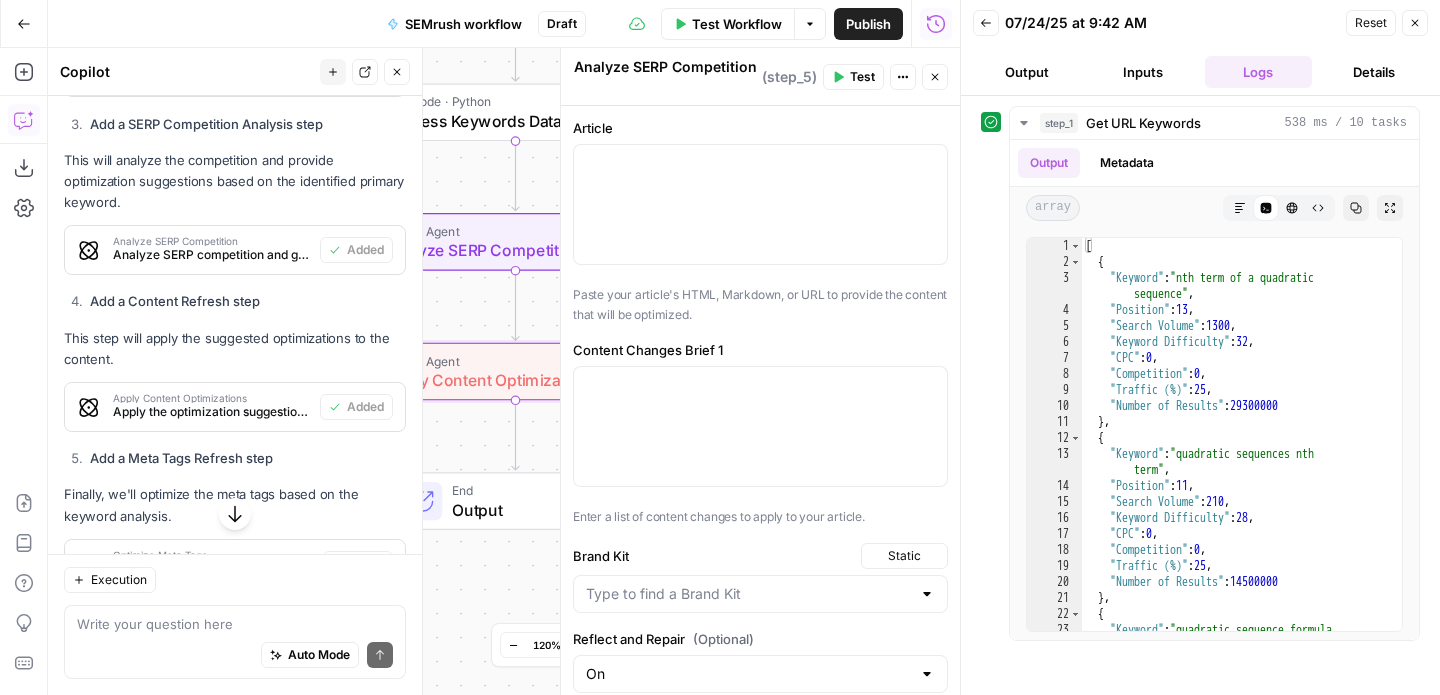 type on "Apply Content Optimizations" 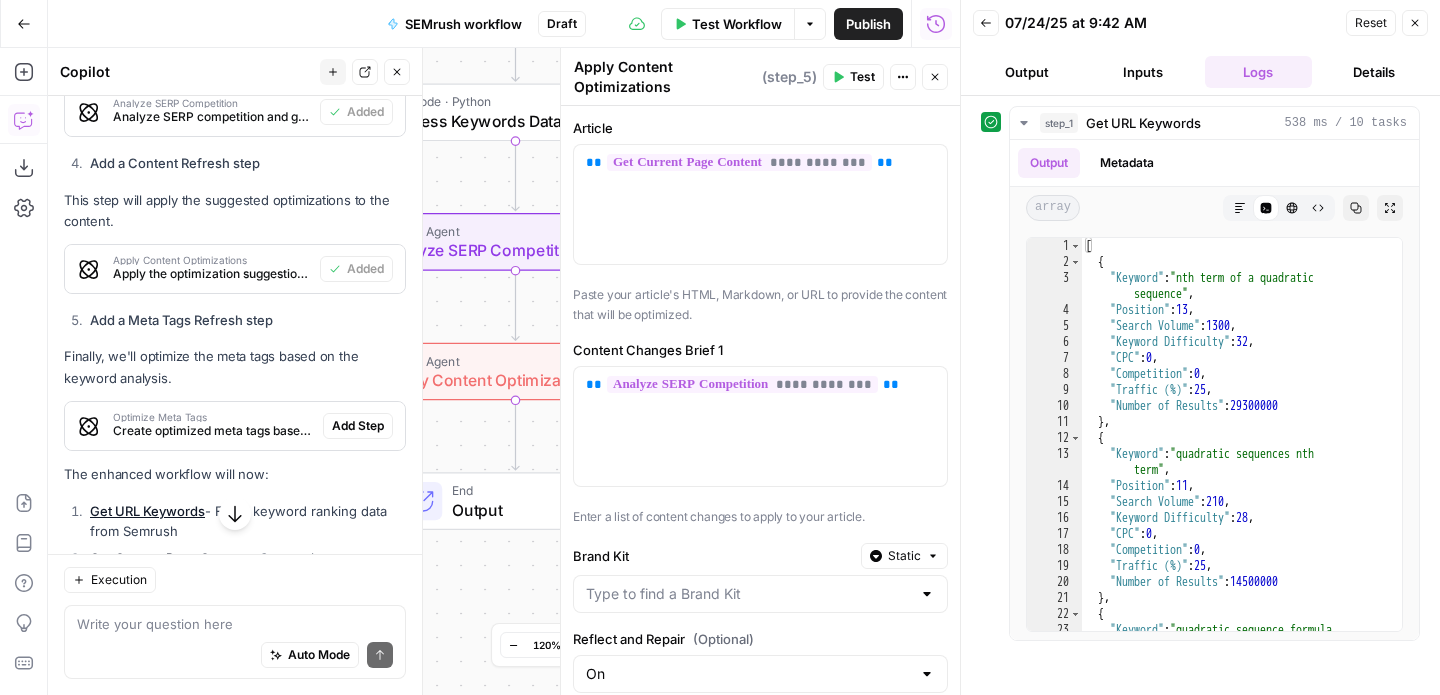 scroll, scrollTop: 2157, scrollLeft: 0, axis: vertical 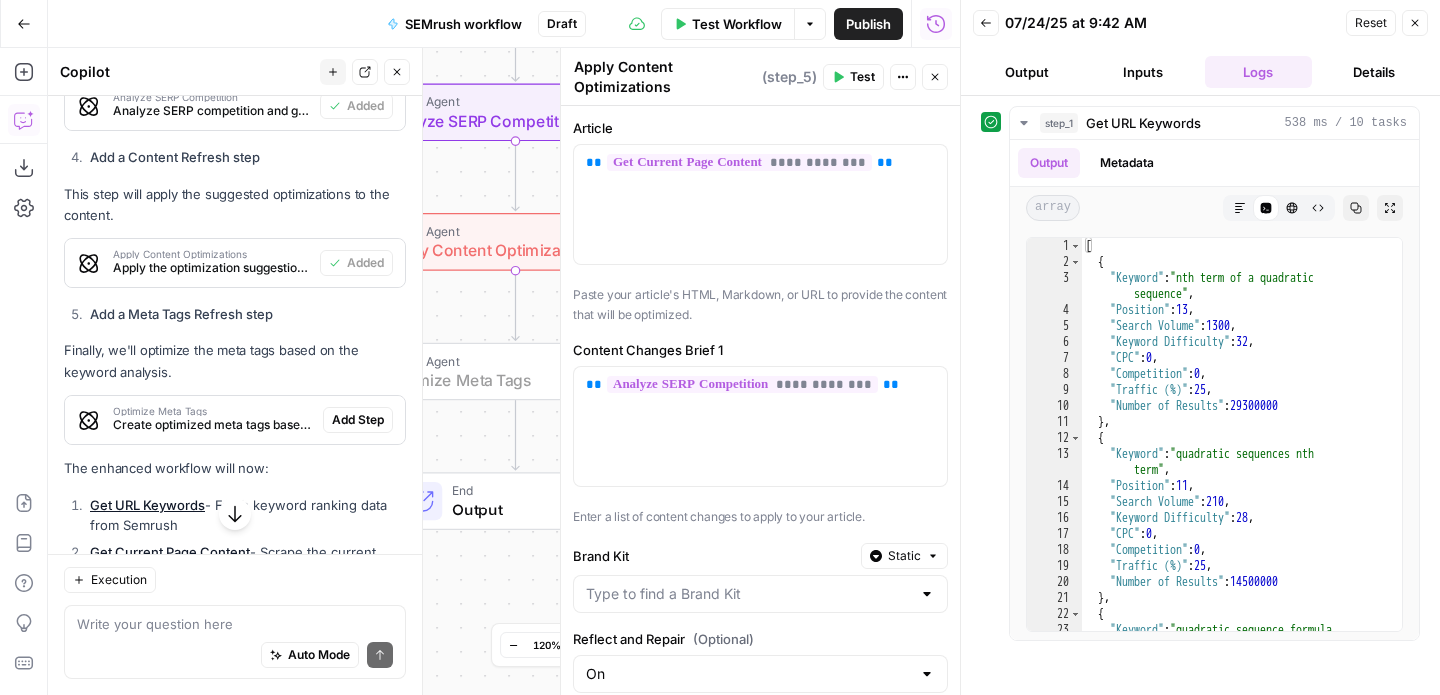 click on "Add Step" at bounding box center (358, 420) 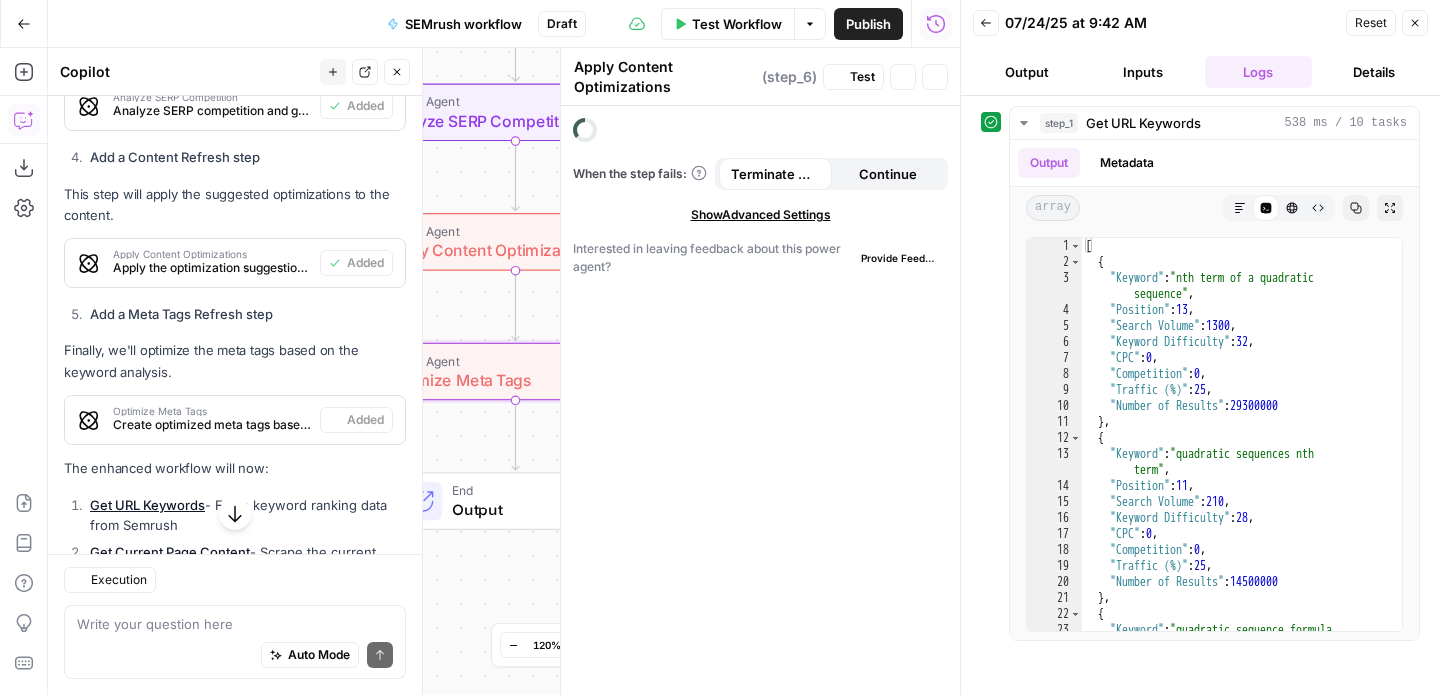 type on "Optimize Meta Tags" 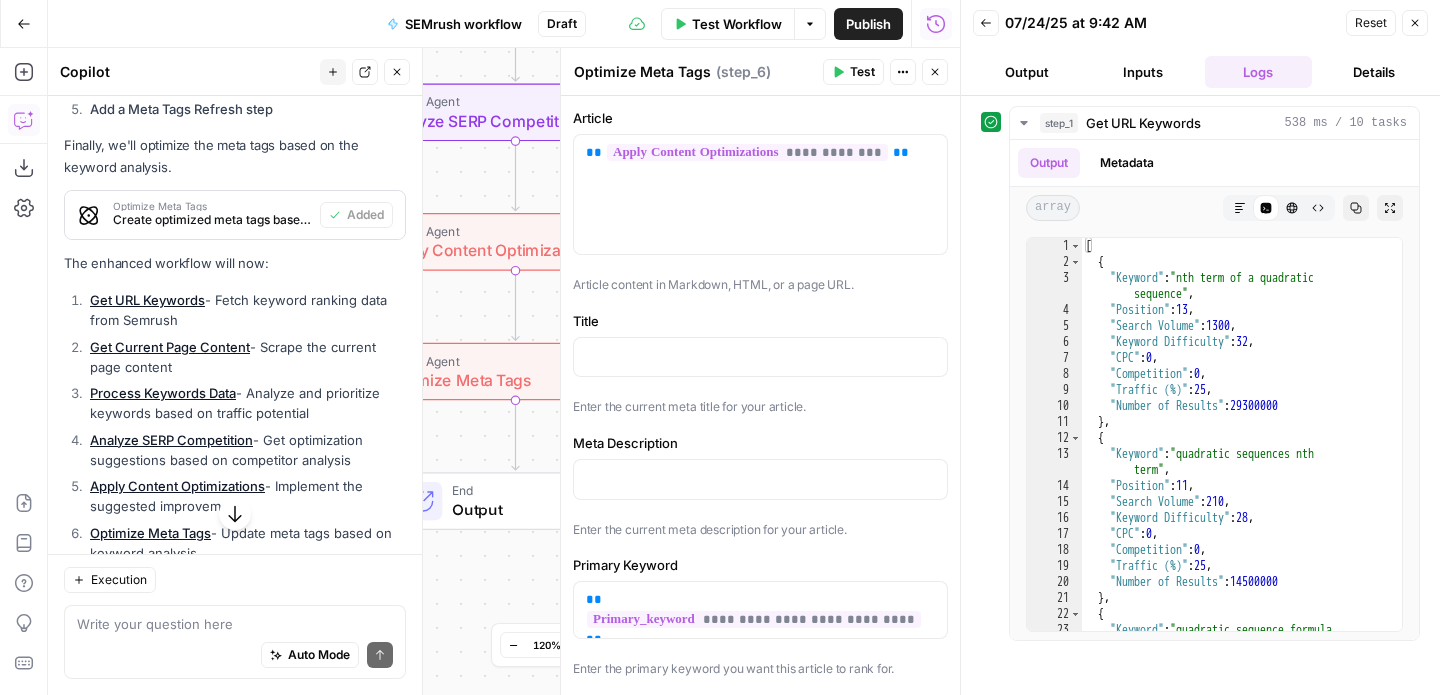 scroll, scrollTop: 2689, scrollLeft: 0, axis: vertical 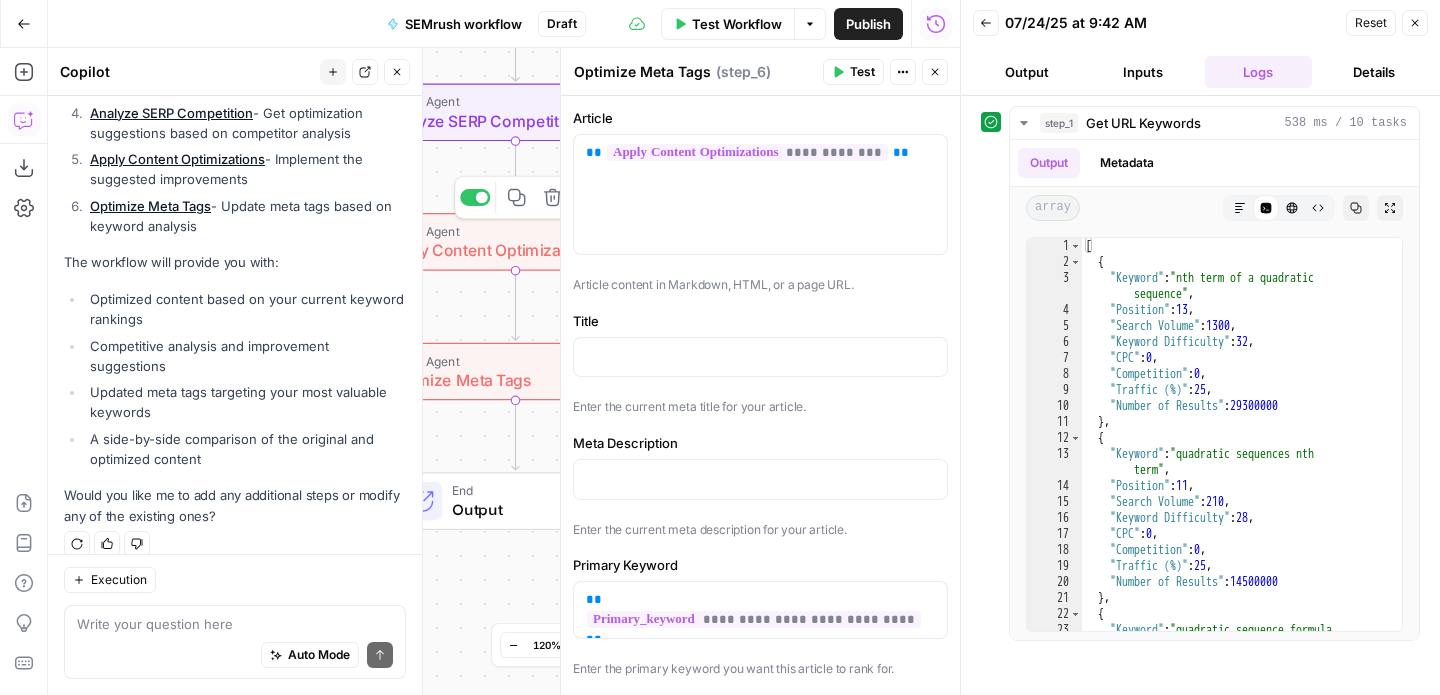 click on "Copy step" at bounding box center [516, 197] 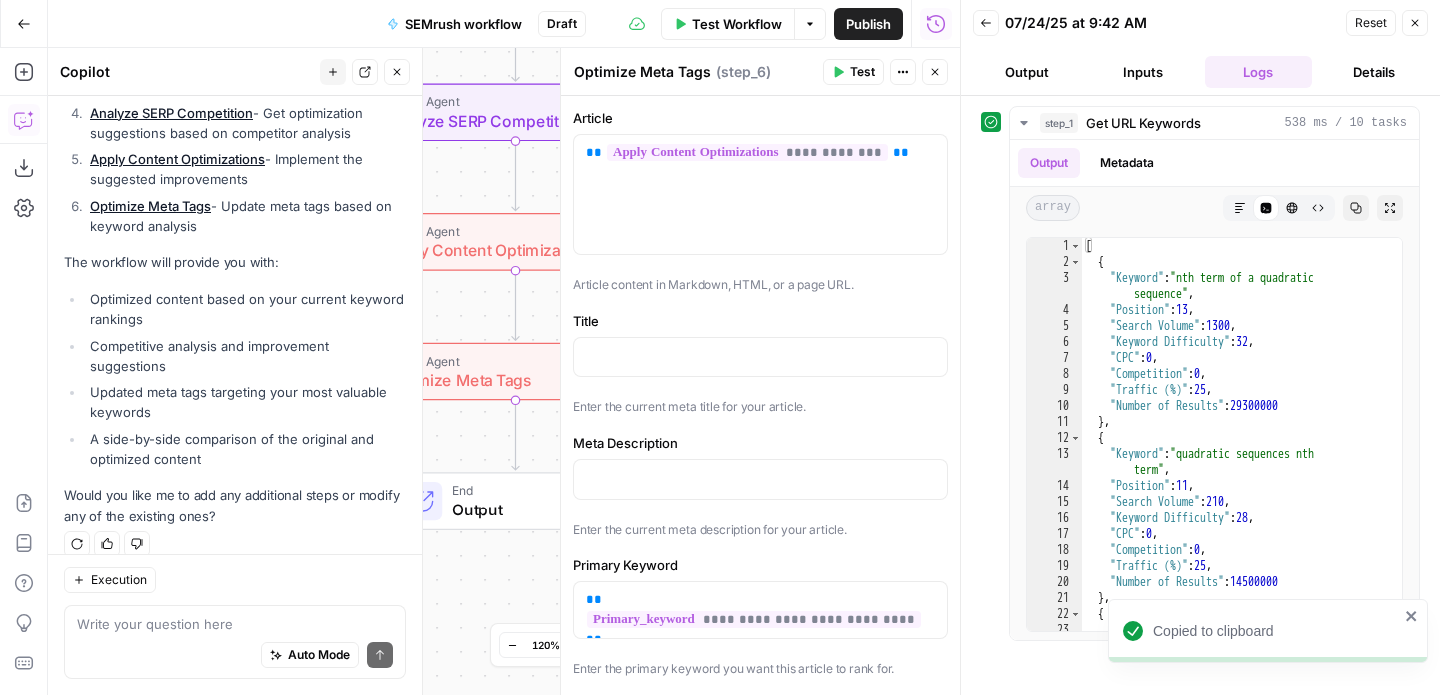 click on "Workflow Set Inputs Inputs SEO Research Get URL Keywords Step 1 Output Expand Output Copy 1 2 3 4 5 6 7 8 9 10 11 [    {      "Keyword" :  "nth term of a quadratic           sequence" ,      "Position" :  13 ,      "Search Volume" :  1300 ,      "Keyword Difficulty" :  32 ,      "CPC" :  0 ,      "Competition" :  0 ,      "Traffic (%)" :  25 ,      "Number of Results" :  29300000    } ,     [REDACTED] Web Page Scrape Get Current Page Content Step 2 Run Code · Python Process Keywords Data Step 3 Power Agent" at bounding box center [504, 371] 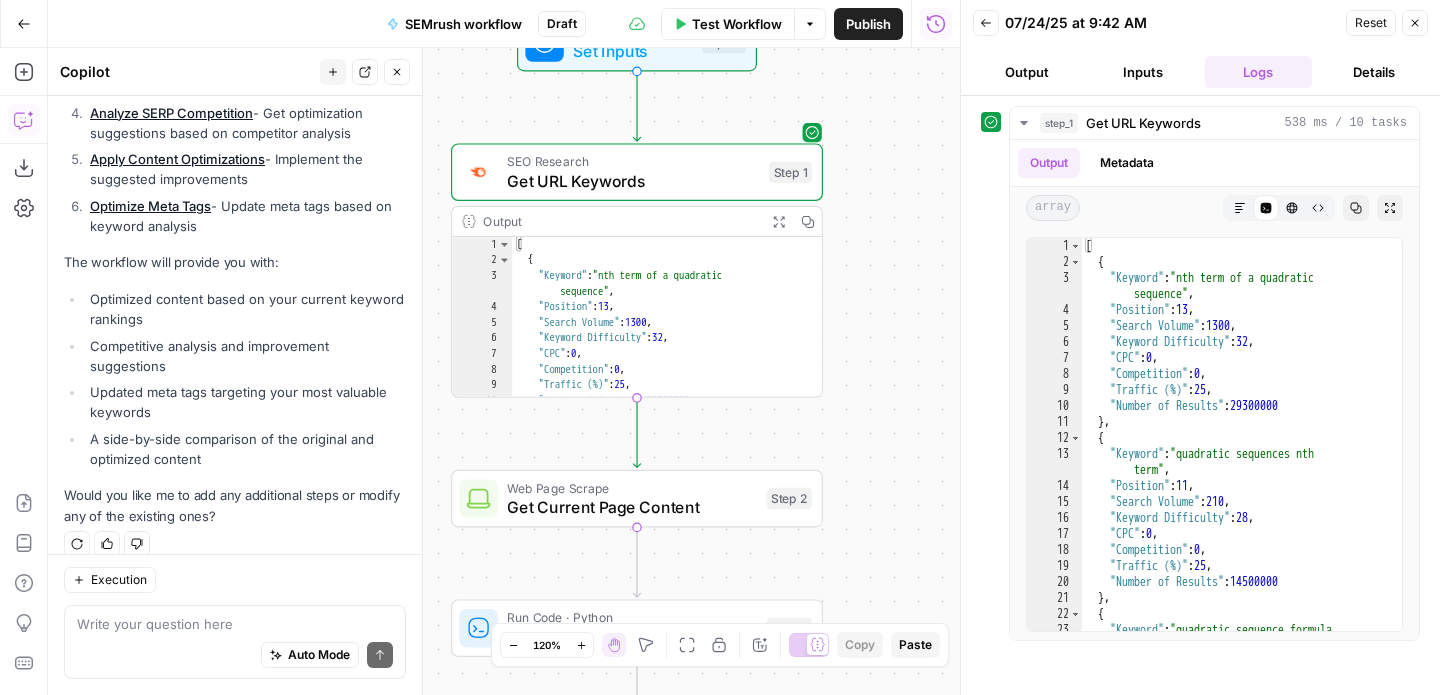 click on "Test Workflow" at bounding box center (737, 24) 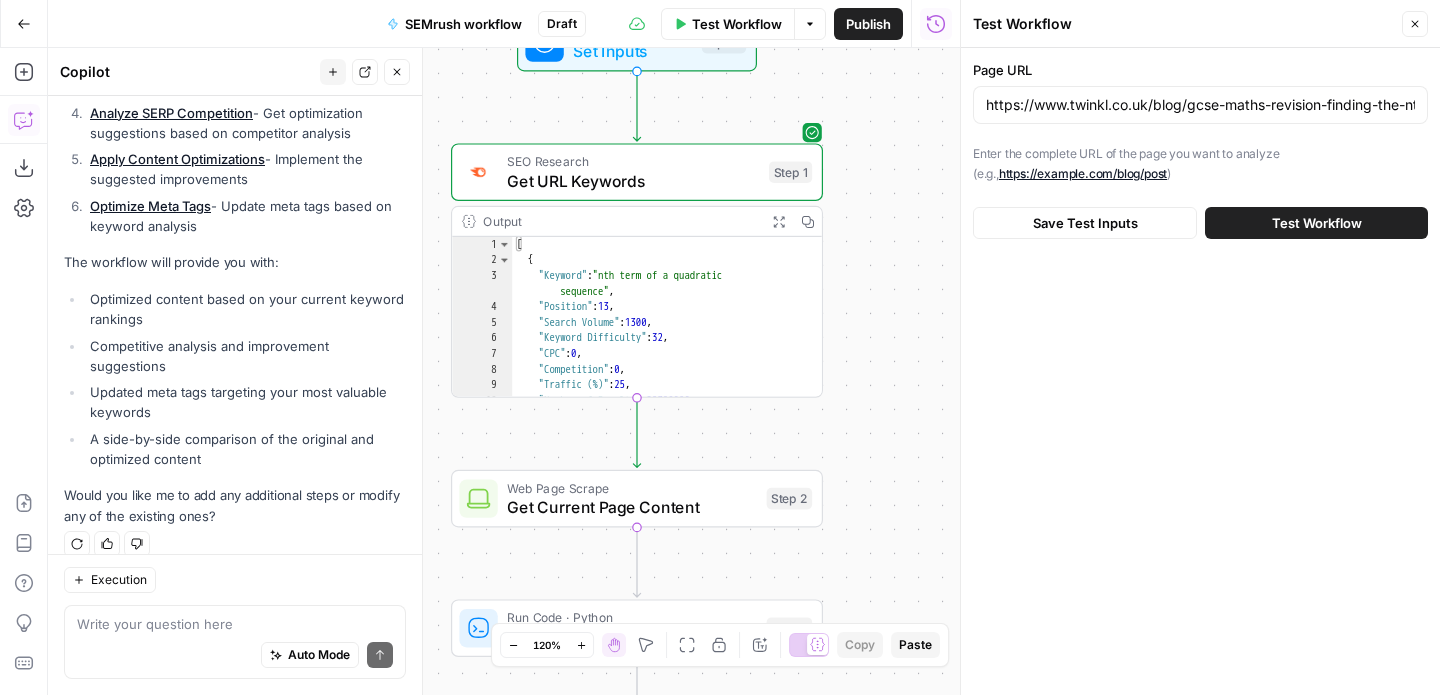 click on "Test Workflow" at bounding box center [1317, 223] 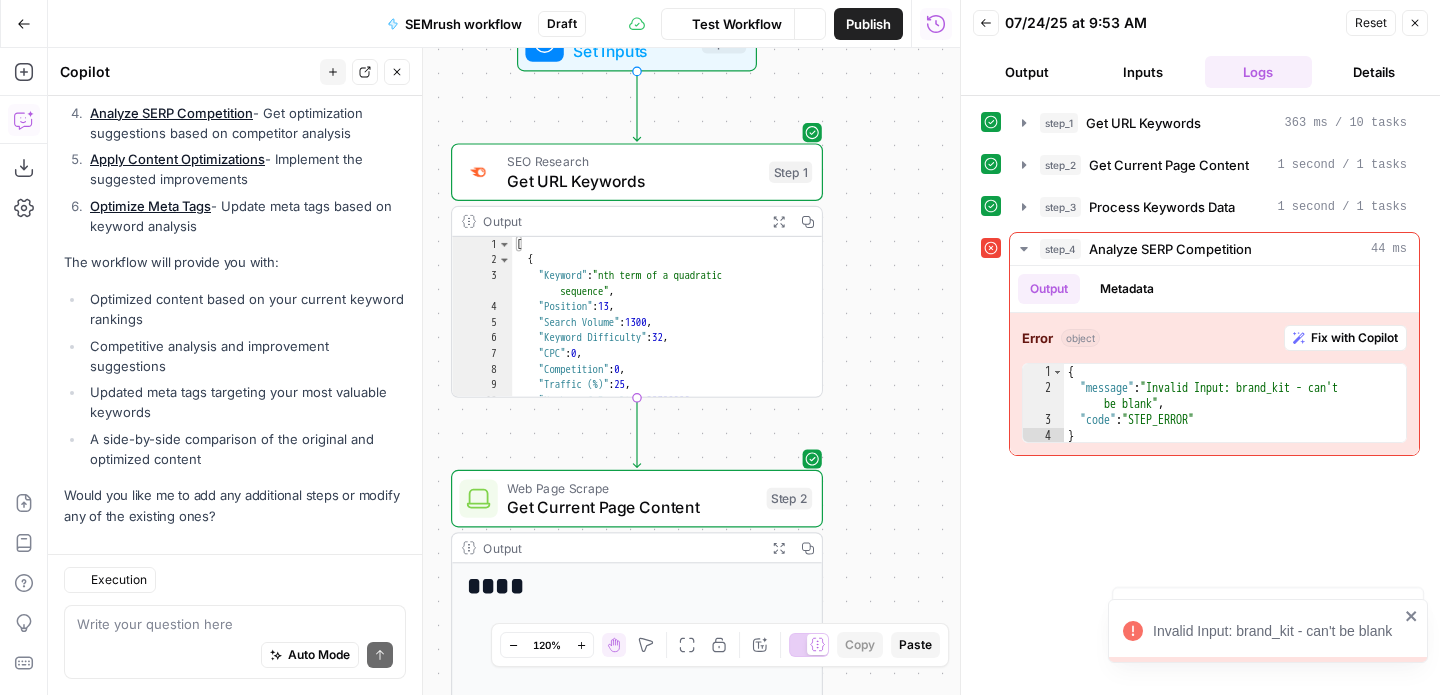 scroll, scrollTop: 2689, scrollLeft: 0, axis: vertical 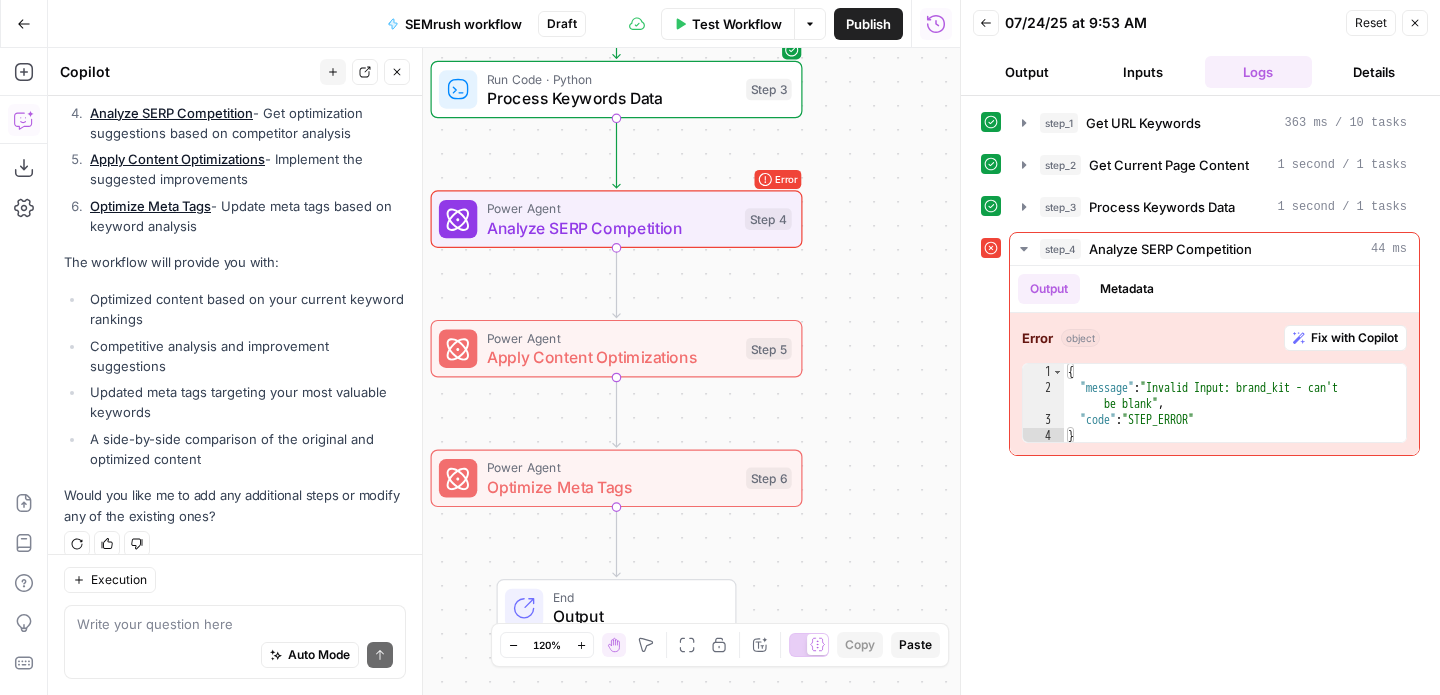 click on "Auto Mode Send" at bounding box center (235, 656) 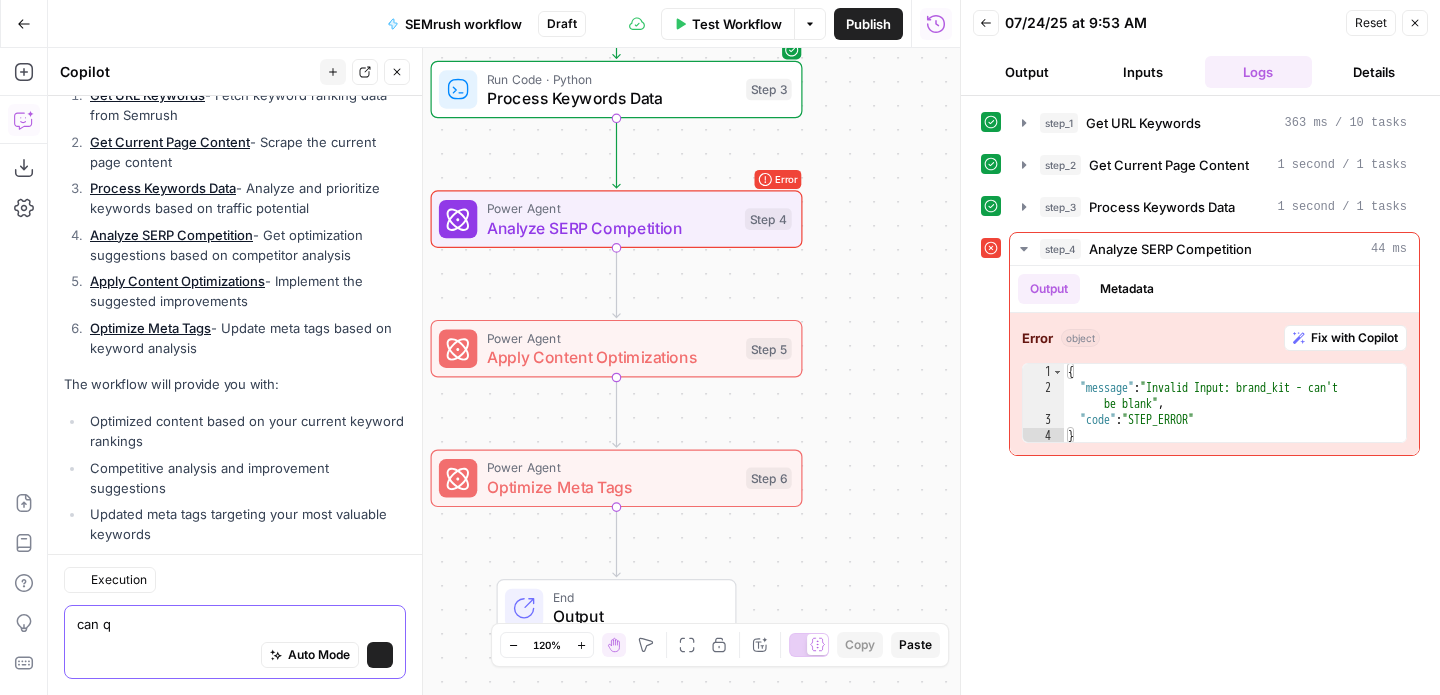 scroll, scrollTop: 2689, scrollLeft: 0, axis: vertical 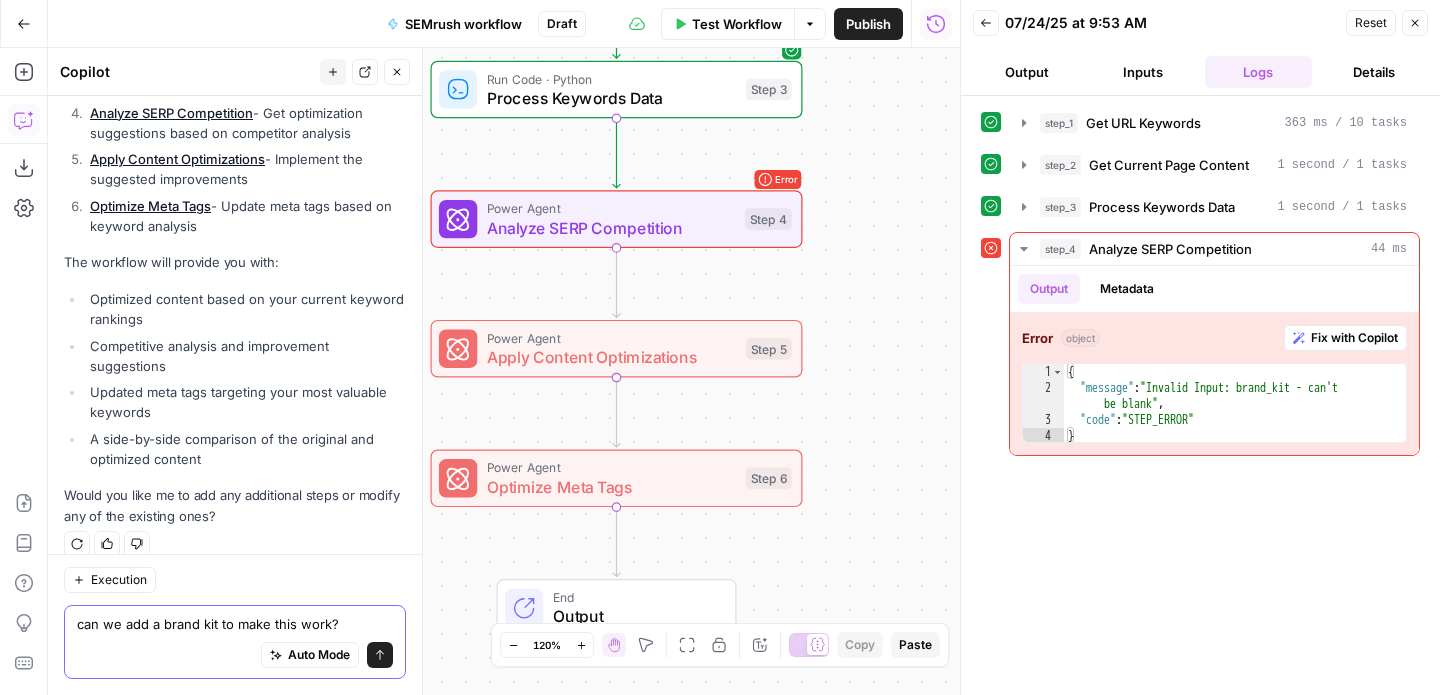 type on "can we add a brand kit to make this work?" 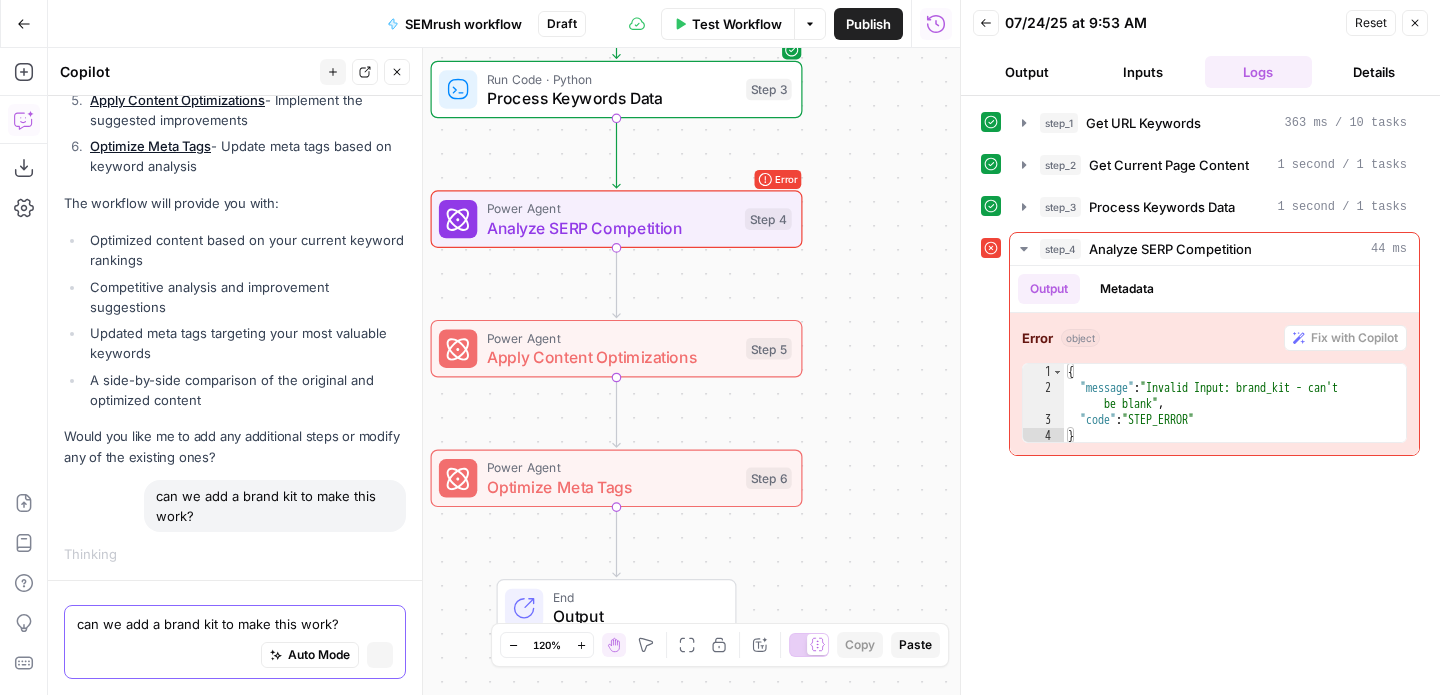 type 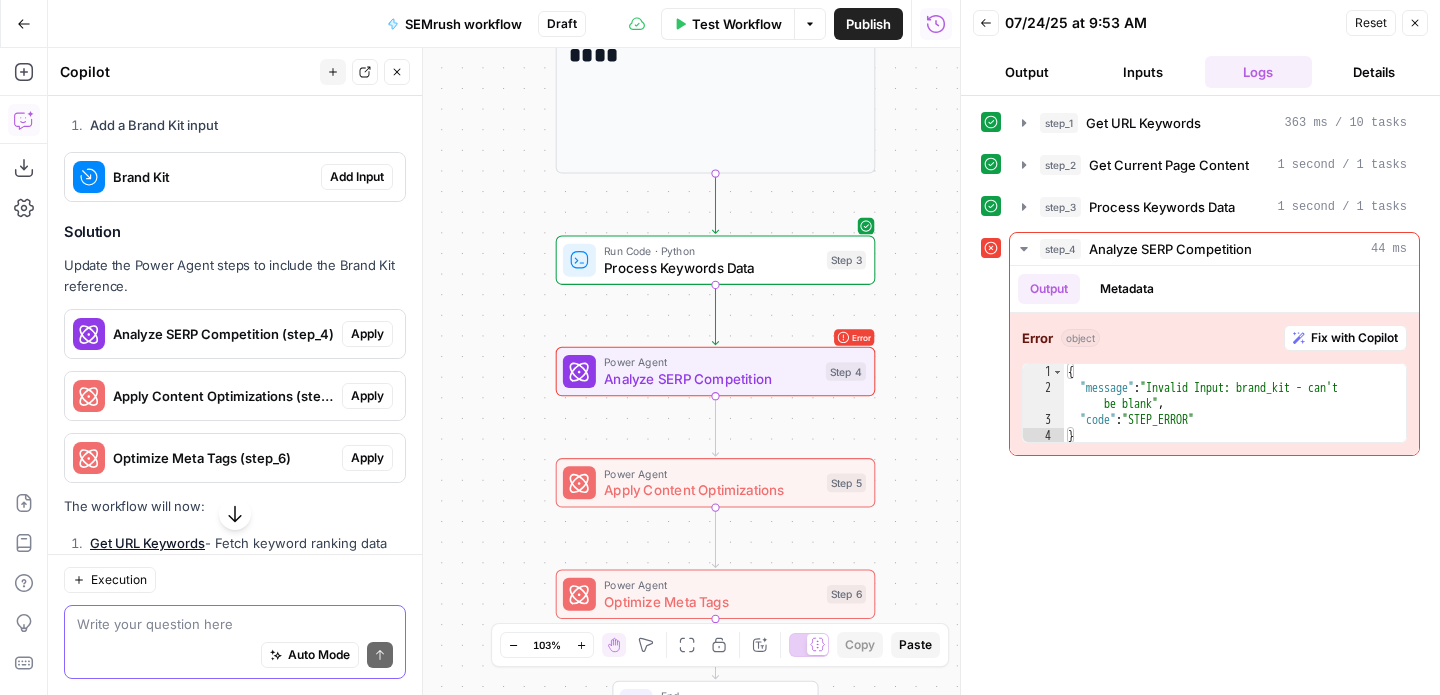 scroll, scrollTop: 3305, scrollLeft: 0, axis: vertical 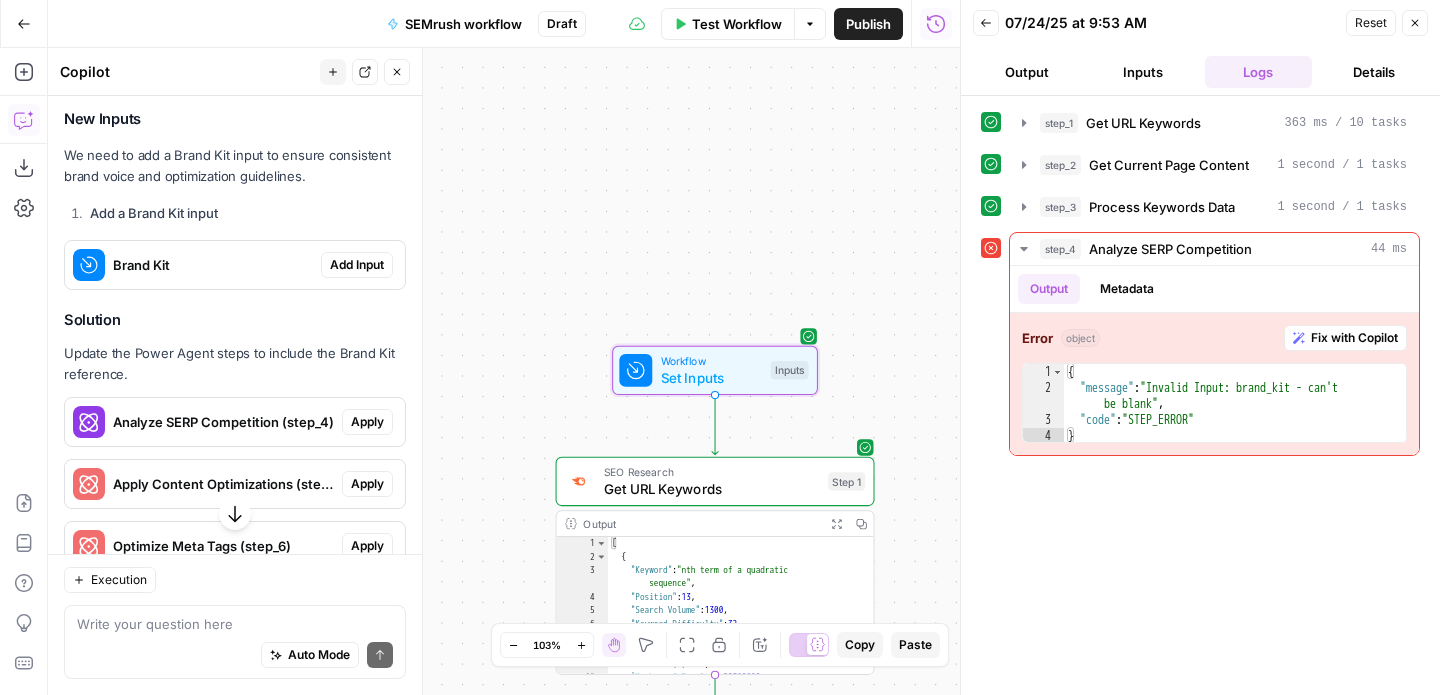 click on "Add Input" at bounding box center [357, 265] 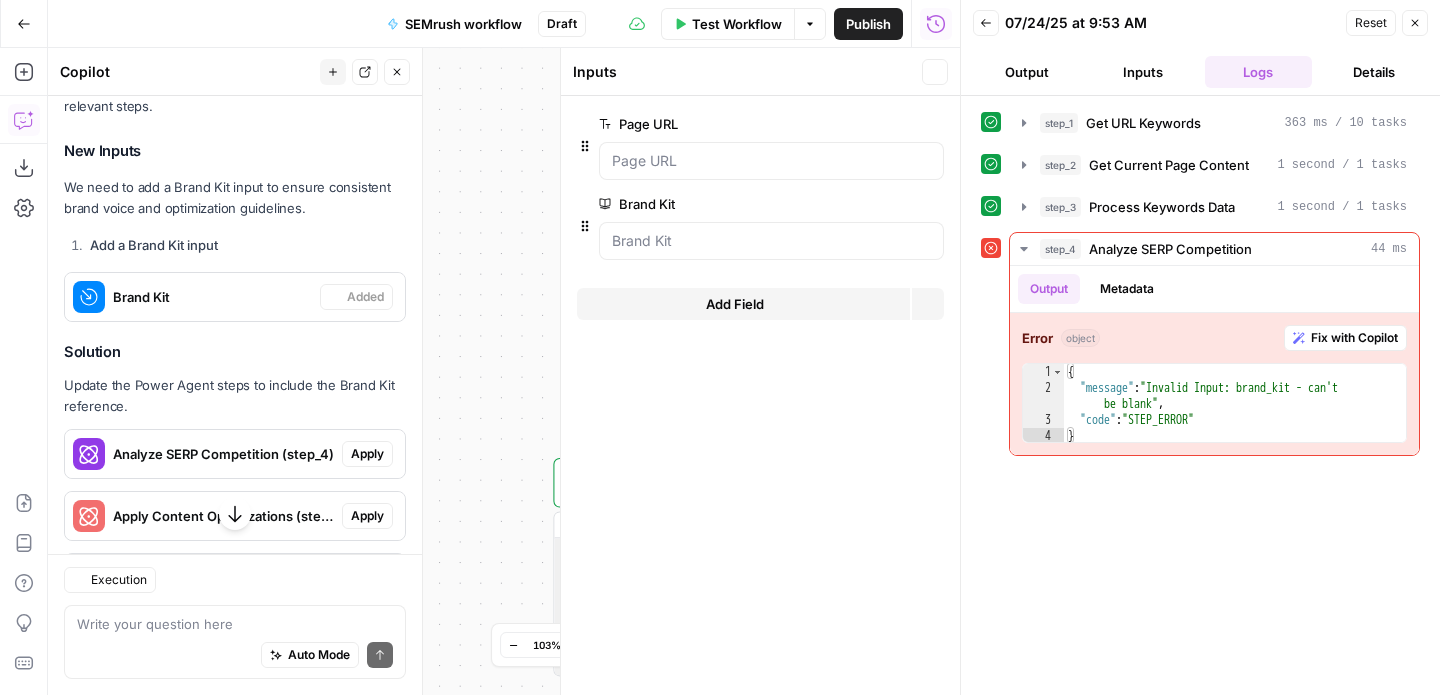 scroll, scrollTop: 3337, scrollLeft: 0, axis: vertical 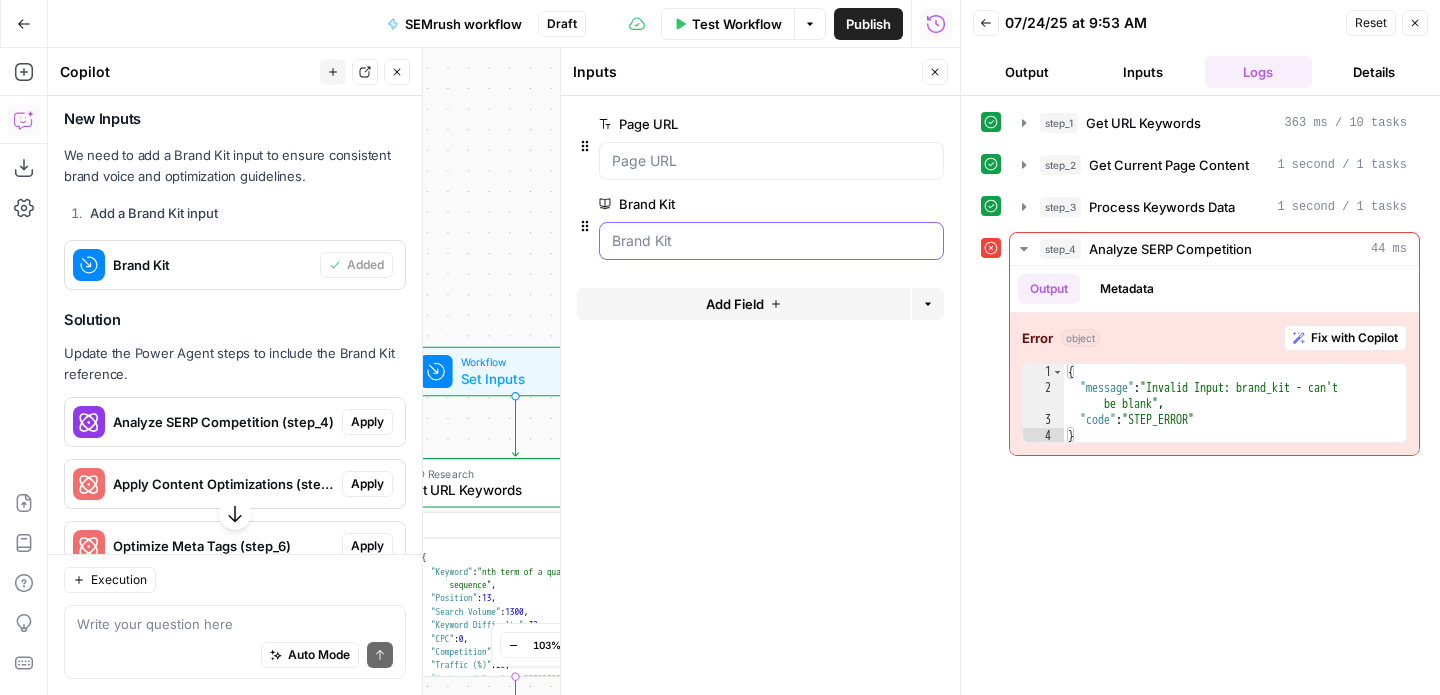 click on "Brand Kit" at bounding box center (771, 241) 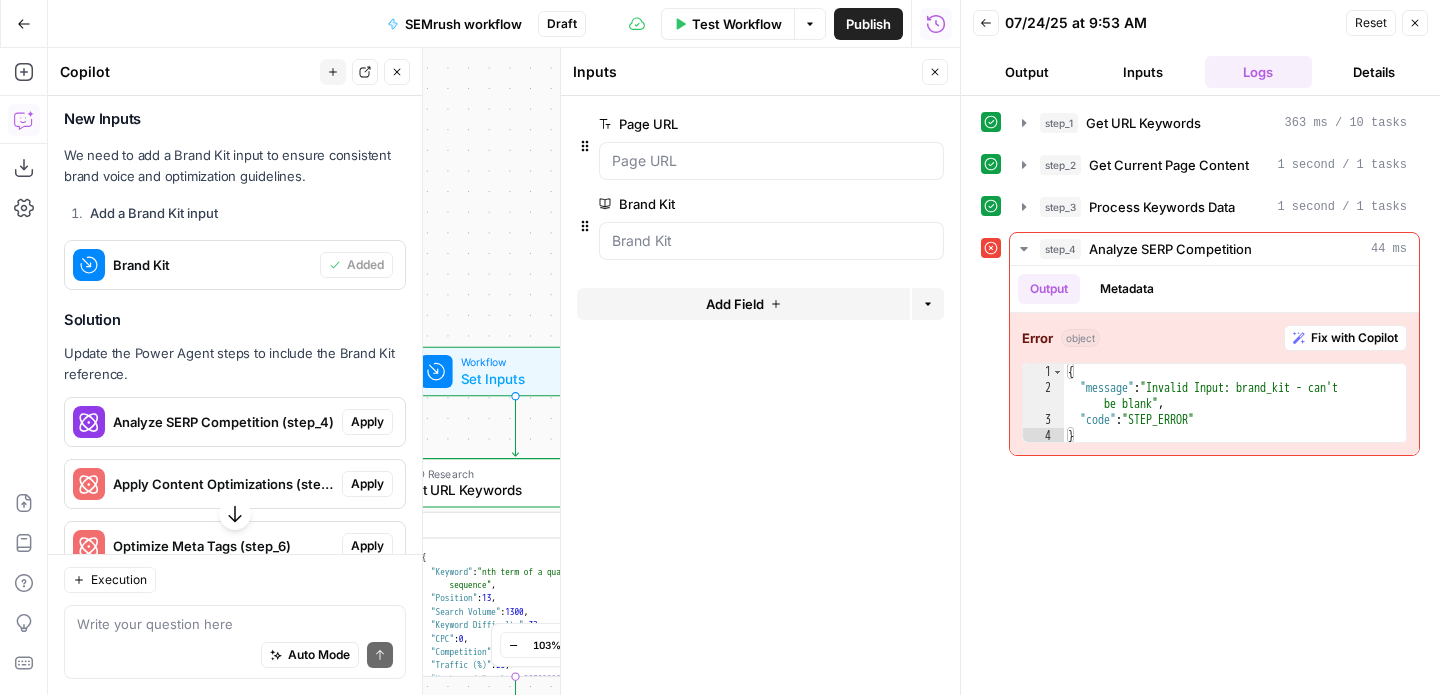 click at bounding box center (771, 241) 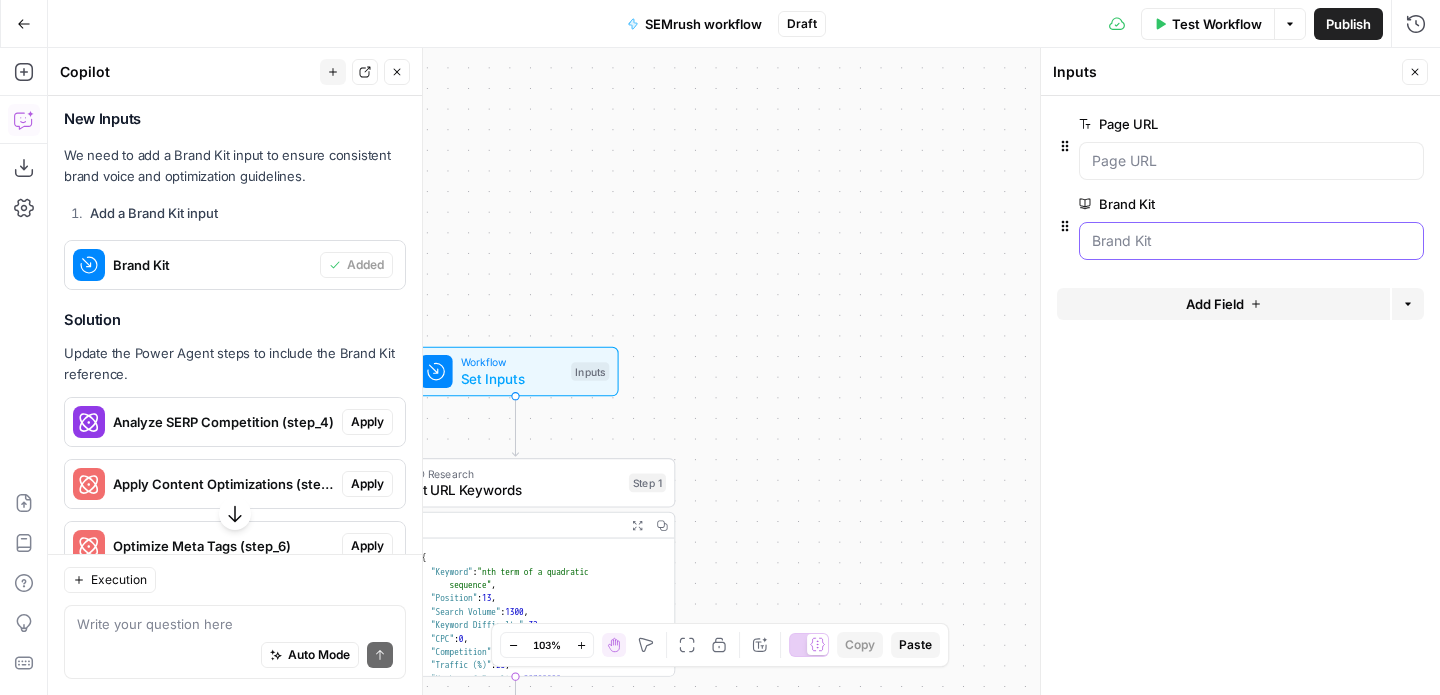 click on "Brand Kit" at bounding box center [1251, 241] 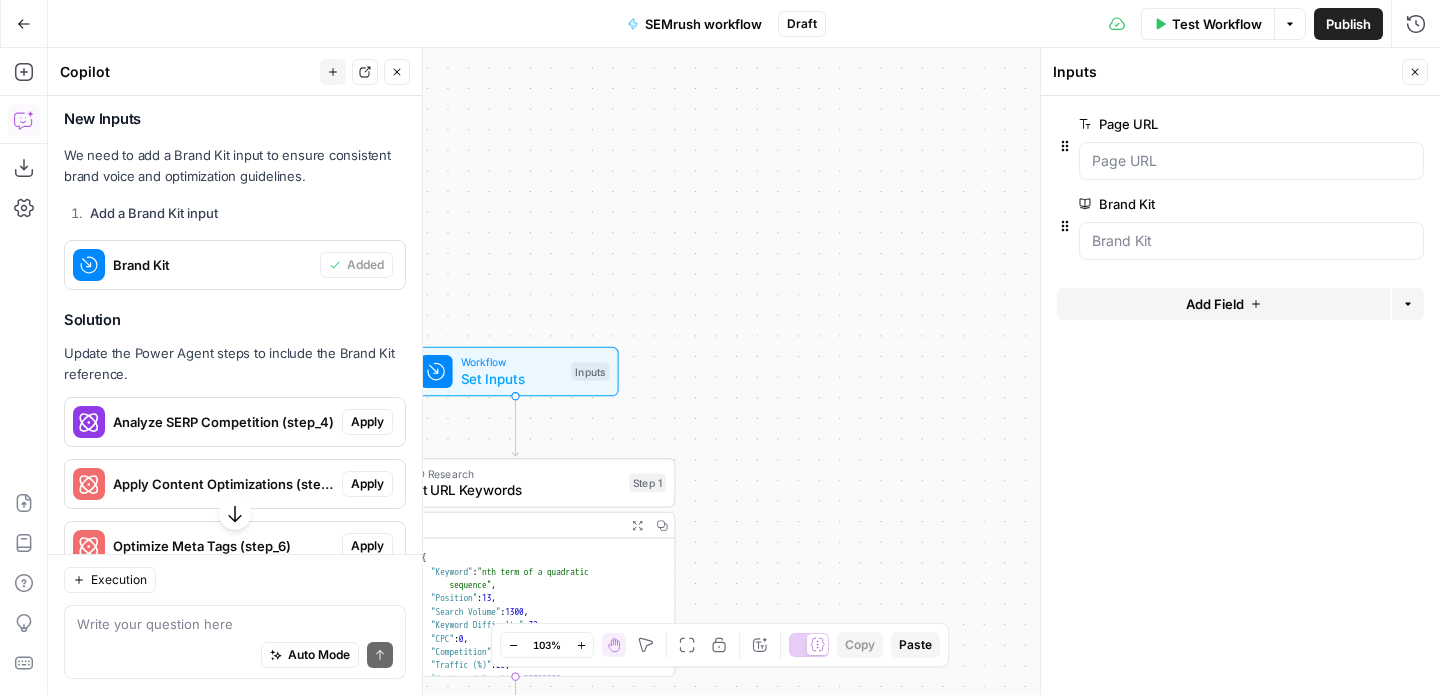 click on "Brand Kit" at bounding box center (1195, 204) 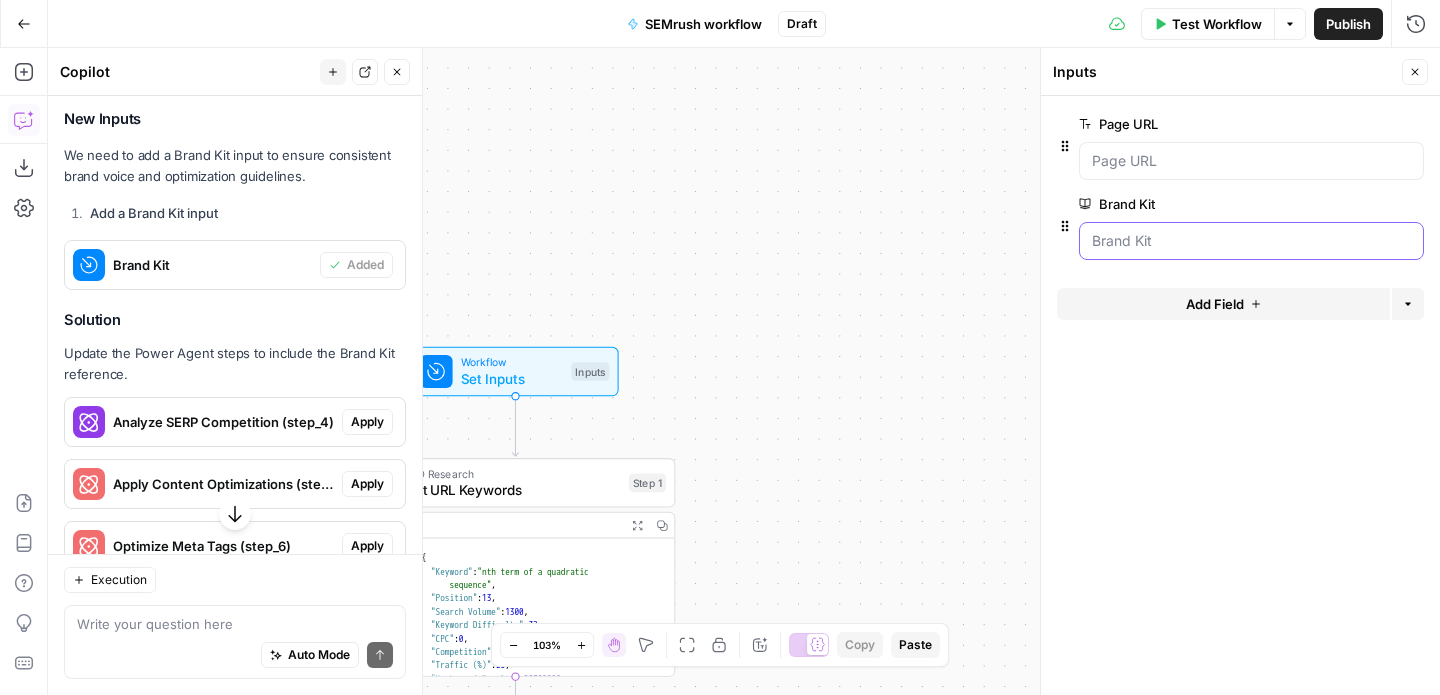 click on "Brand Kit" at bounding box center [1251, 241] 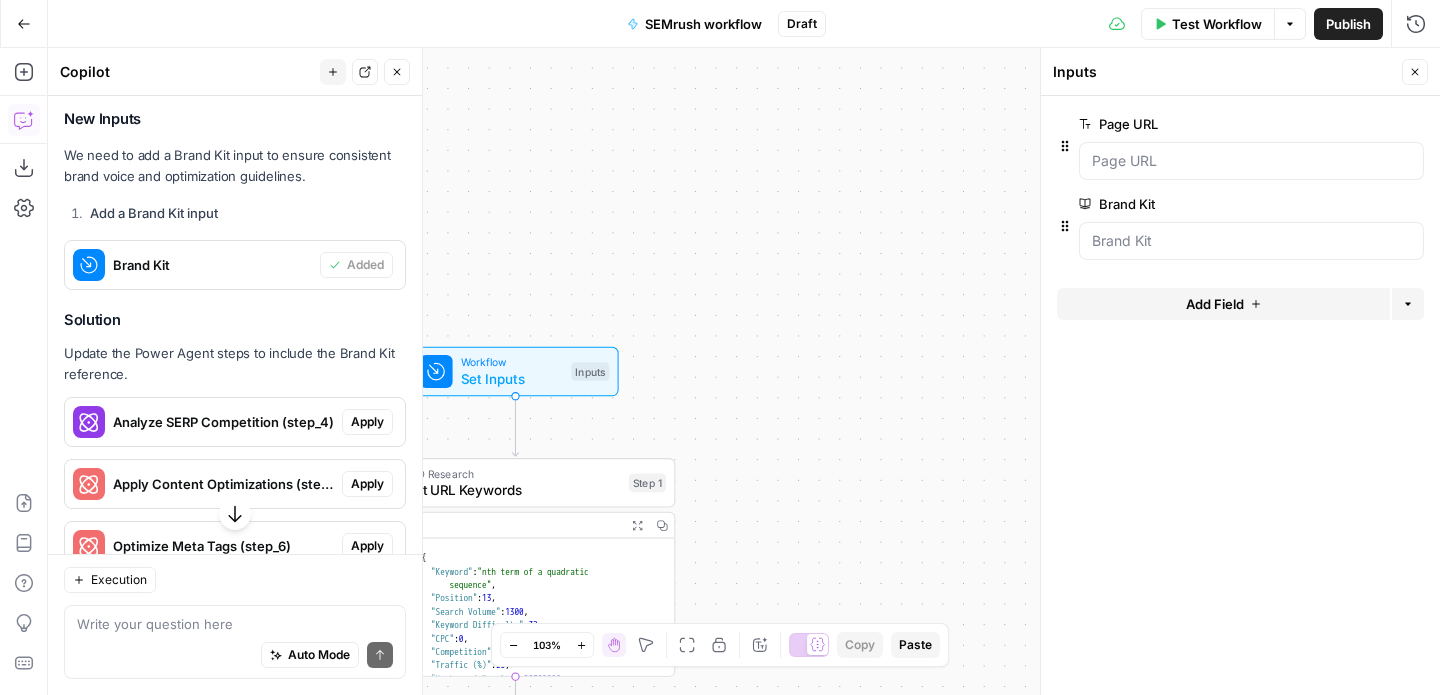 click on "Test Workflow" at bounding box center (1217, 24) 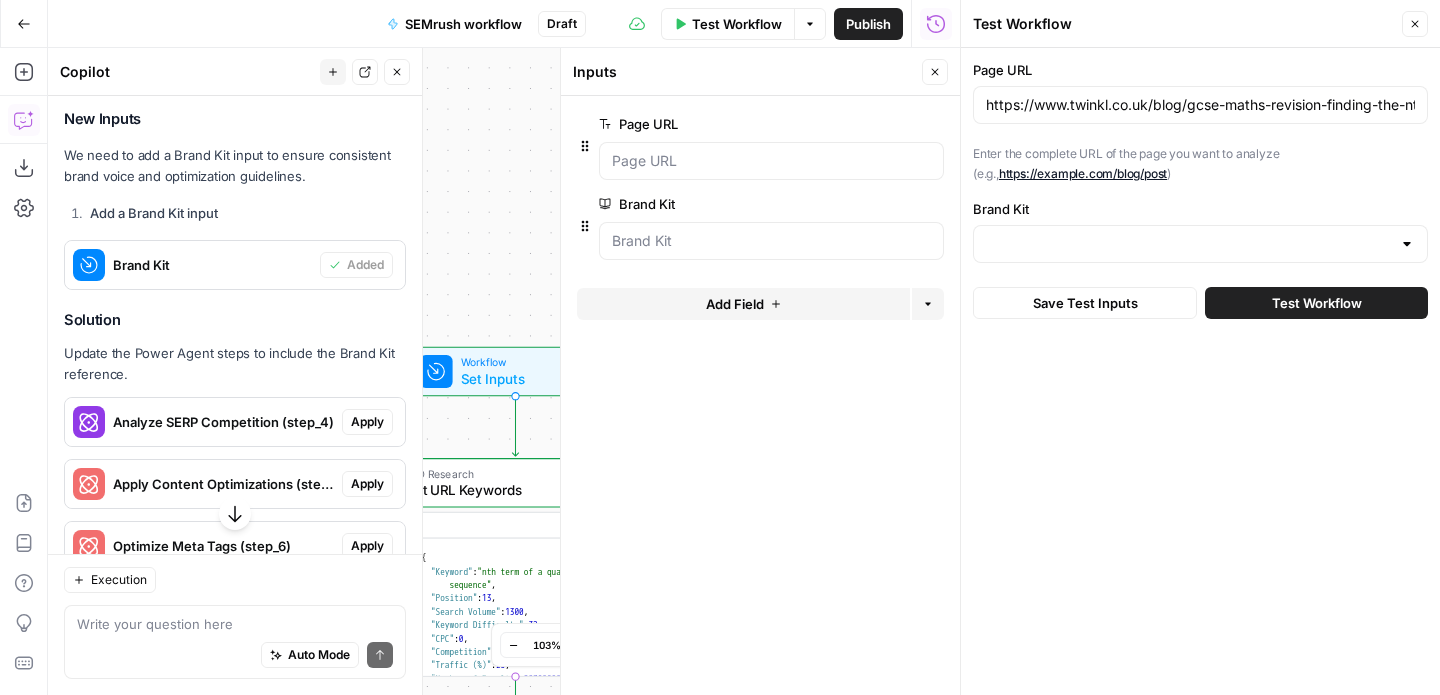 click at bounding box center [1200, 244] 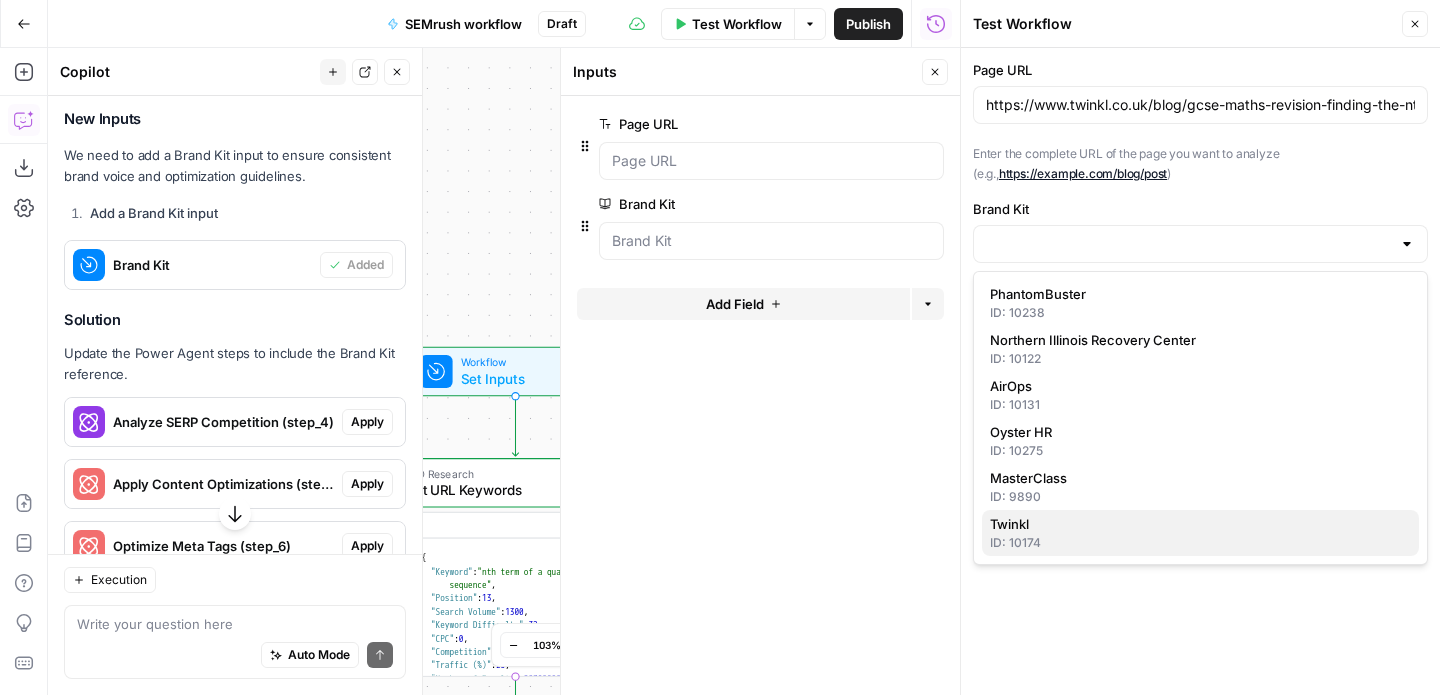 click on "Twinkl ID: 10174" at bounding box center (1200, 533) 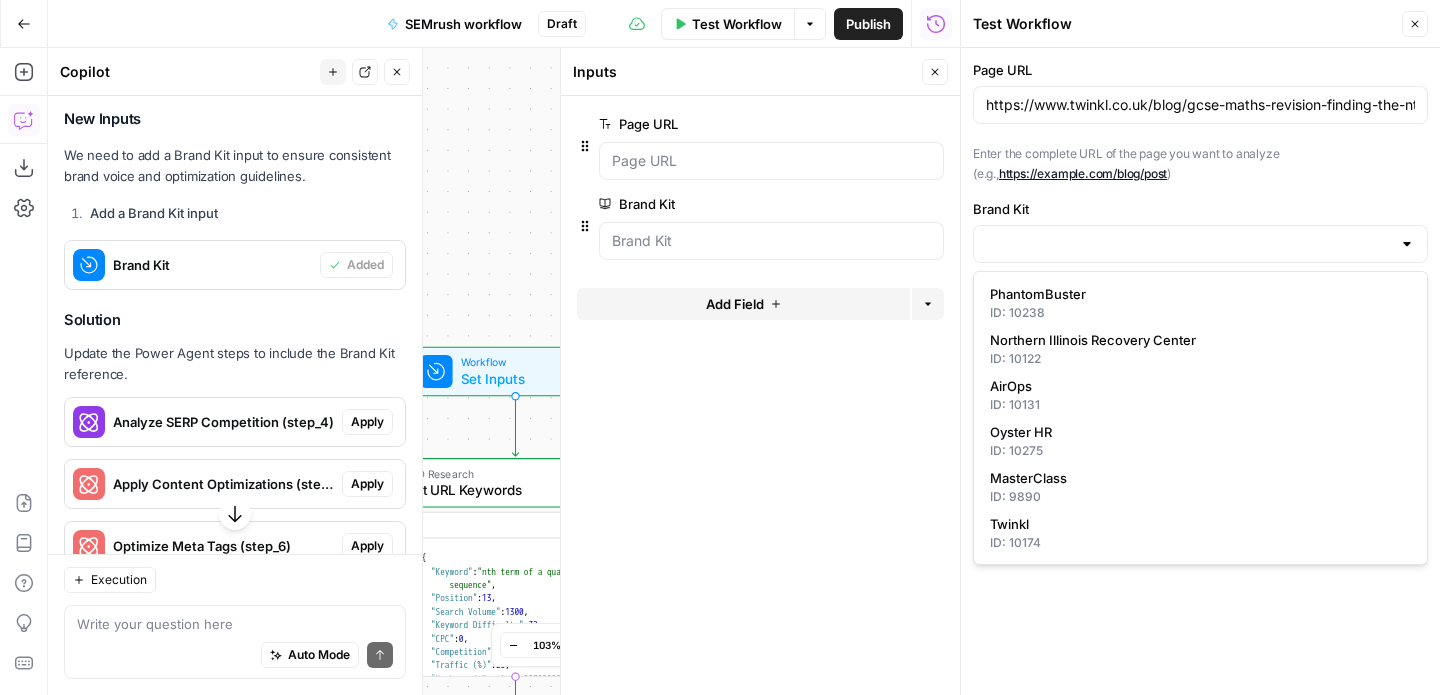 type on "Twinkl" 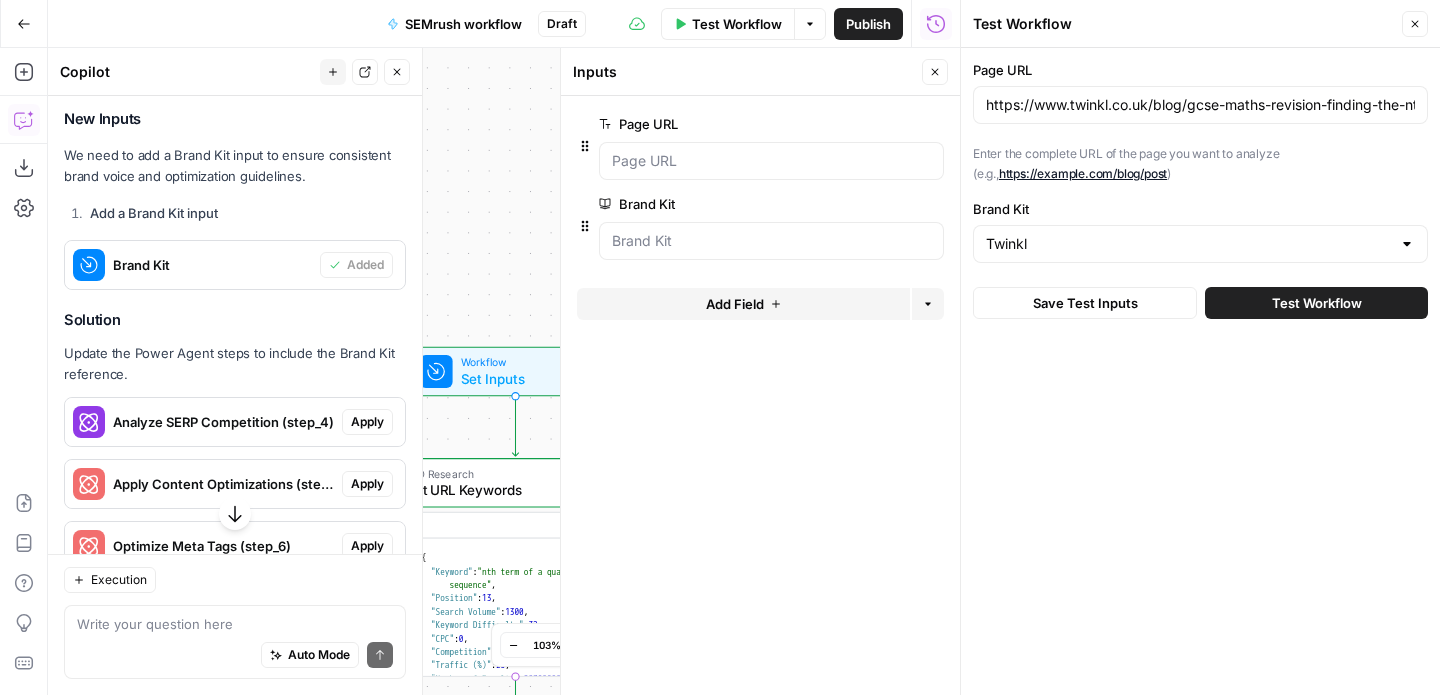click on "Test Workflow" at bounding box center (1317, 303) 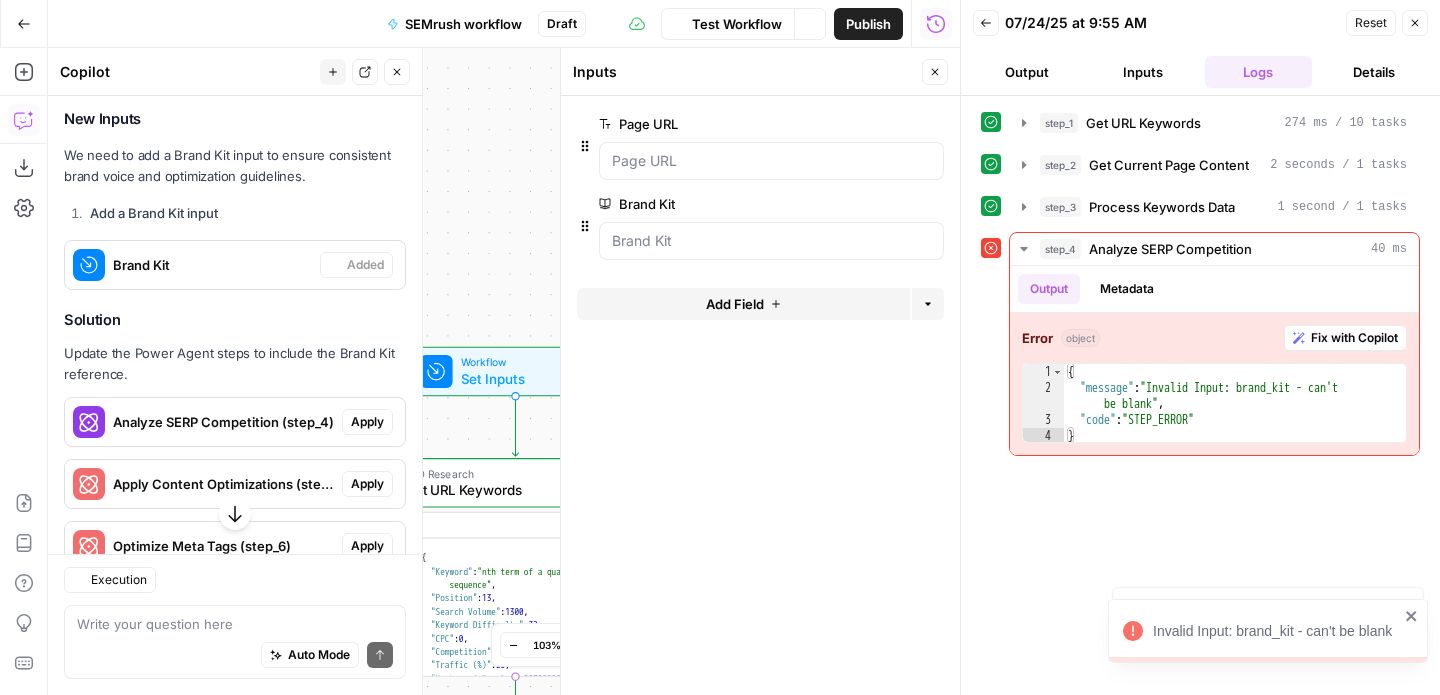 scroll, scrollTop: 3337, scrollLeft: 0, axis: vertical 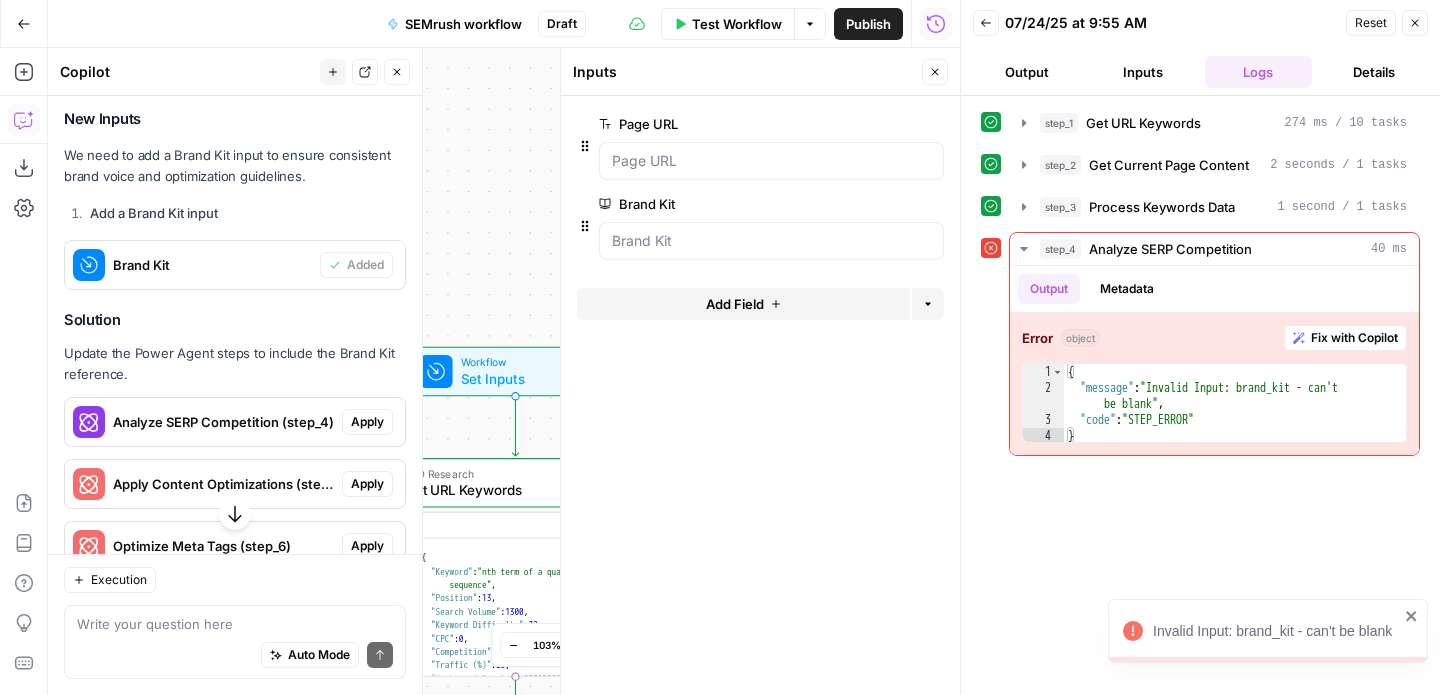 click on "Workflow Set Inputs Inputs SEO Research Get URL Keywords Step 1 Output Expand Output Copy 1 2 3 4 5 6 7 8 9 10 11 [    {      "Keyword" :  "nth term of a quadratic           sequence" ,      "Position" :  13 ,      "Search Volume" :  1300 ,      "Keyword Difficulty" :  32 ,      "CPC" :  0 ,      "Competition" :  0 ,      "Traffic (%)" :  25 ,      "Number of Results" :  29300000    } ,  XXXXXXXXXXXXXXXXXXXXXXXXXXXXXXXXXXXXXXXXXXXXXXXXXXXXXXXXXXXXXXXXXXXXXXXXXXXXXXXXXXXXXXXXXXXXXXXXXXXXXXXXXXXXXXXXXXXXXXXXXXXXXXXXXXXXXXXXXXXXXXXXXXXXXXXXXXXXXXXXXXXXXXXXXXXXXXXXXXXXXXXXXXXXXXXXXXXXXXXXXXXXXXXXXXXXXXXXXXXXXXXXXXXXXXXXXXXXXXXXXXXXXXXXXXXXXXXXXXXXXXXXXXXXXXXXXXXXXXXXXXXXXXXXXXXXXXXXXXXXXXXXXXXXXXXXXXXXXXXXXXXXXXXXXXXXXXXXXXXXXXXXXXXXXXXXXXXXXXXXXXXXXXXXXXXXXXXXXXXXXXXXXXXXXXXXXXXXXXXXXXXXXXXXXXXXXXXXXXXXXXXXXXXXXXXXXXXXXXXXXXXXXXXXXXXXXXXXXXXXXXXXXXXXXXXXXXXXXXXXXXXXXXXXXXXXXXXXXXXXXXXXXXXXXXX Web Page Scrape Get Current Page Content Step 2 Output Expand Output Copy **** Run Code · Python Step 3 1" at bounding box center [504, 371] 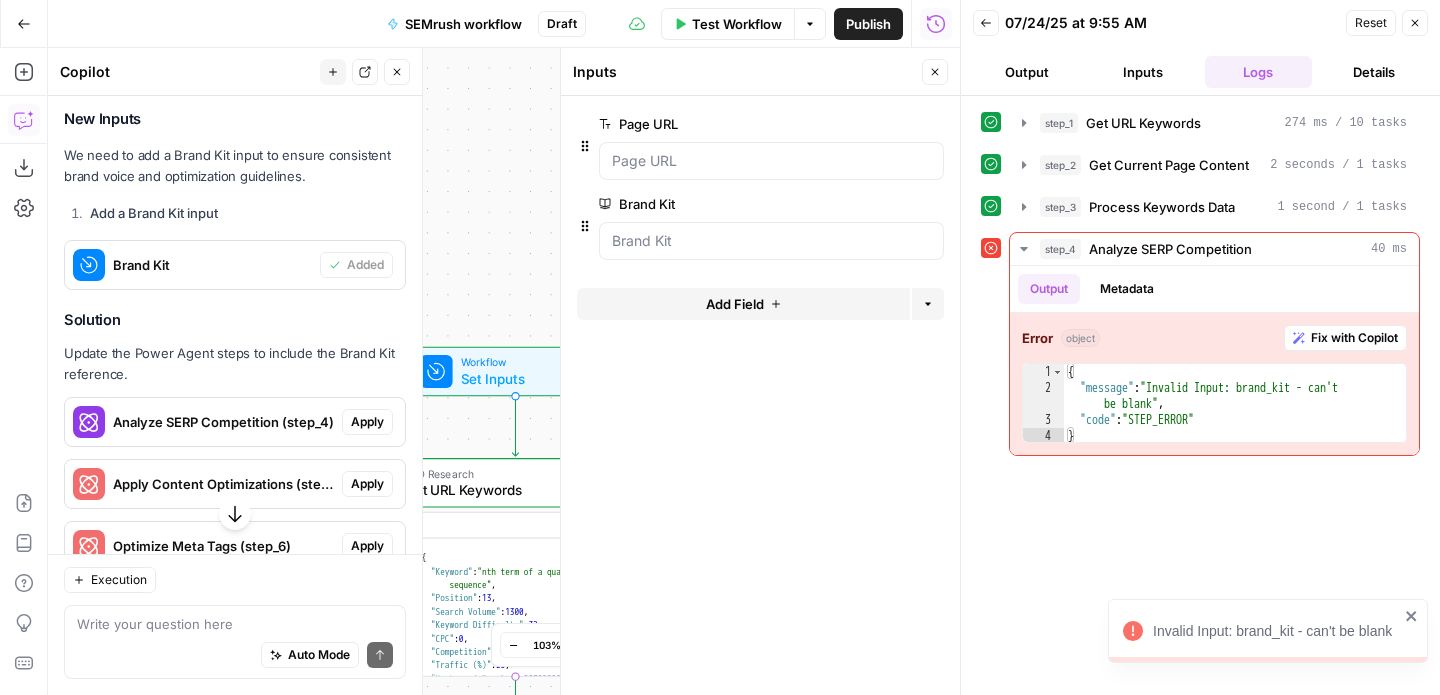 click 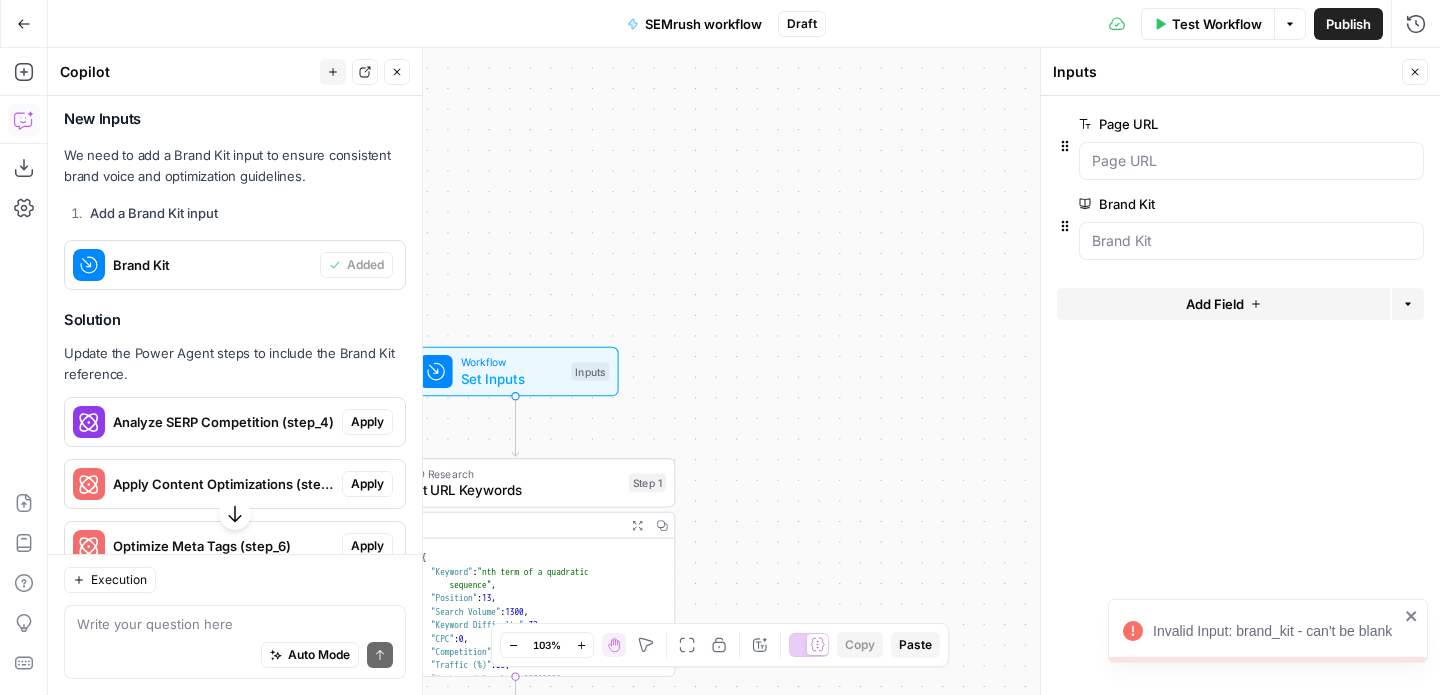 click at bounding box center (1251, 241) 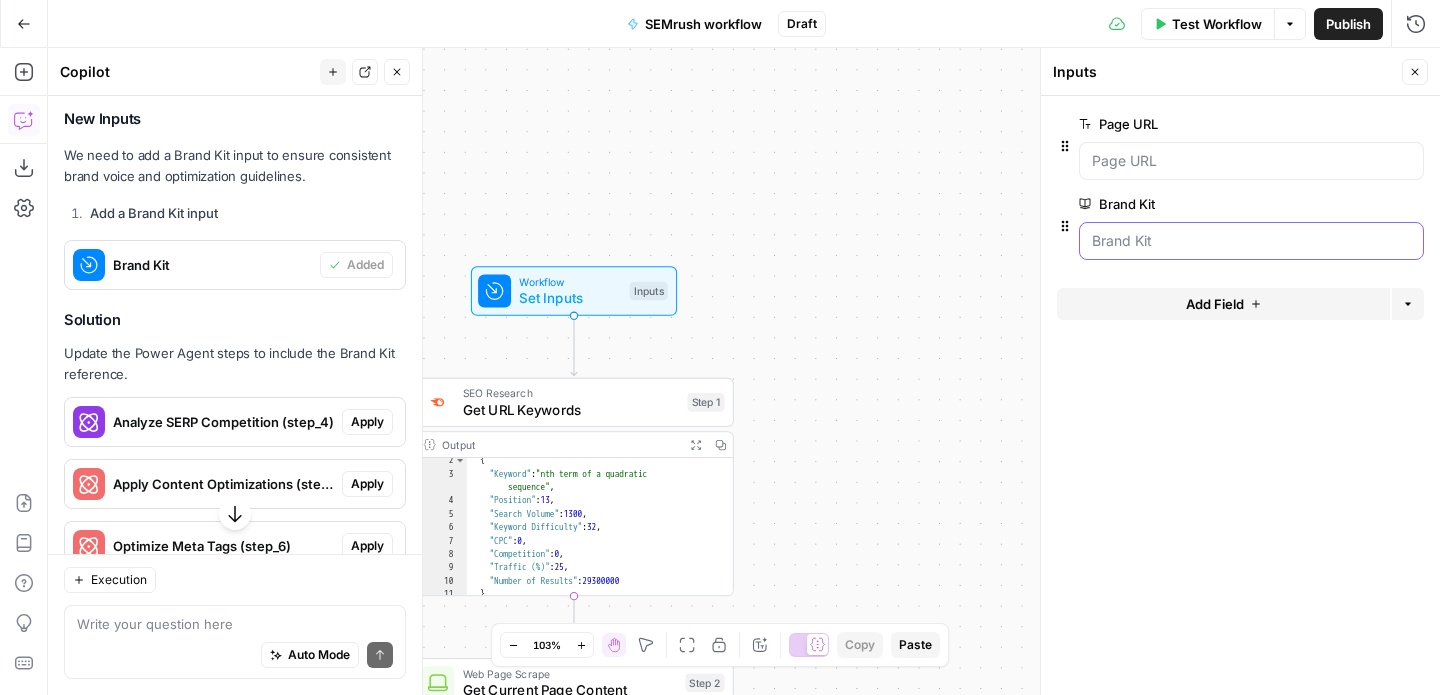 scroll, scrollTop: 224, scrollLeft: 0, axis: vertical 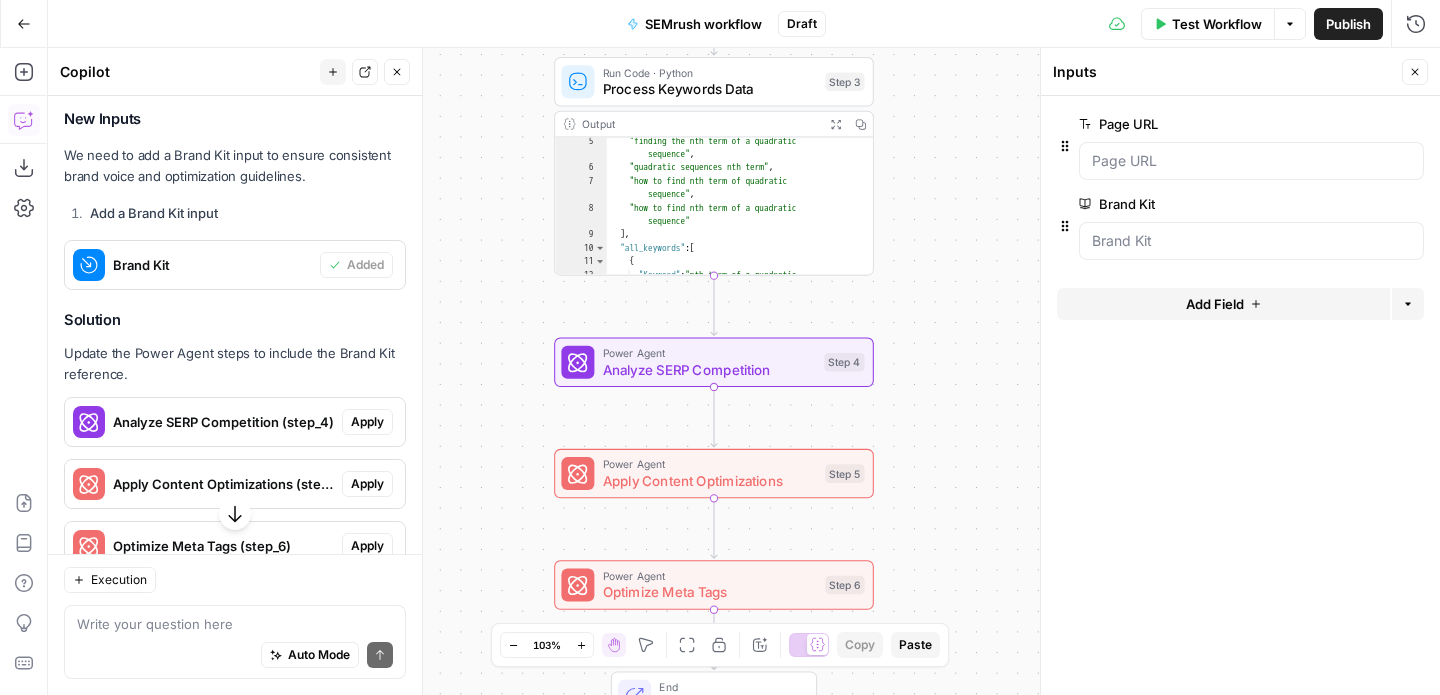 click on "Power Agent" at bounding box center (709, 353) 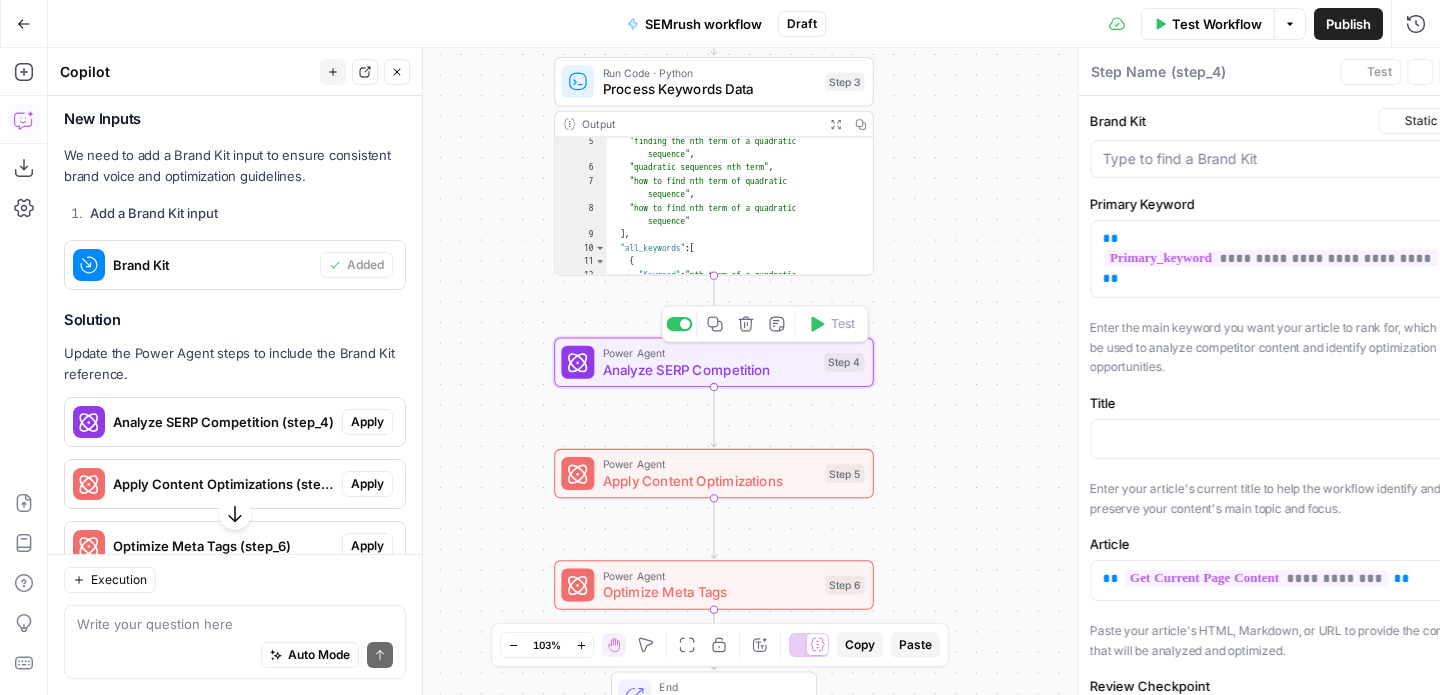 type on "Analyze SERP Competition" 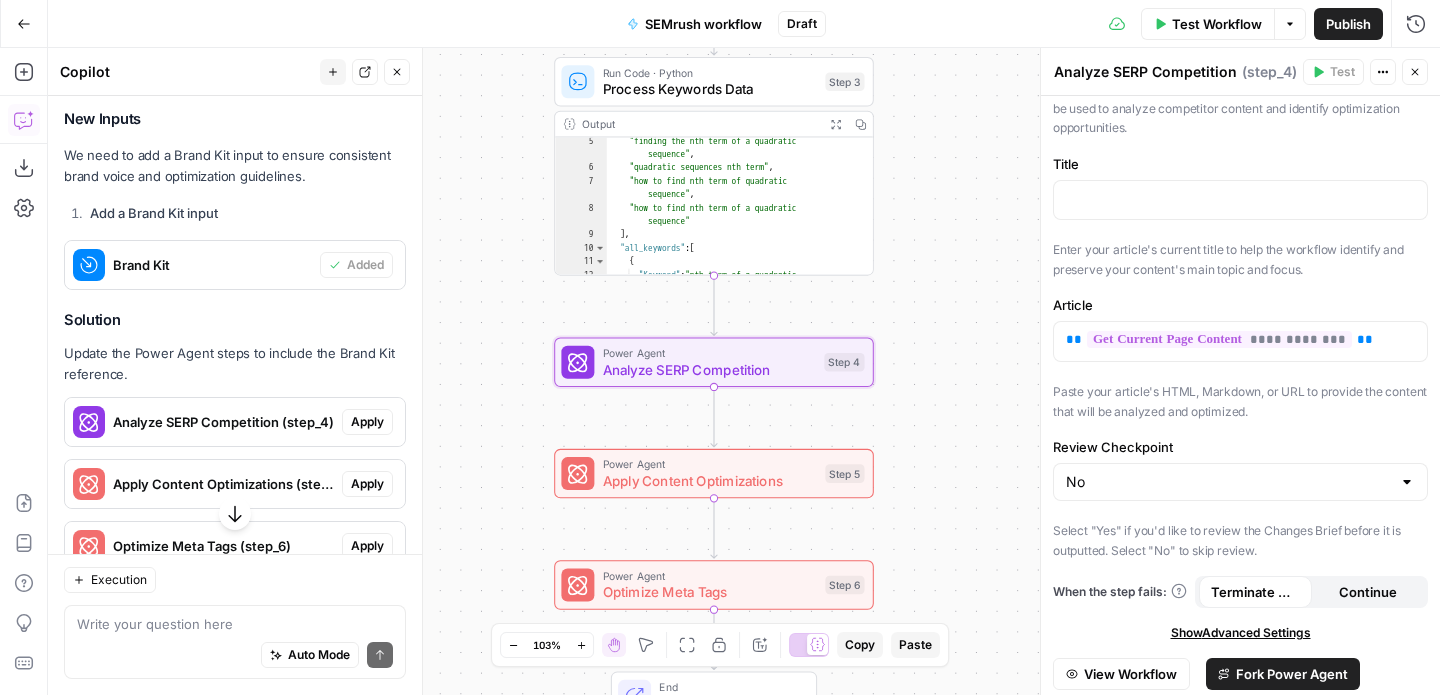 scroll, scrollTop: 278, scrollLeft: 0, axis: vertical 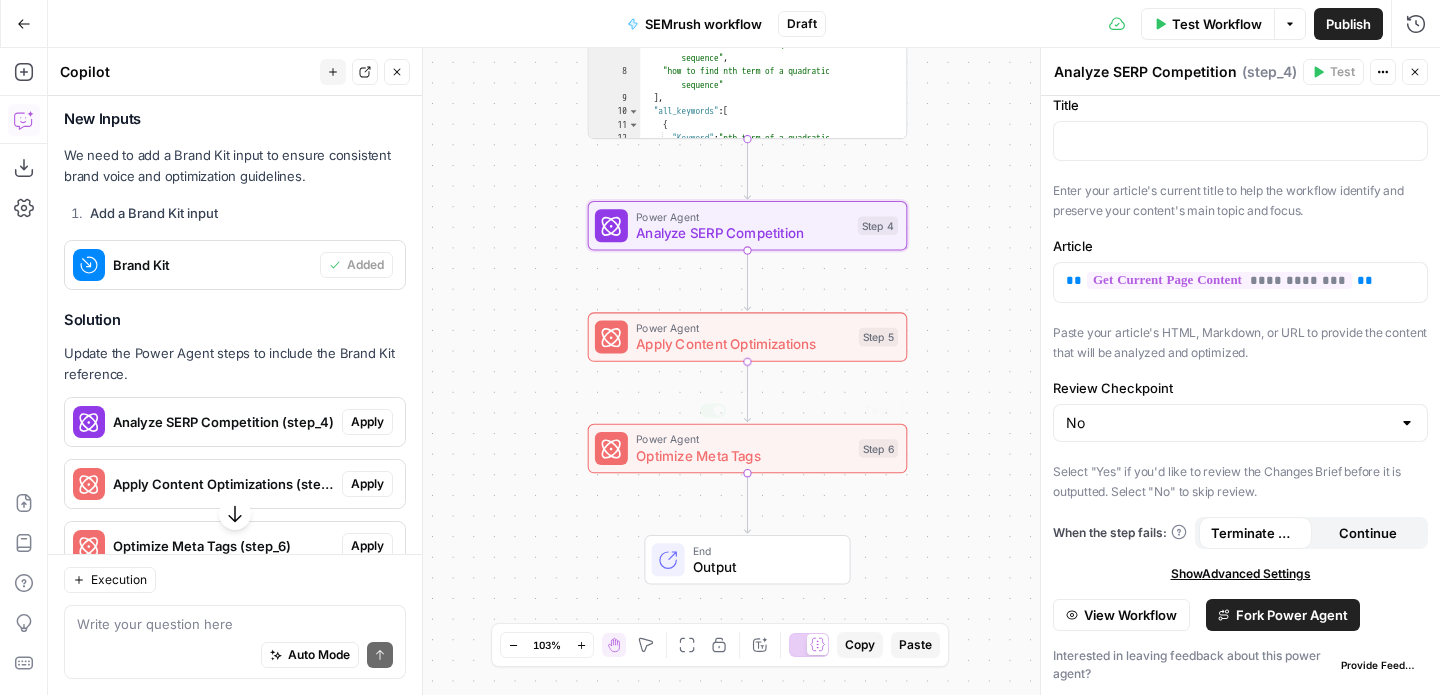 click on "Apply Content Optimizations" at bounding box center (743, 344) 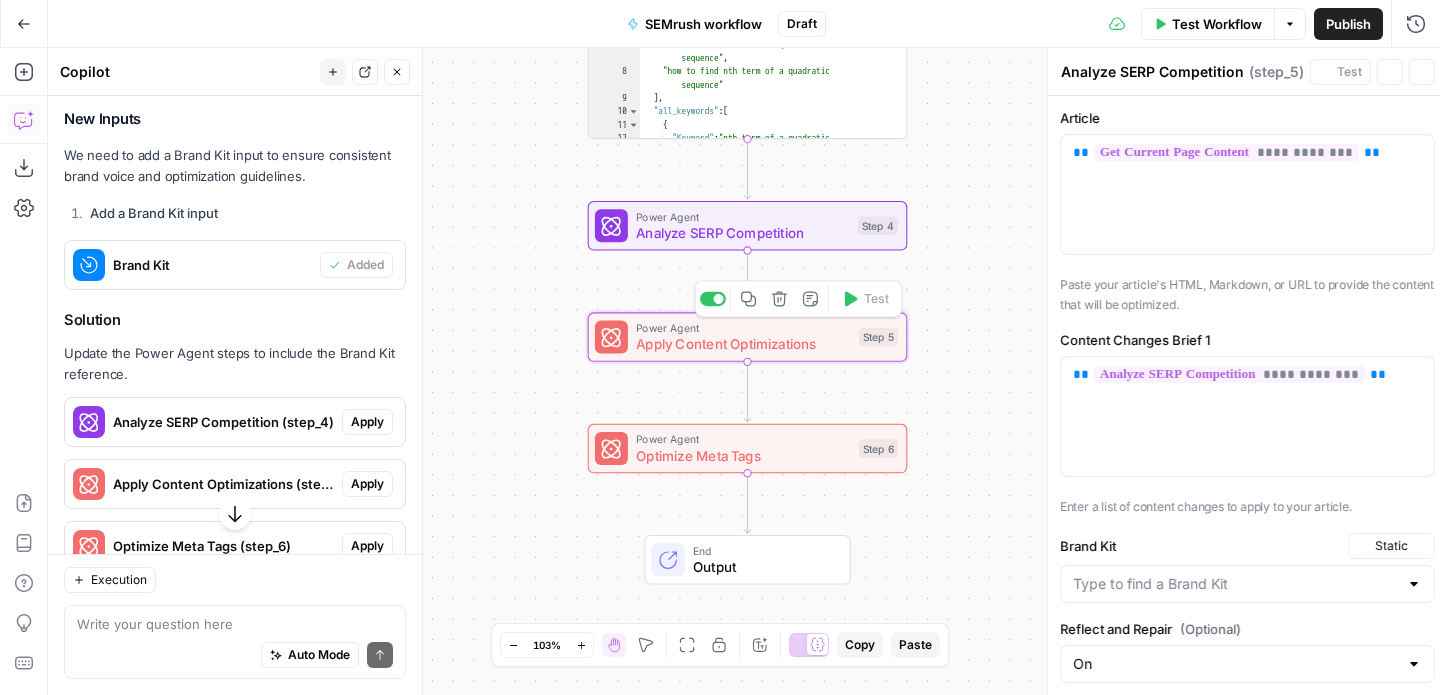 type on "Apply Content Optimizations" 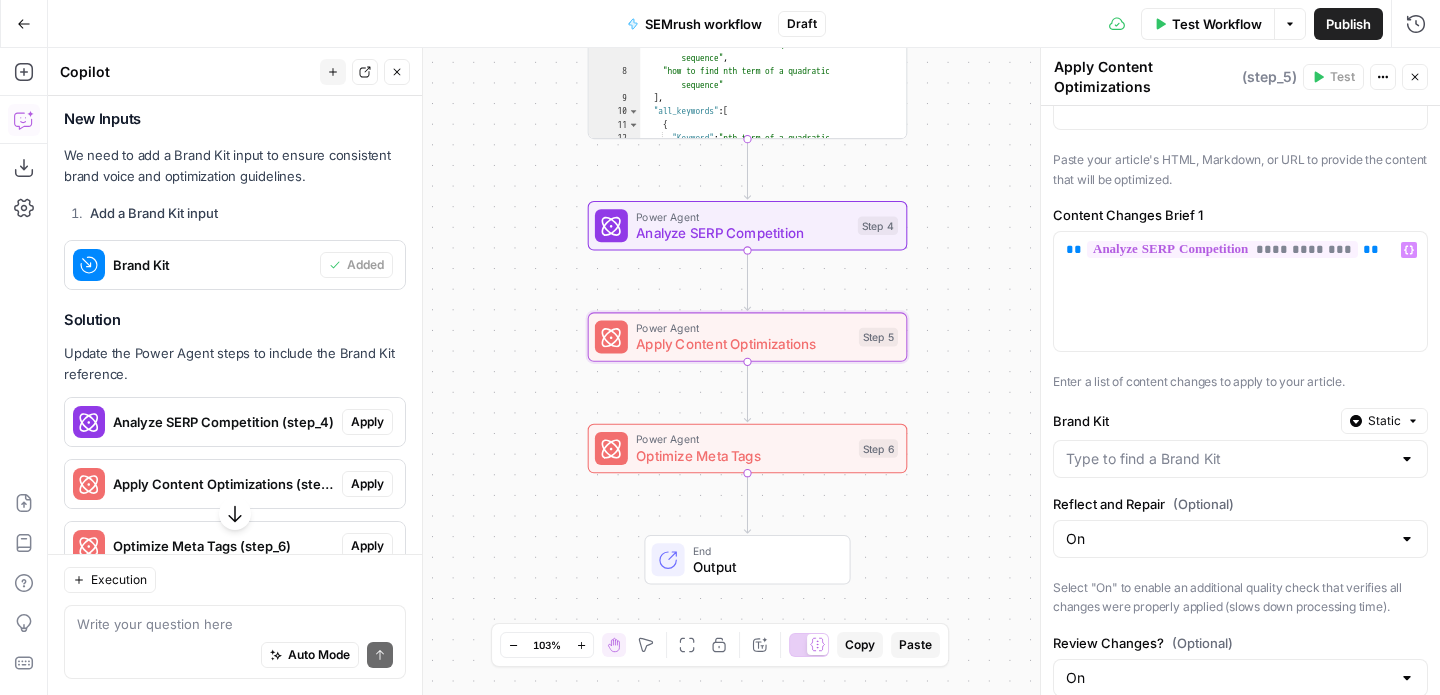 scroll, scrollTop: 144, scrollLeft: 0, axis: vertical 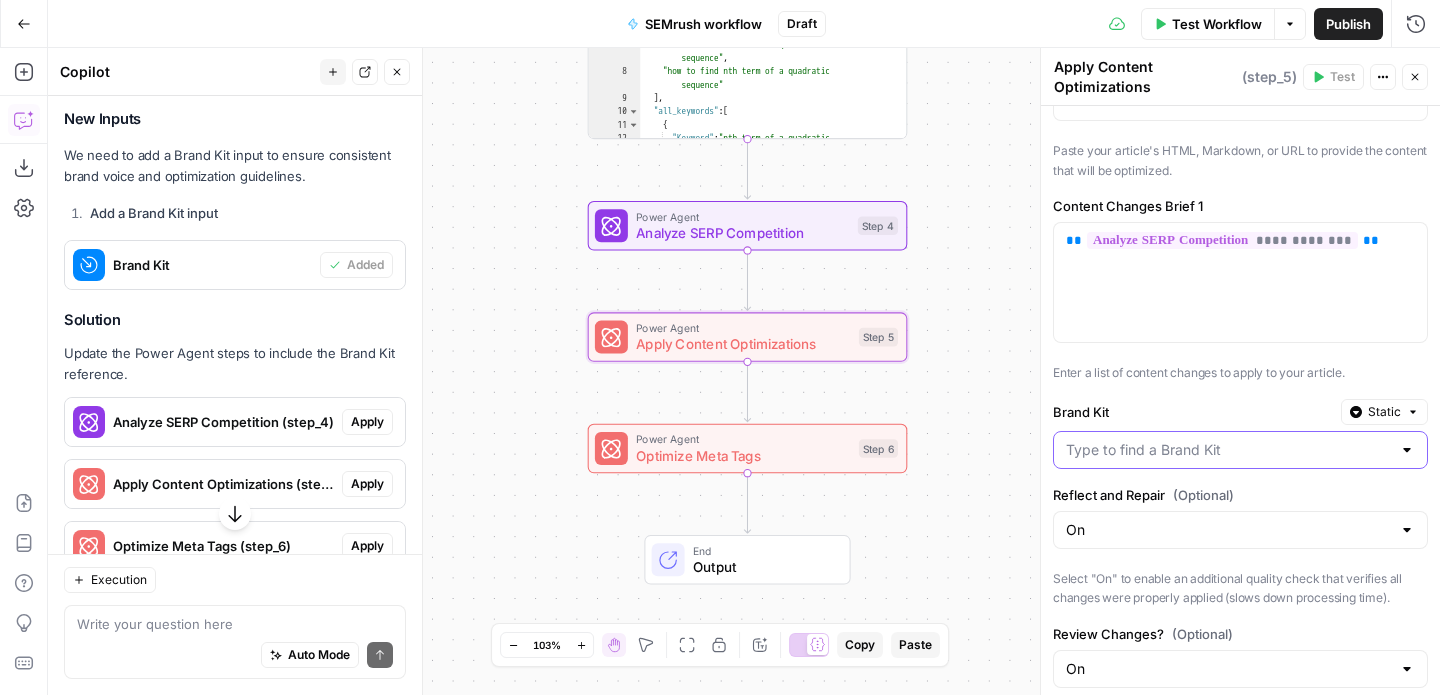 click on "Brand Kit" at bounding box center [1228, 450] 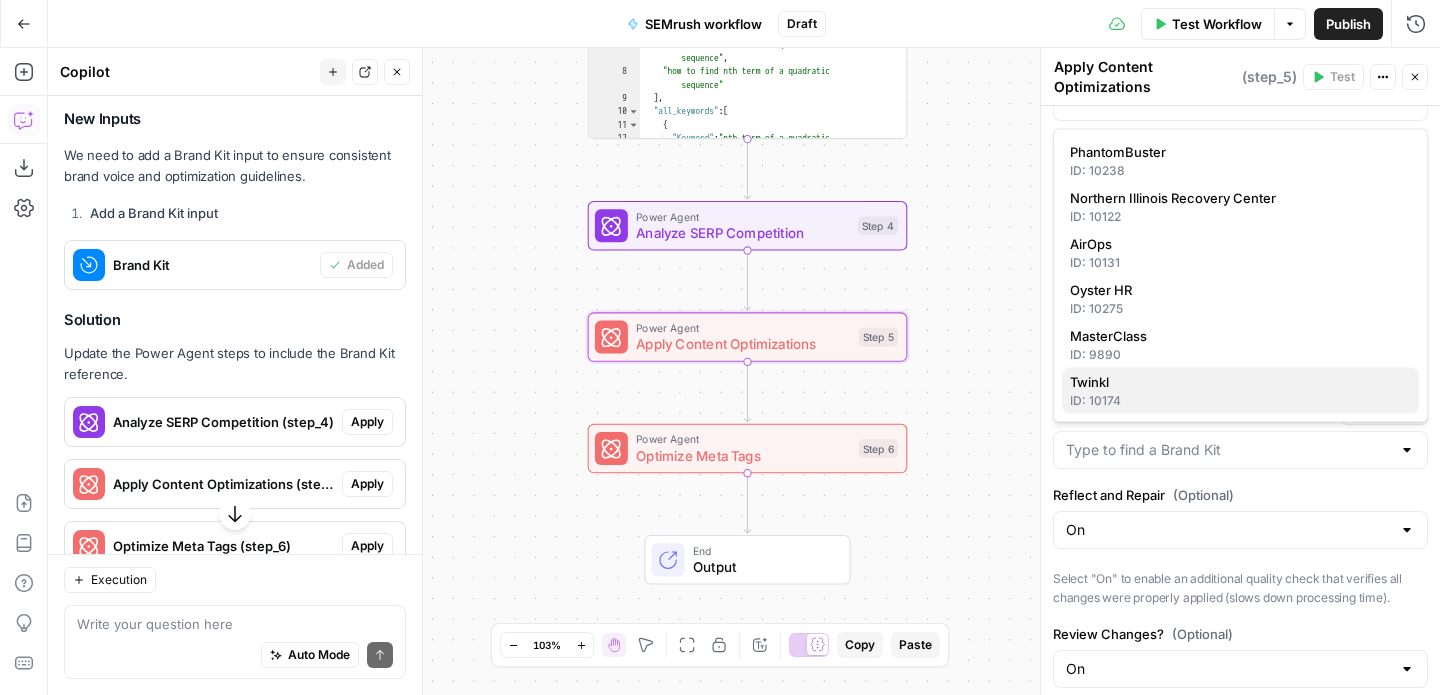 click on "ID: 10174" at bounding box center (1240, 401) 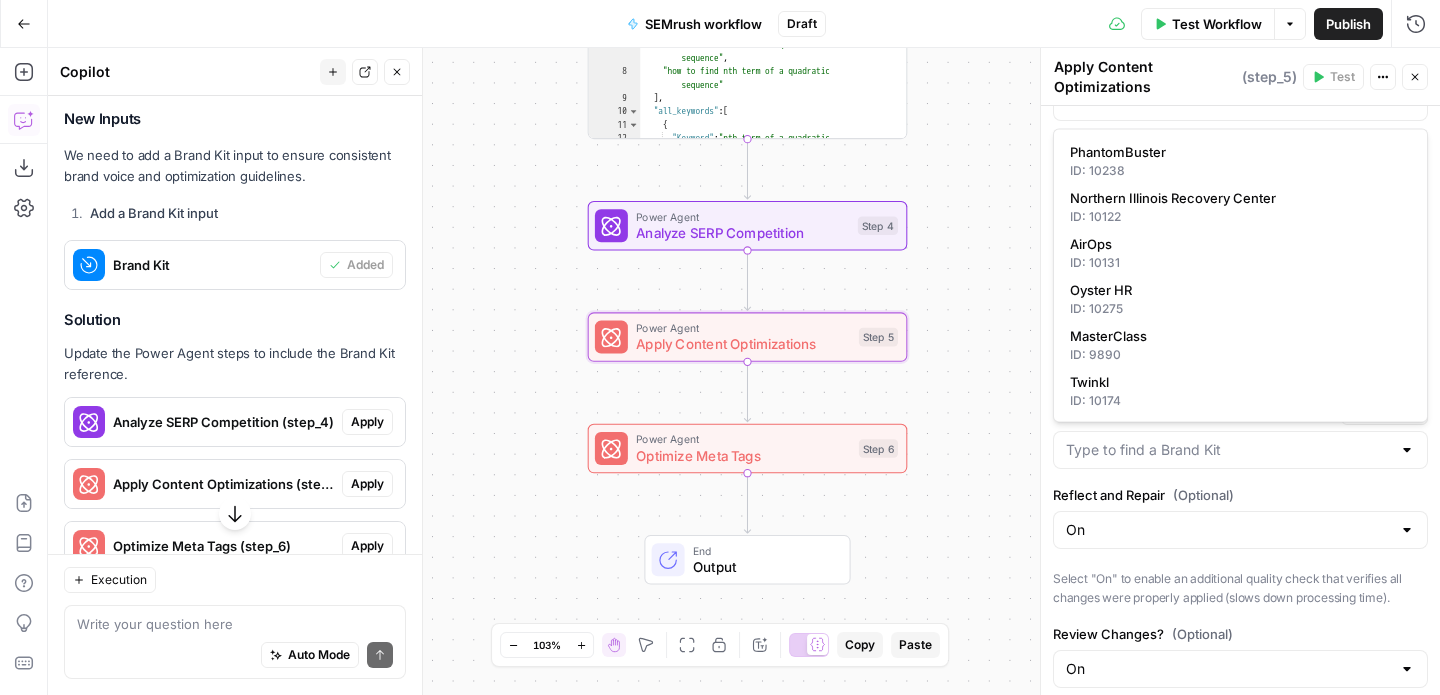 type on "Twinkl" 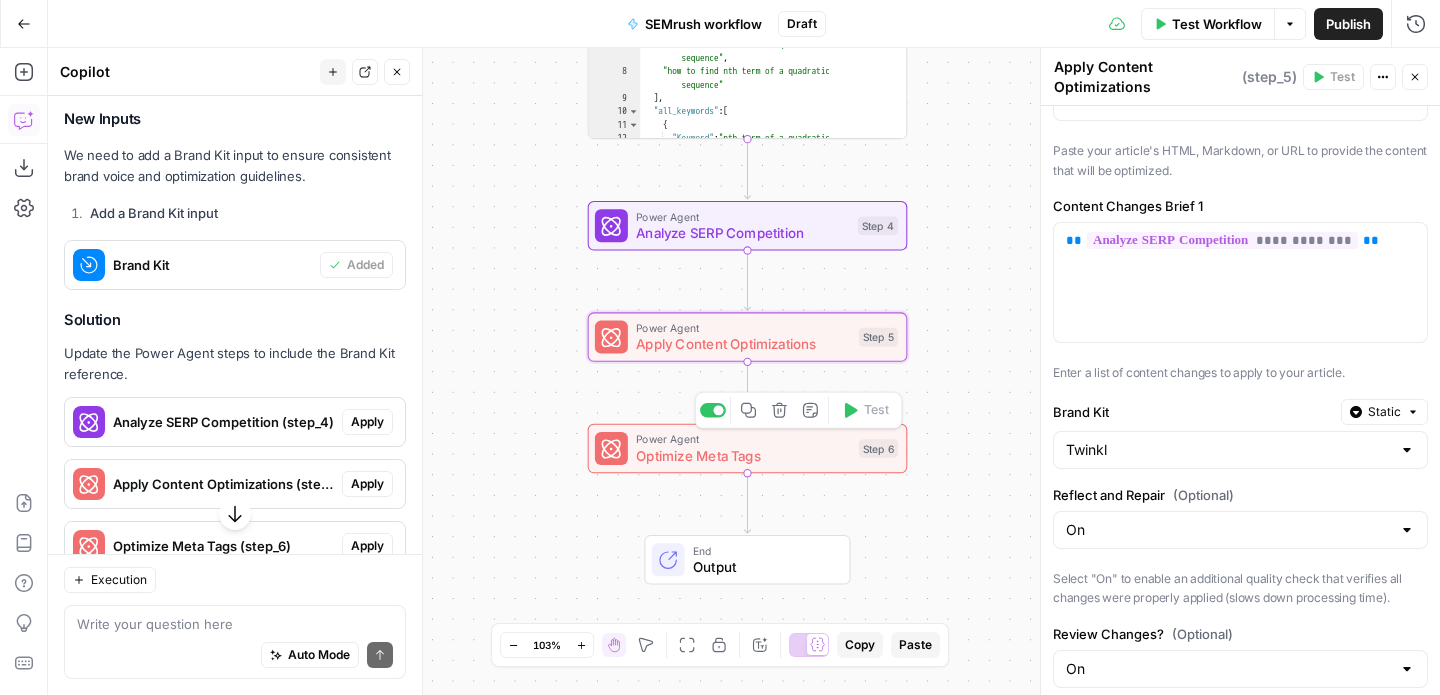 click on "Power Agent Optimize Meta Tags Step 6 Copy step Delete step Add Note Test" at bounding box center [748, 448] 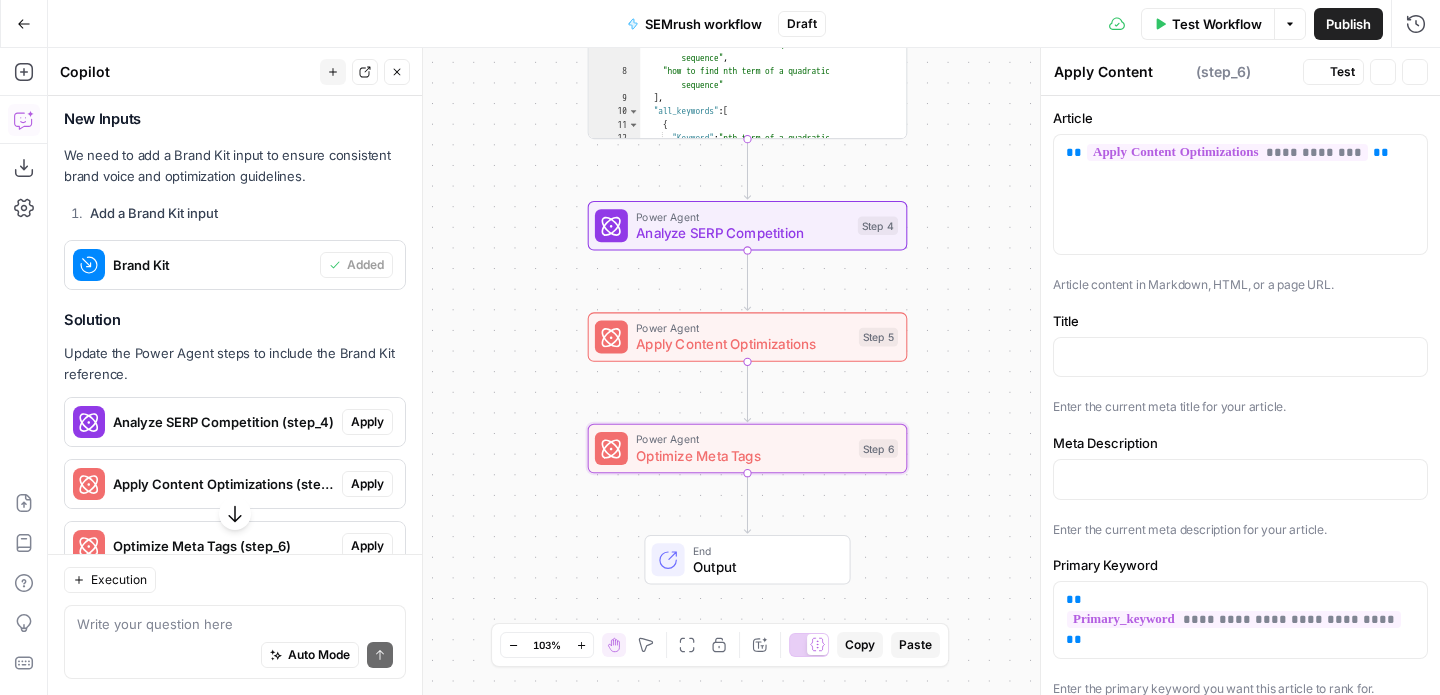 type on "Optimize Meta Tags" 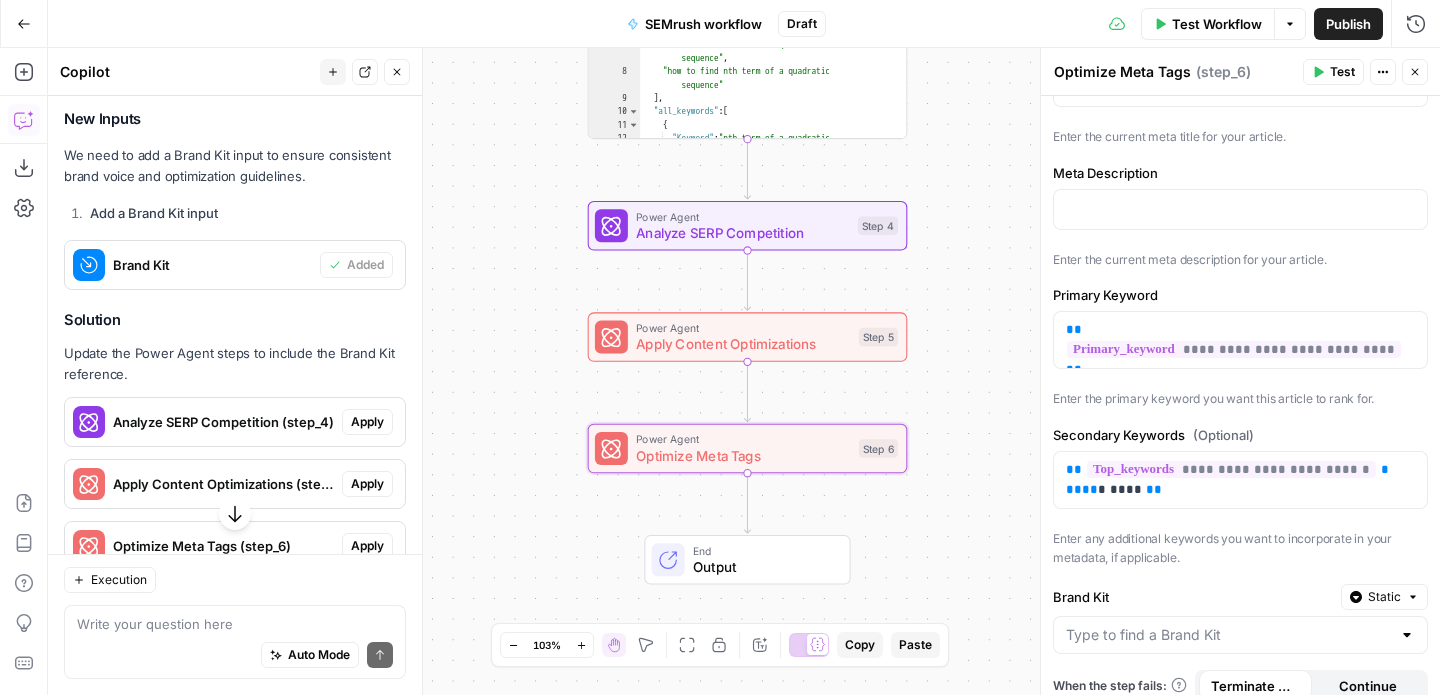 scroll, scrollTop: 422, scrollLeft: 0, axis: vertical 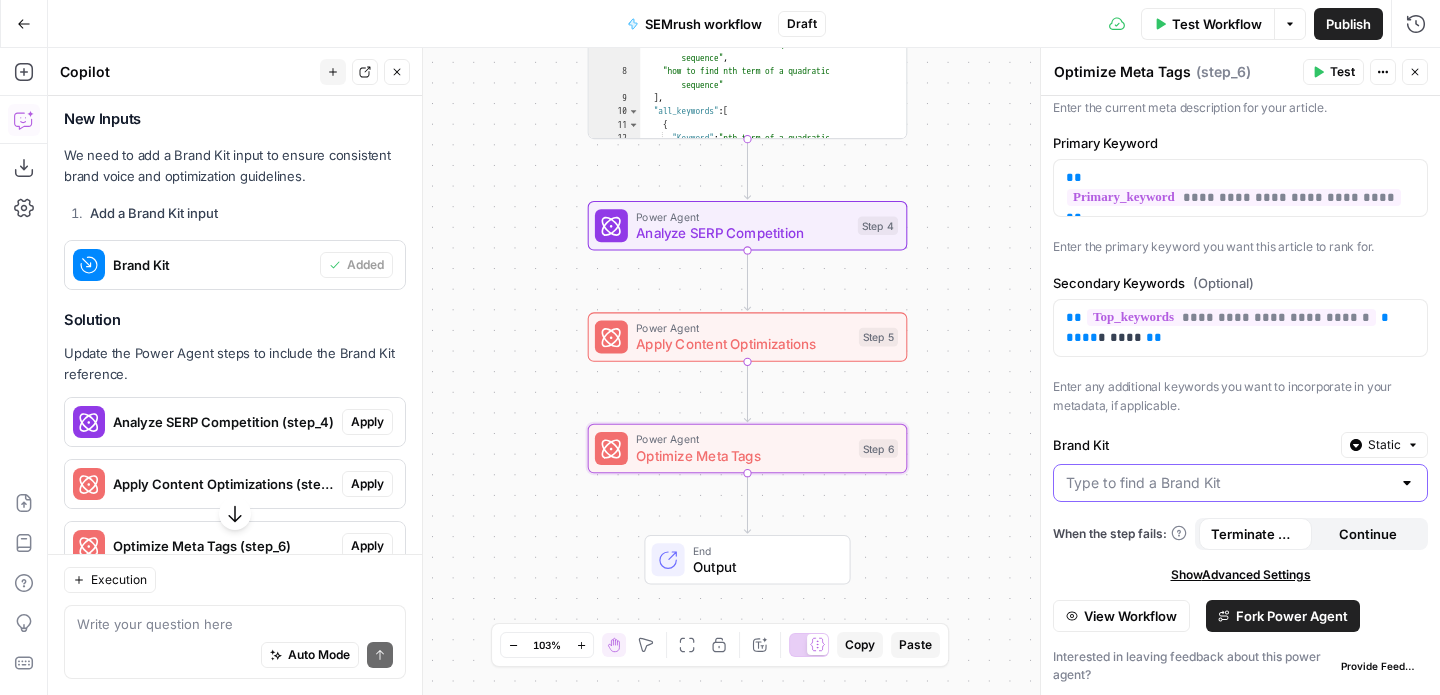 click on "Brand Kit" at bounding box center (1228, 483) 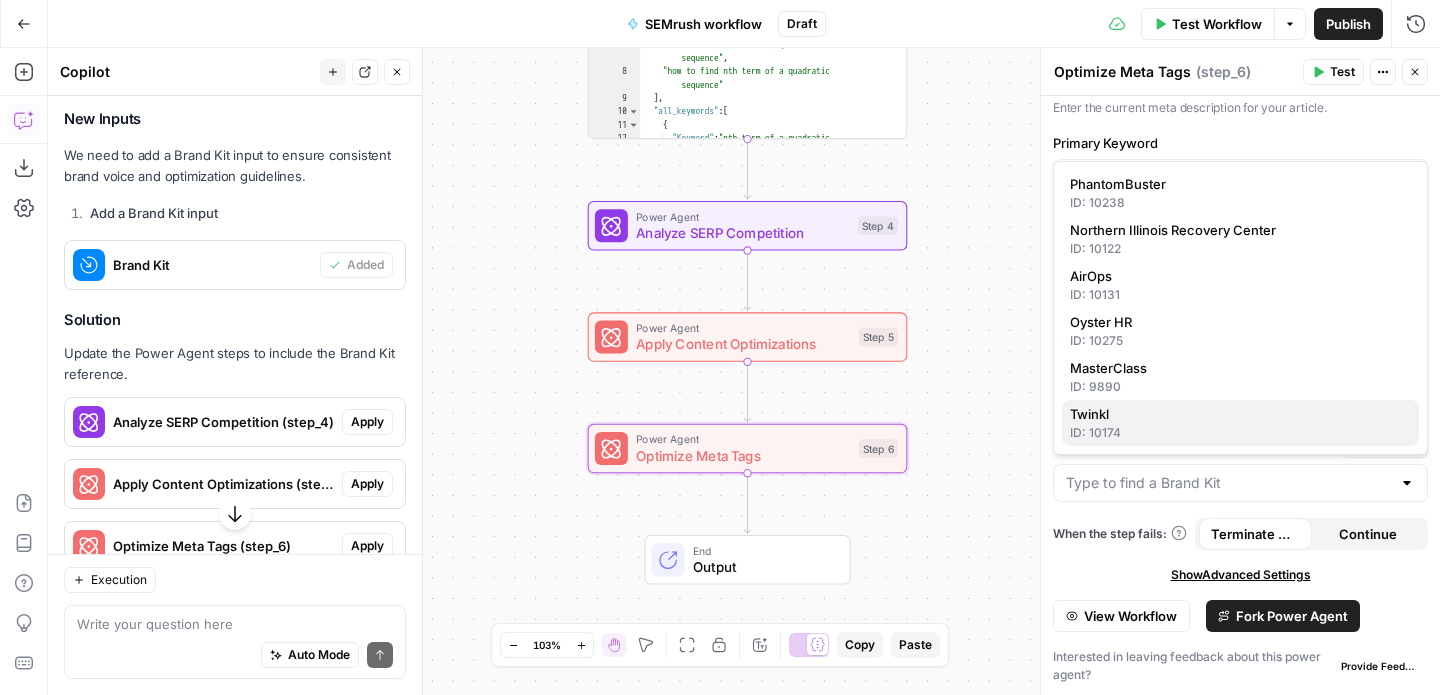 click on "ID: 10174" at bounding box center [1240, 433] 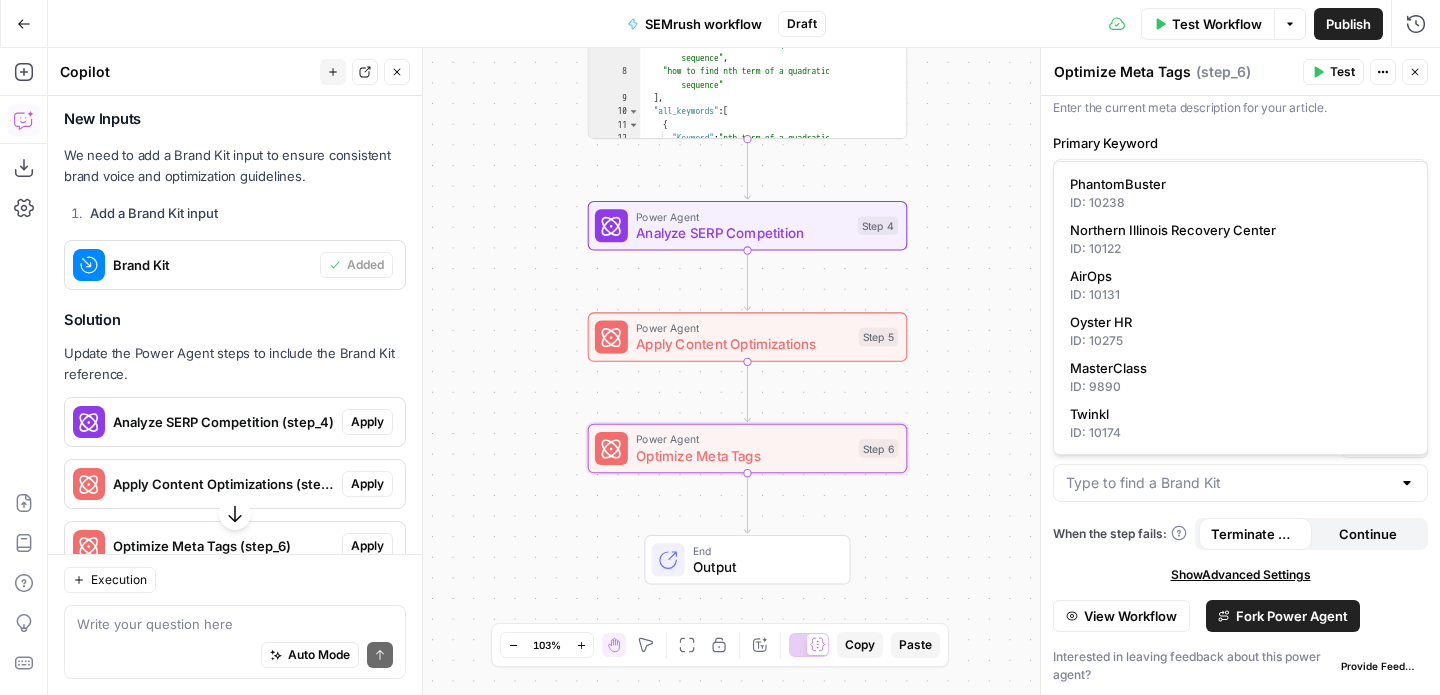 type on "Twinkl" 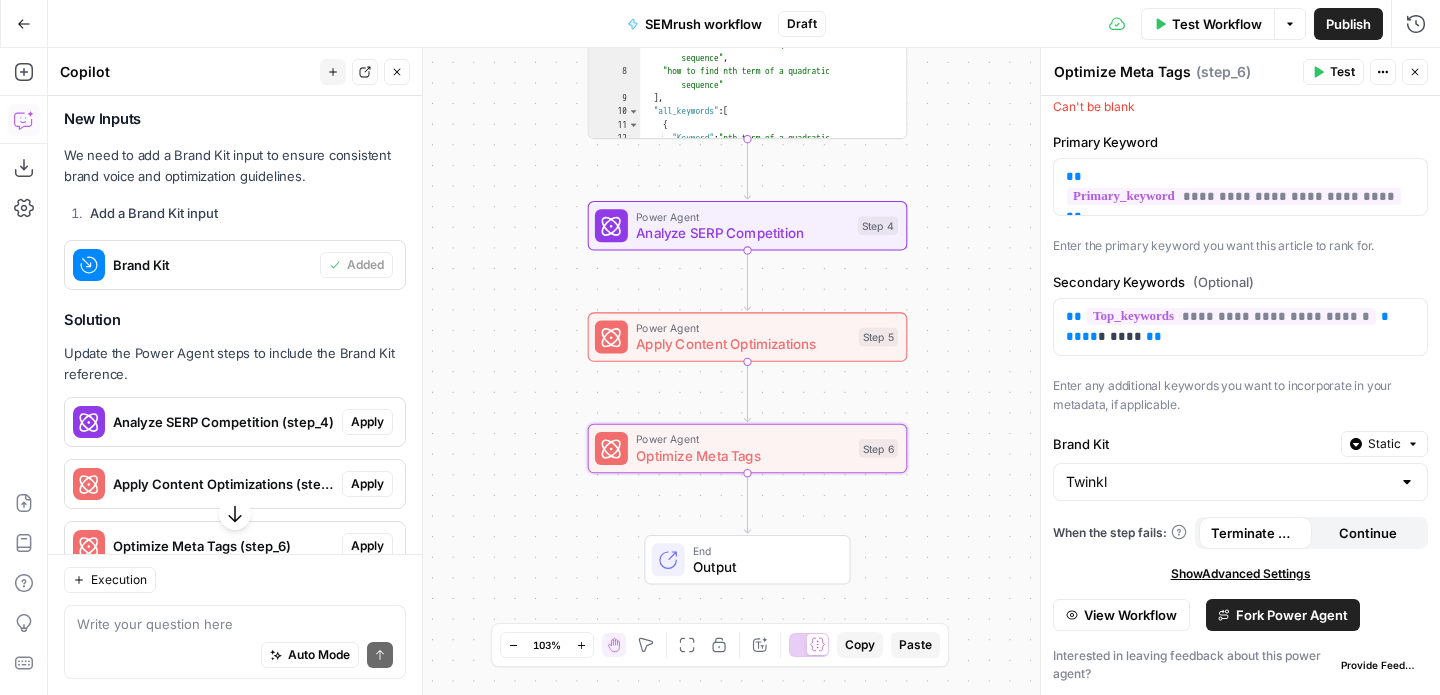 scroll, scrollTop: 395, scrollLeft: 0, axis: vertical 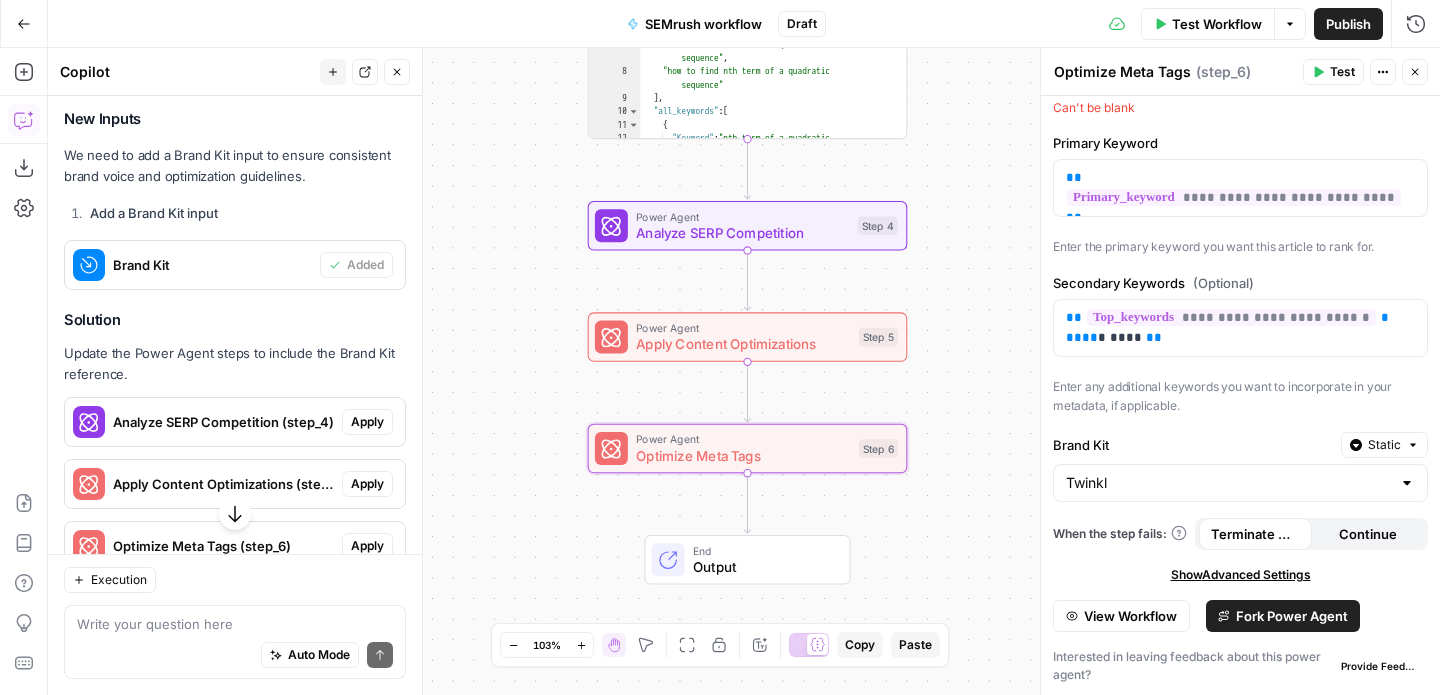 click on "Test Workflow" at bounding box center (1217, 24) 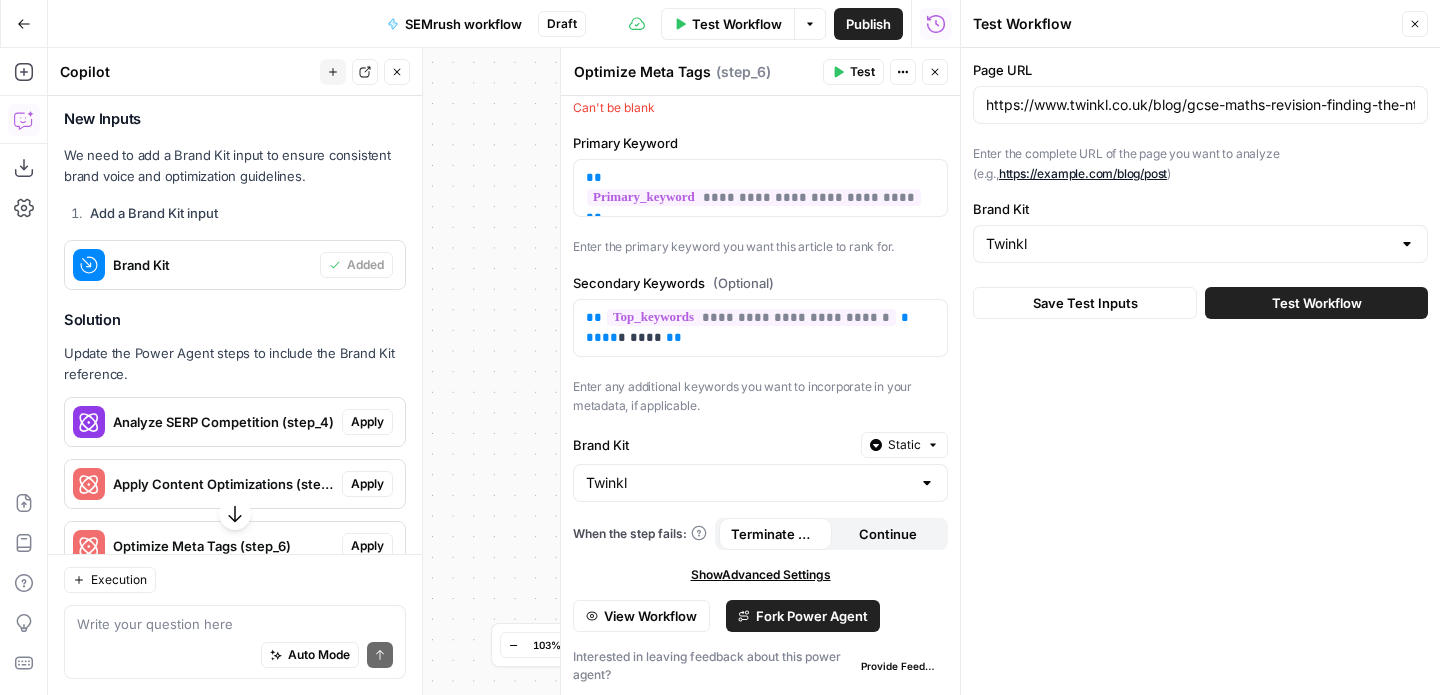 click on "Test Workflow" at bounding box center [1317, 303] 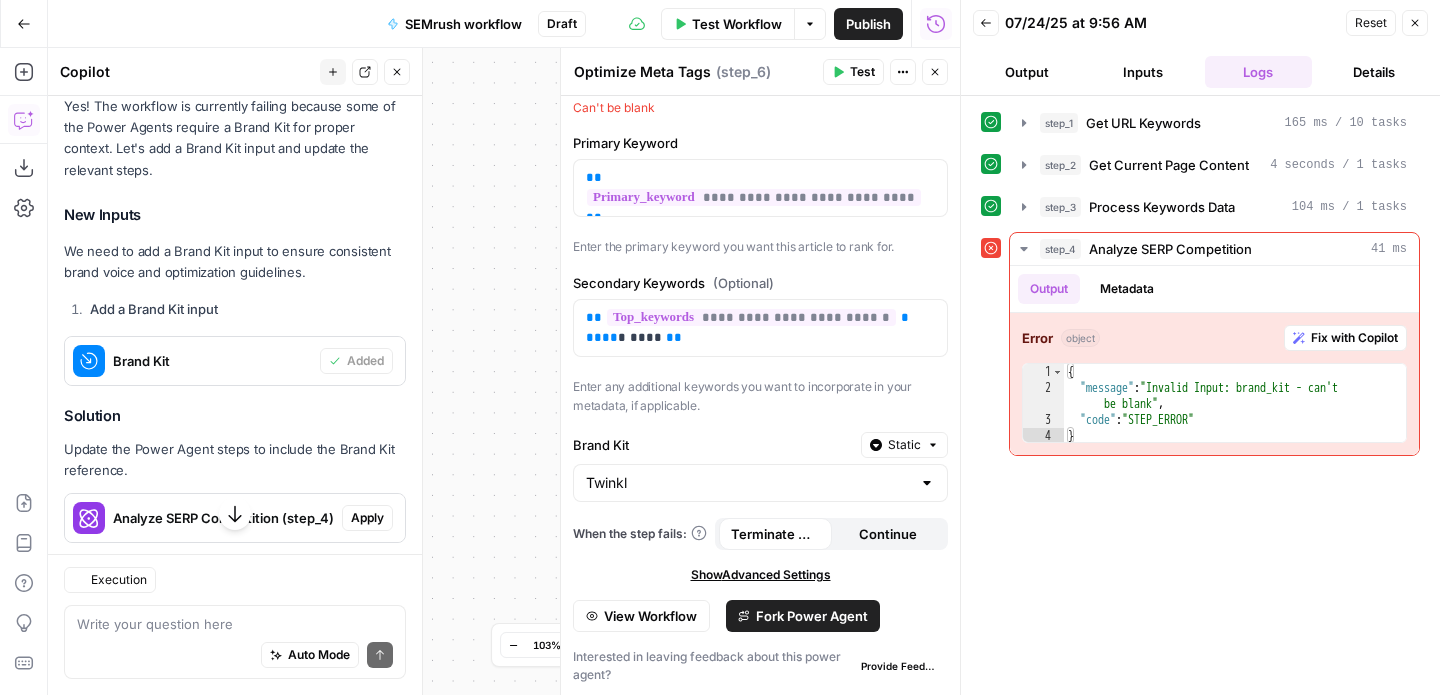 scroll, scrollTop: 3337, scrollLeft: 0, axis: vertical 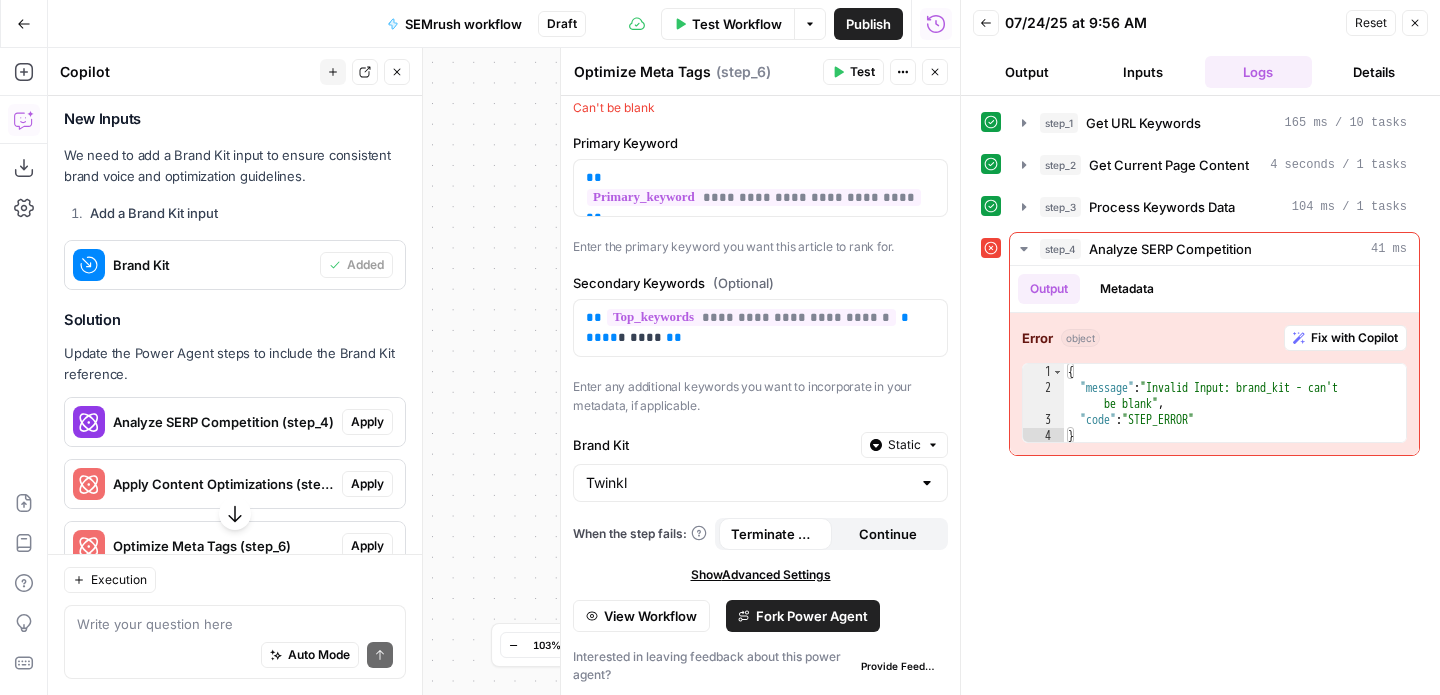 click on "Workflow Set Inputs Inputs SEO Research Get URL Keywords Step 1 Output Expand Output Copy 17 18 19 20 21 22 23 24 25 26 27 28      "CPC" :  0 ,      "Competition" :  0 ,      "Traffic (%)" :  25 ,      "Number of Results" :  14500000    } ,    {      "Keyword" :  "quadratic sequence formula nth           term" ,      "Position" :  44 ,      "Search Volume" :  210 ,      "Keyword Difficulty" :  35 ,      "CPC" :  0 ,     [REDACTED] Web Page Scrape Get Current Page Content Step 2 Output Expand Output Copy" at bounding box center [504, 371] 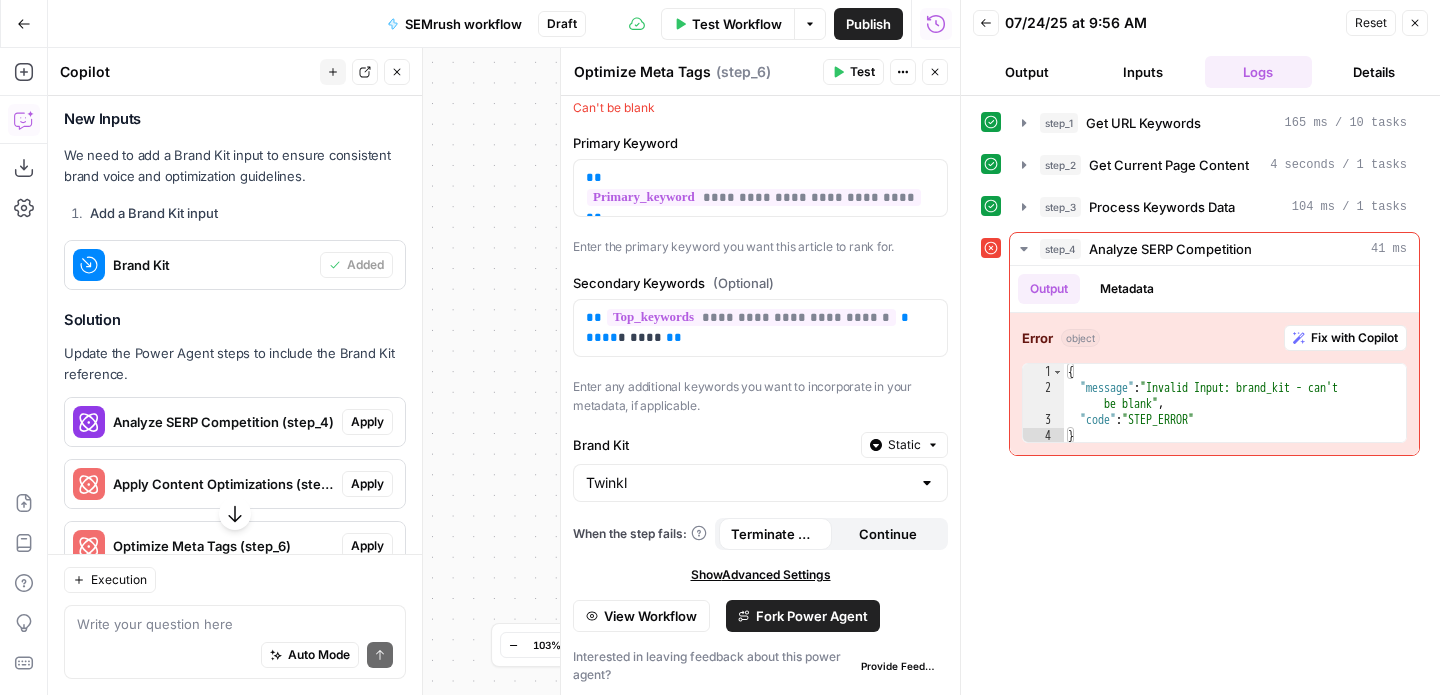 click on "Close" at bounding box center [1415, 23] 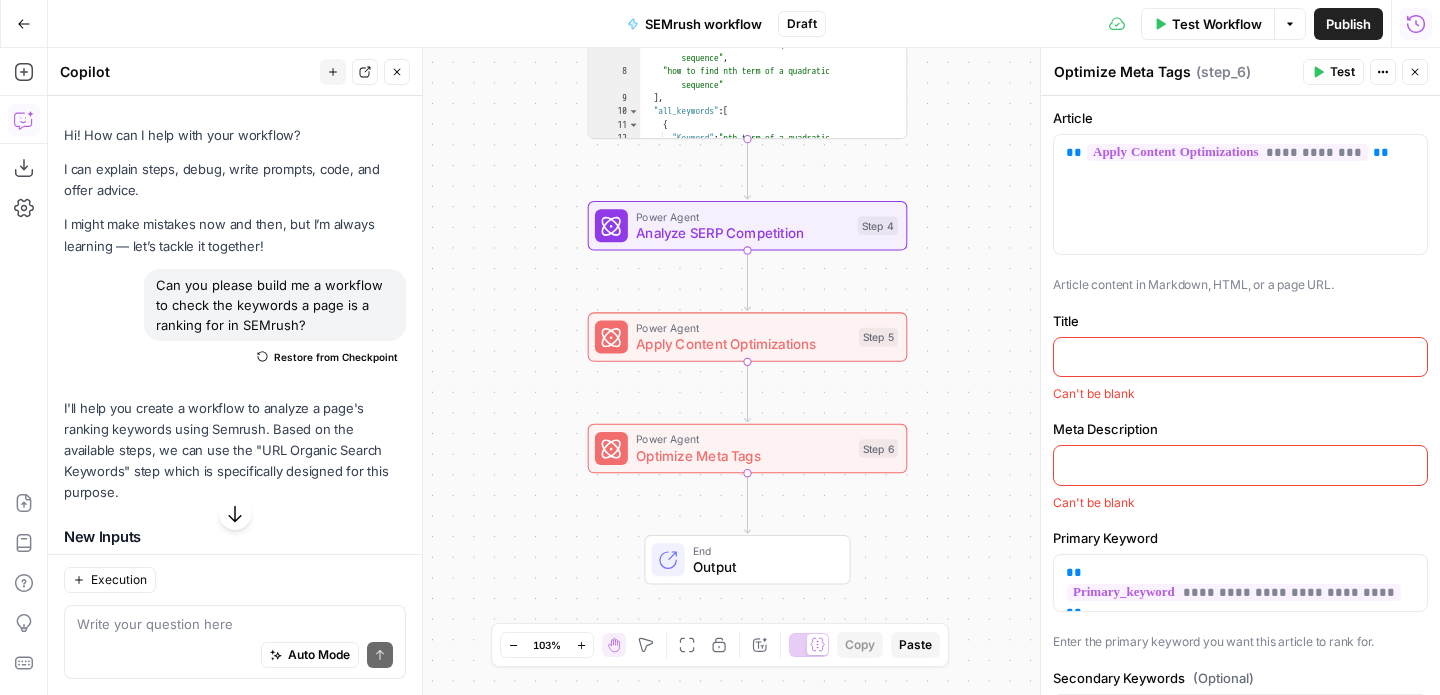 scroll, scrollTop: 0, scrollLeft: 0, axis: both 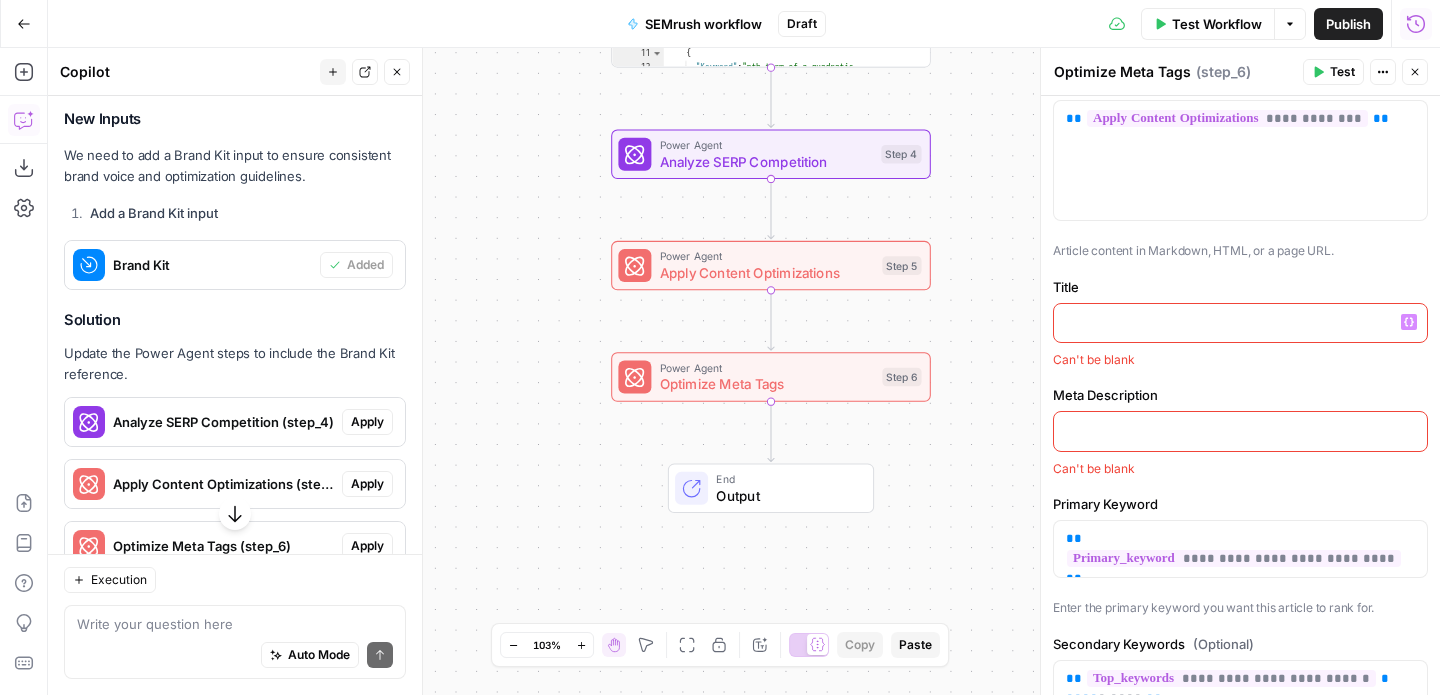 click at bounding box center [1240, 322] 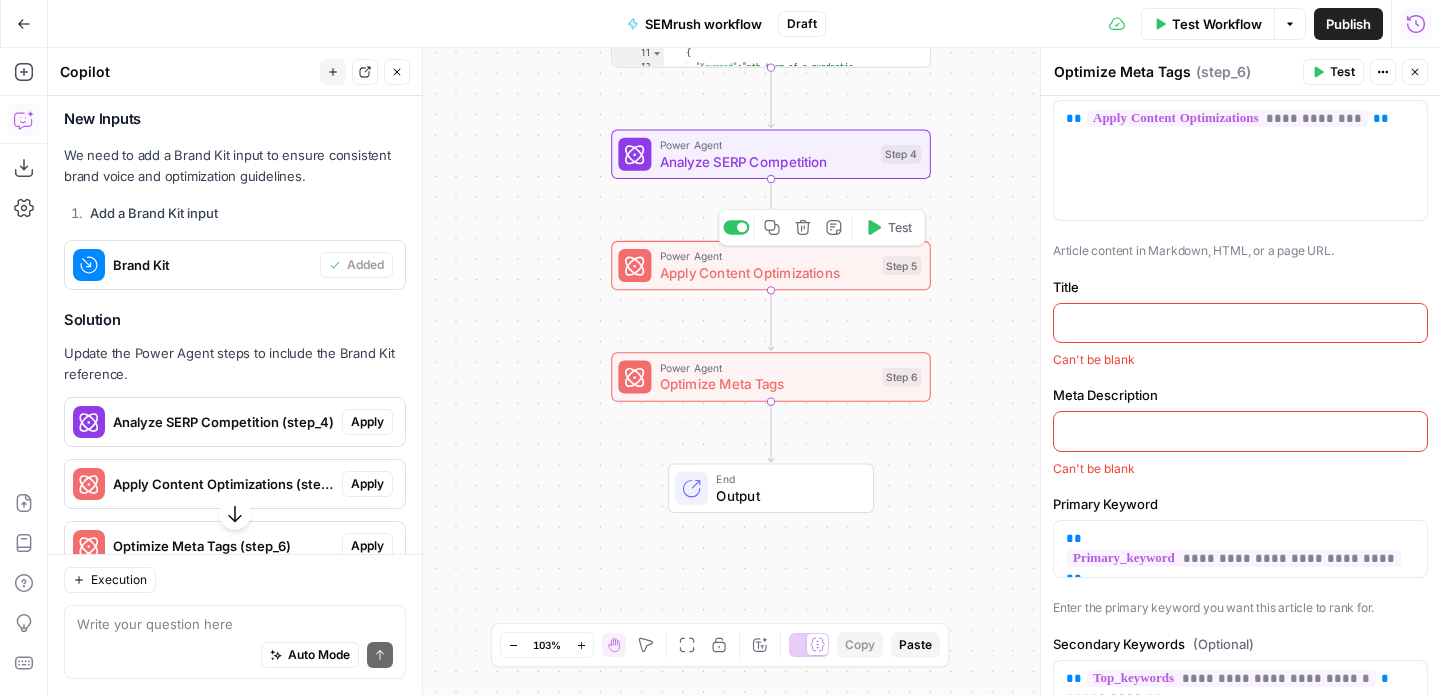 click on "Apply Content Optimizations" at bounding box center (767, 273) 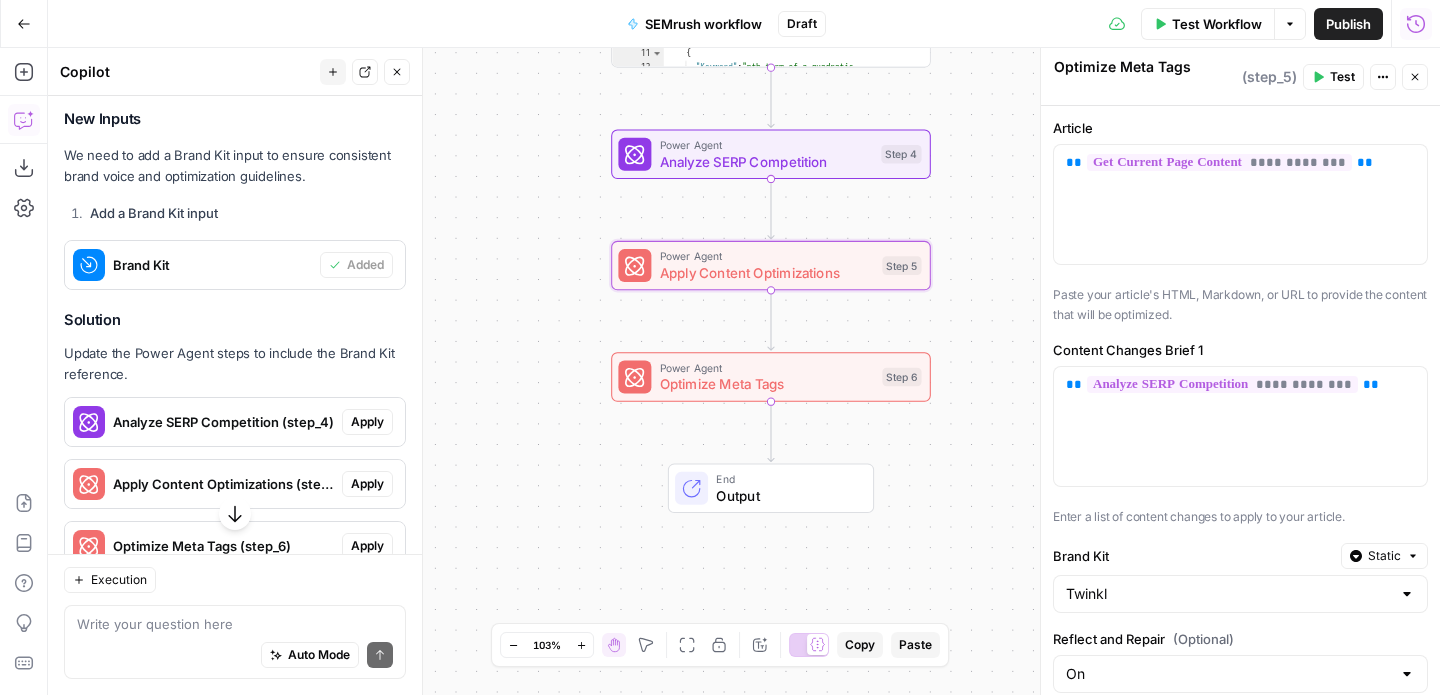 type on "Apply Content Optimizations" 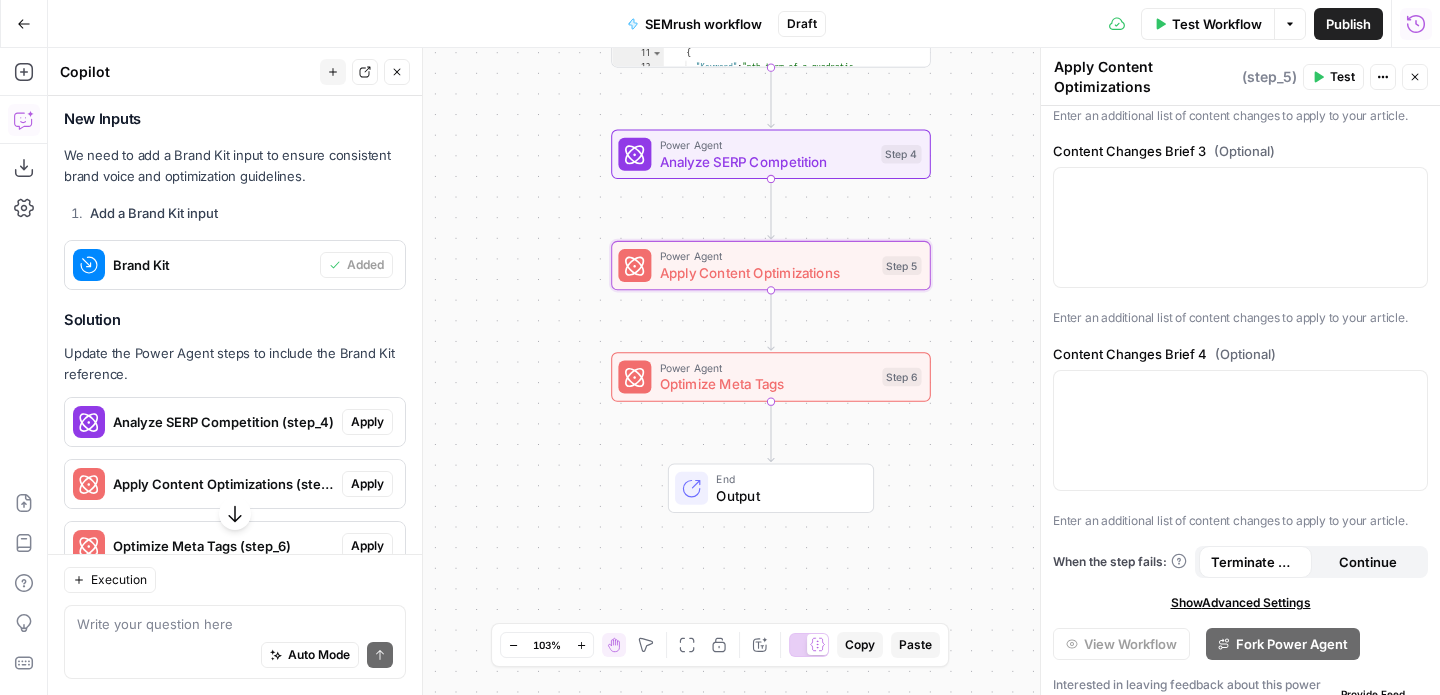 scroll, scrollTop: 997, scrollLeft: 0, axis: vertical 